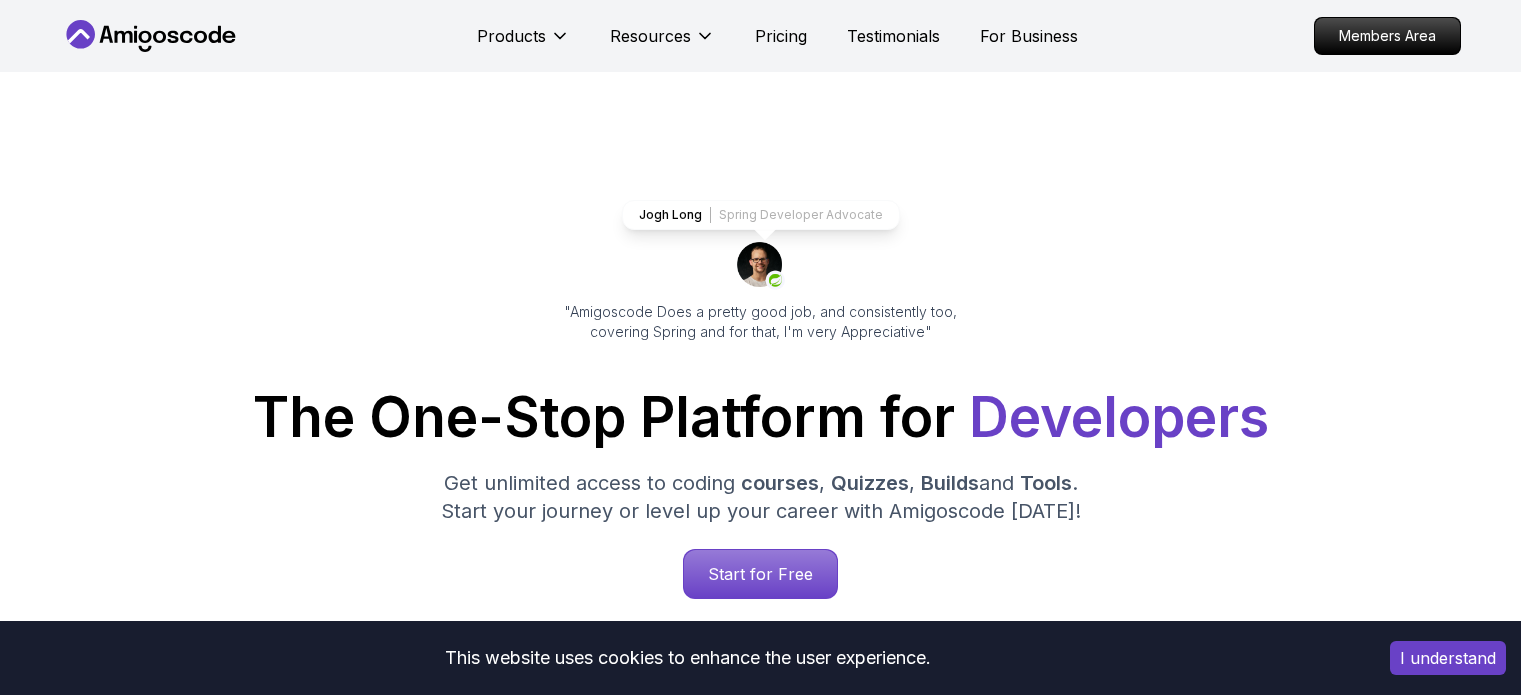 scroll, scrollTop: 95, scrollLeft: 0, axis: vertical 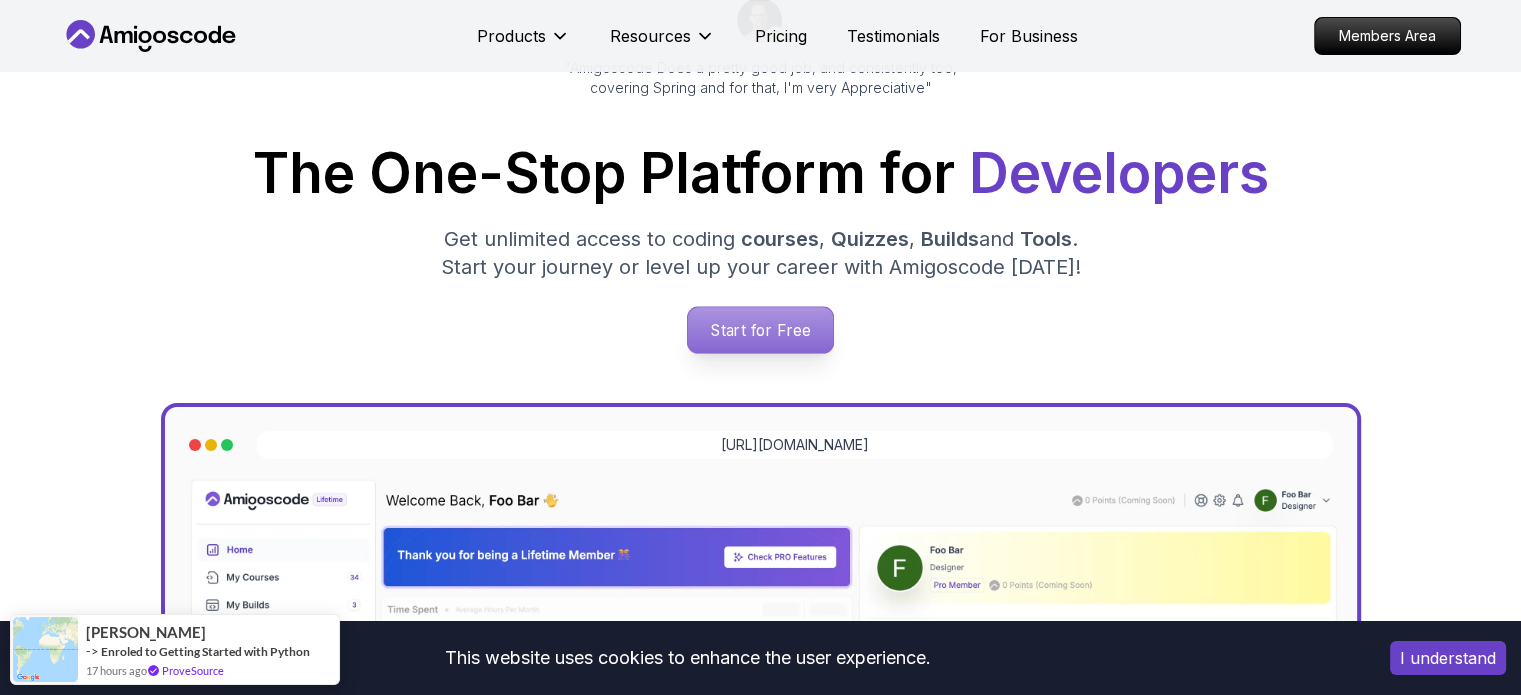 click on "Start for Free" at bounding box center (760, 330) 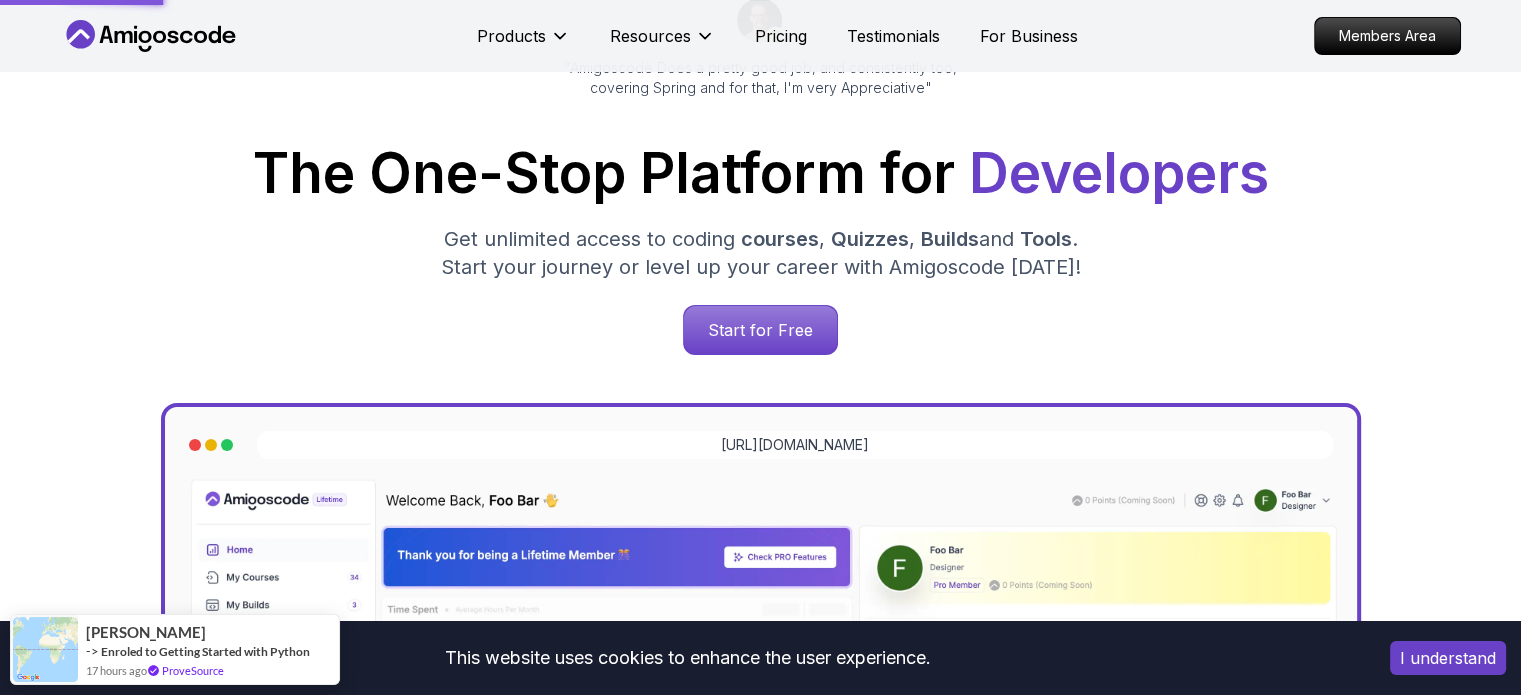 click on "I understand" at bounding box center [1448, 658] 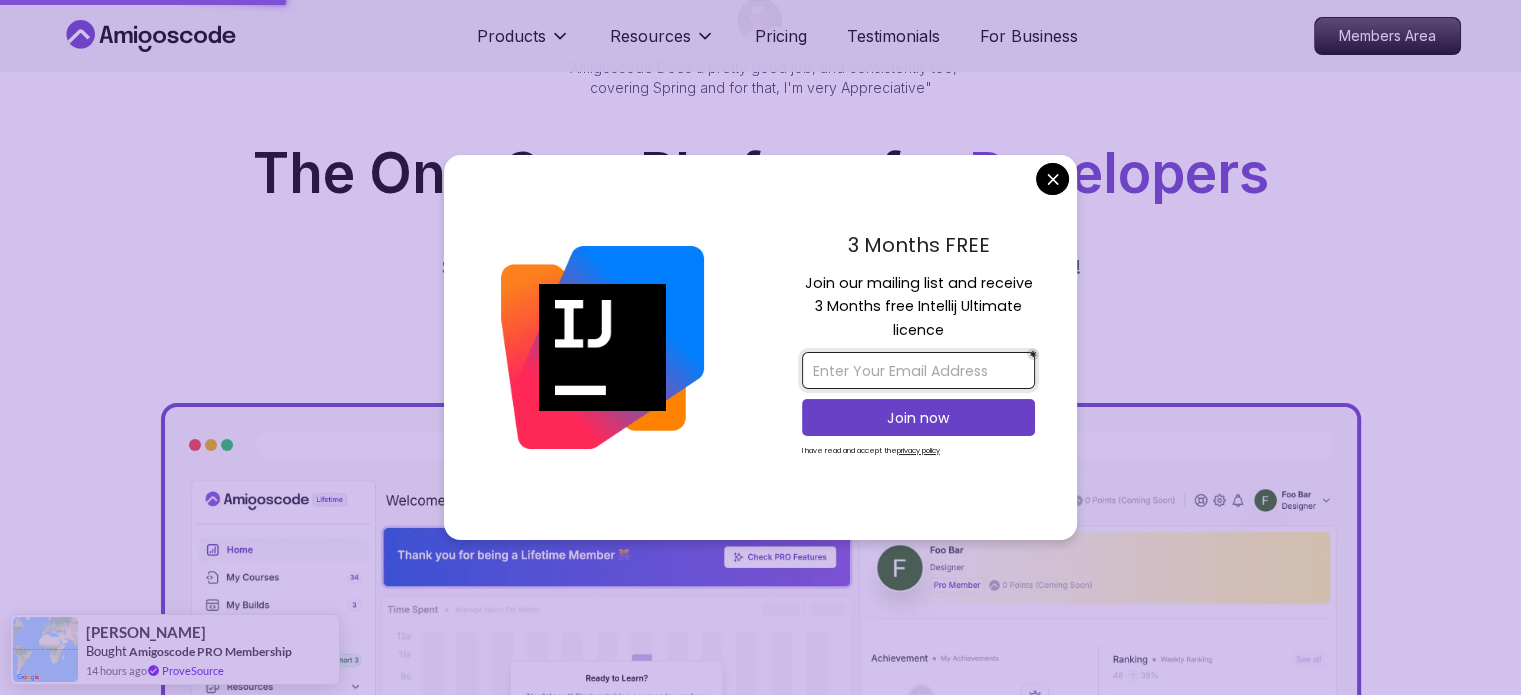 click at bounding box center (918, 370) 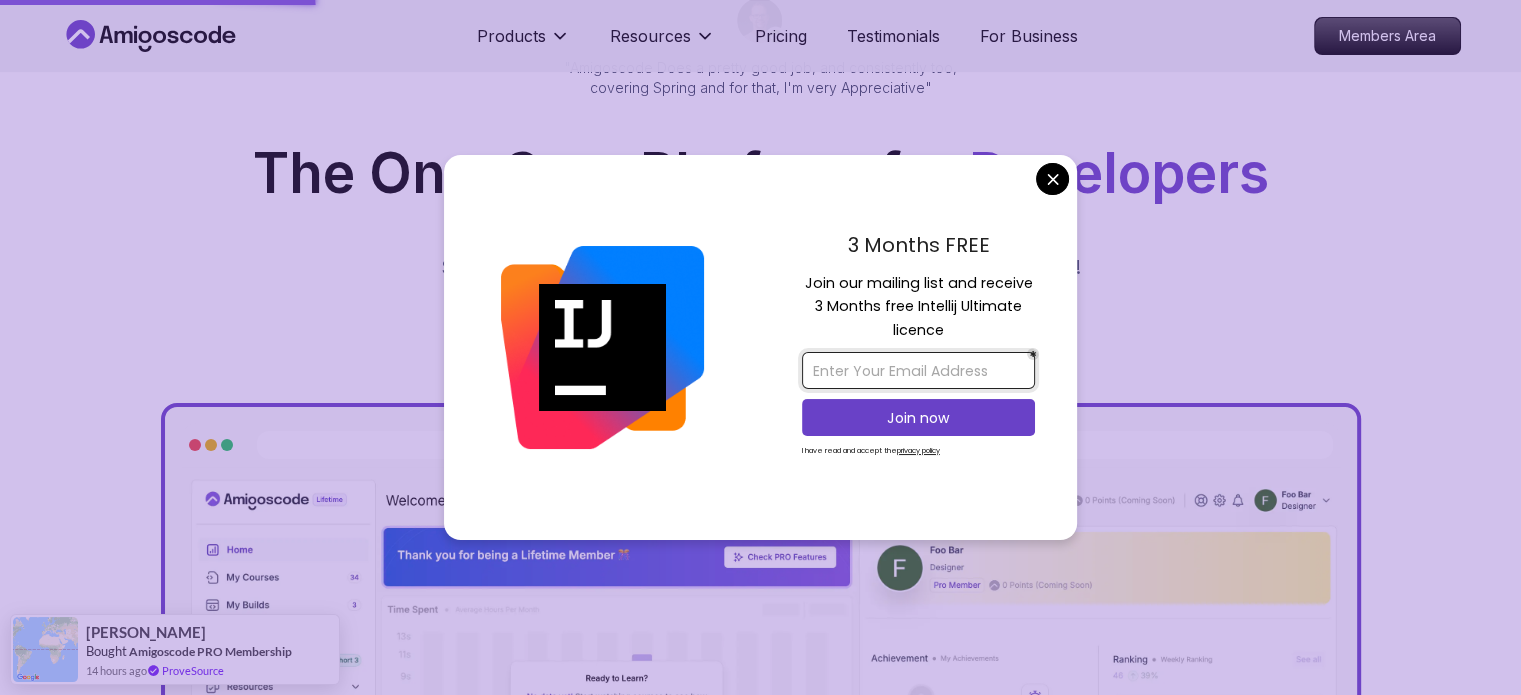 type on "sktamilt@gmail.com" 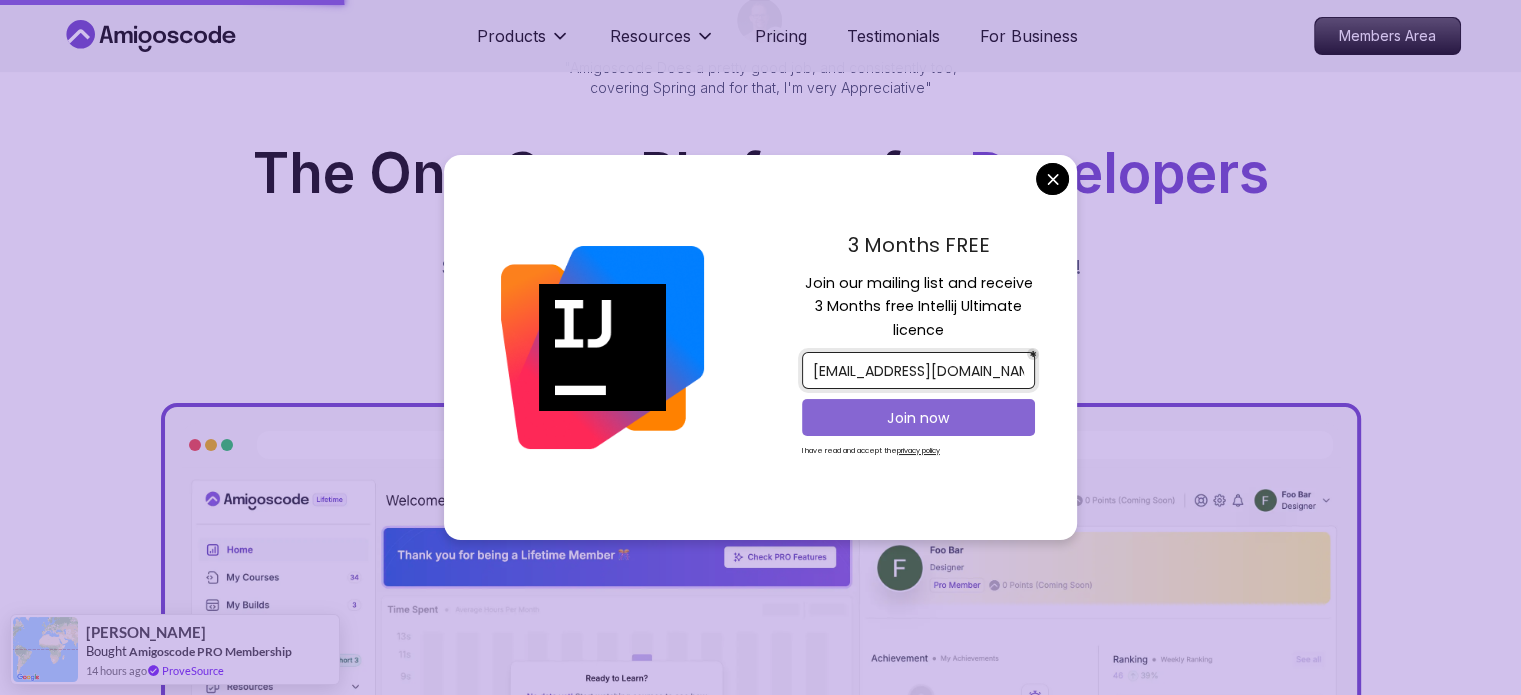 click on "Join now" at bounding box center (918, 418) 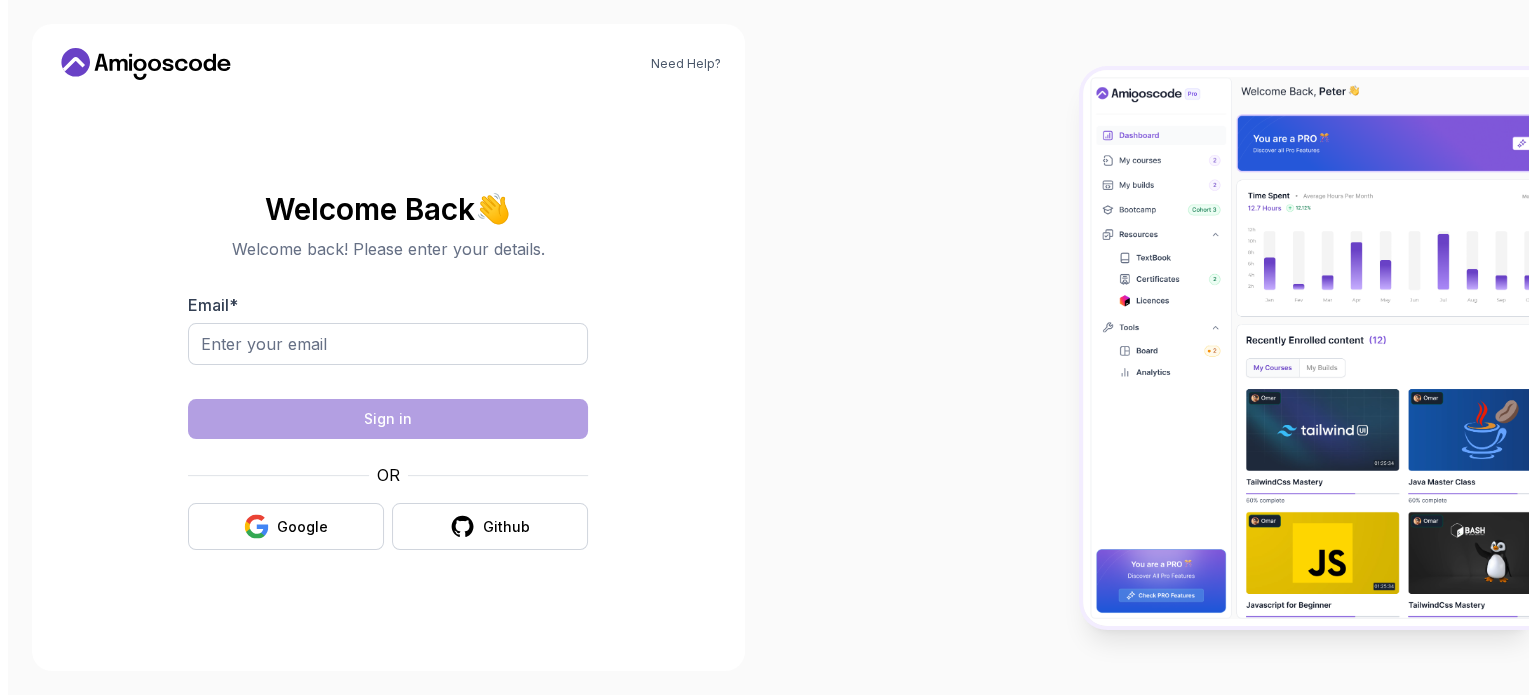 scroll, scrollTop: 0, scrollLeft: 0, axis: both 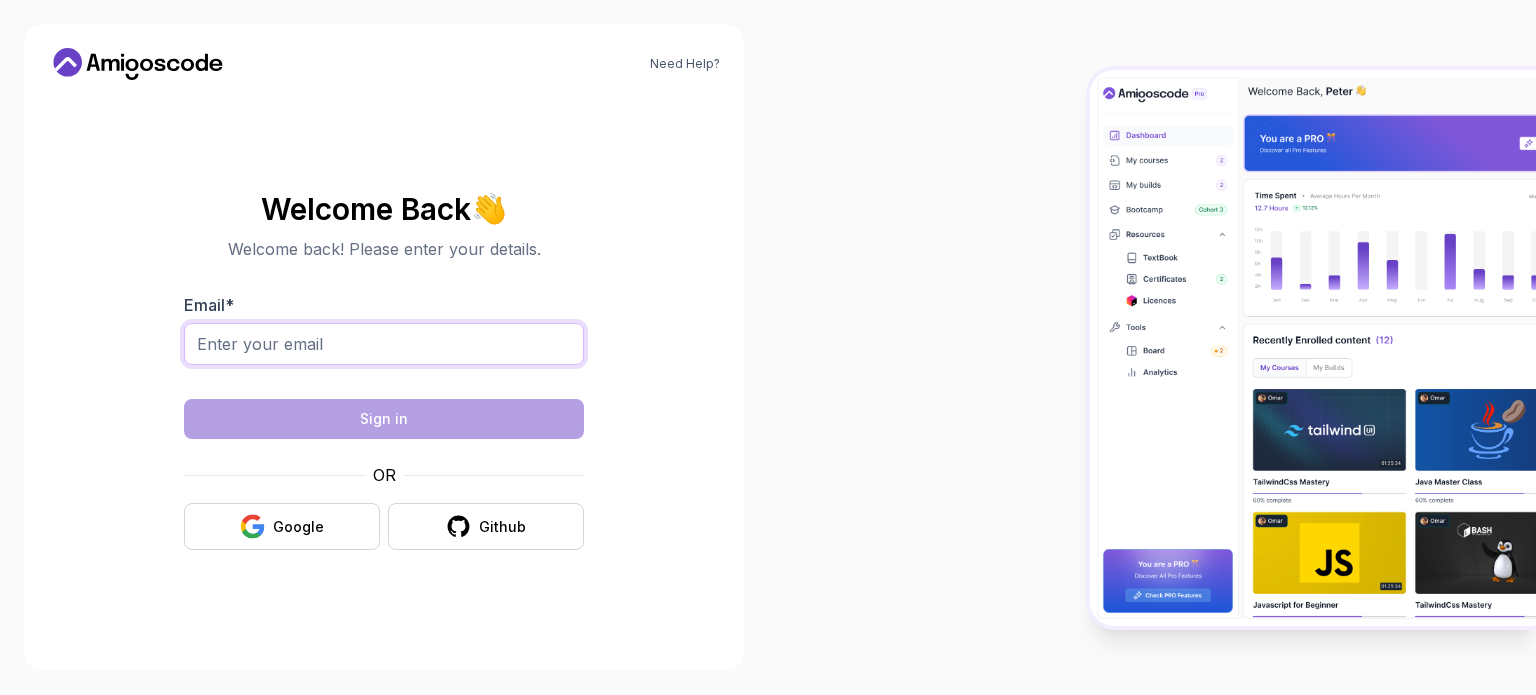 click on "Email *" at bounding box center [384, 344] 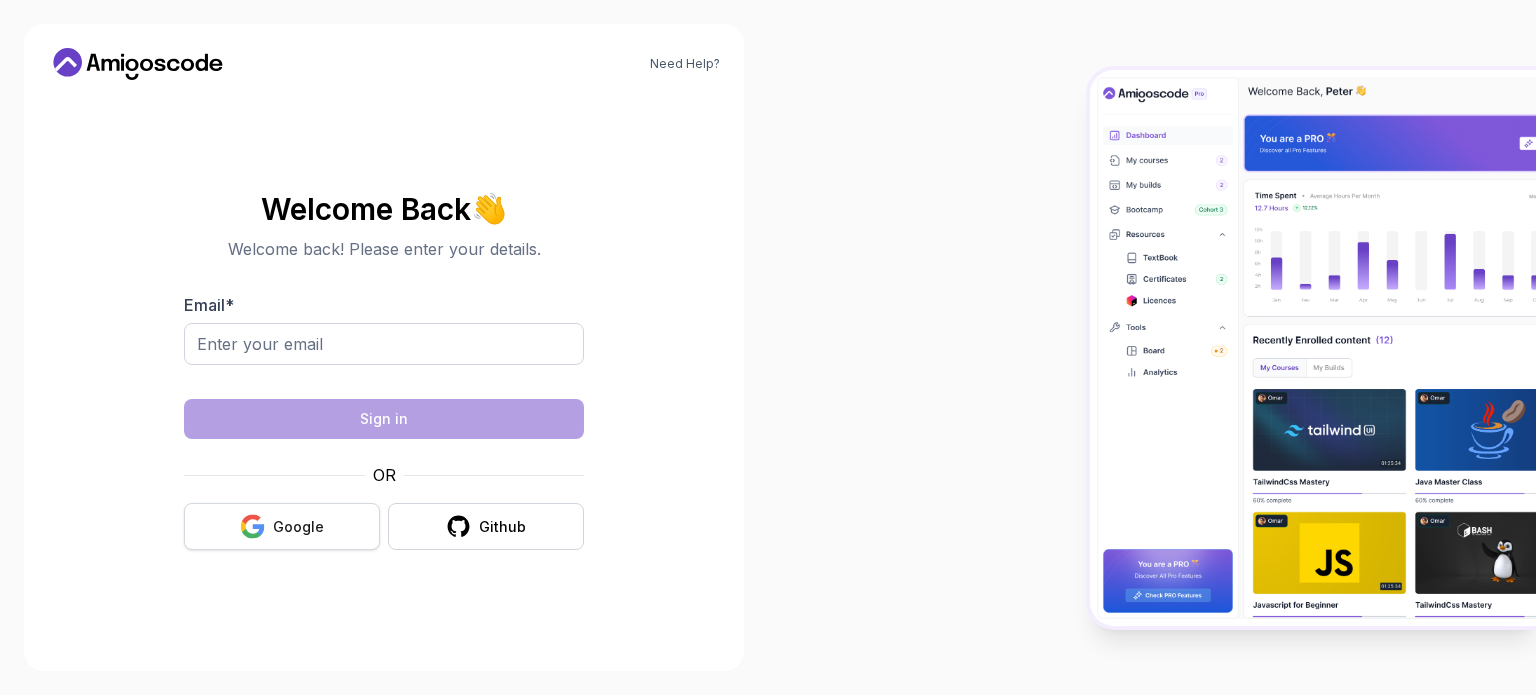 click on "Google" at bounding box center (282, 526) 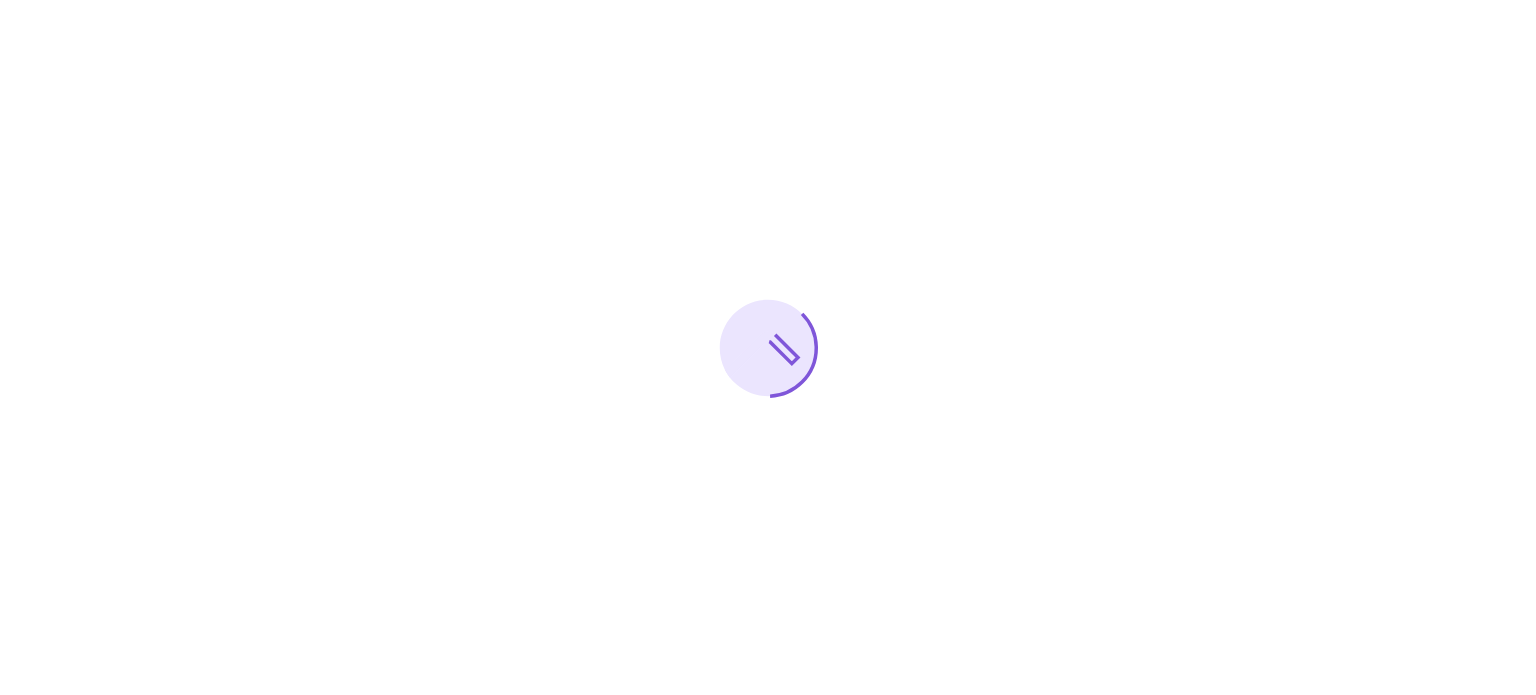 scroll, scrollTop: 0, scrollLeft: 0, axis: both 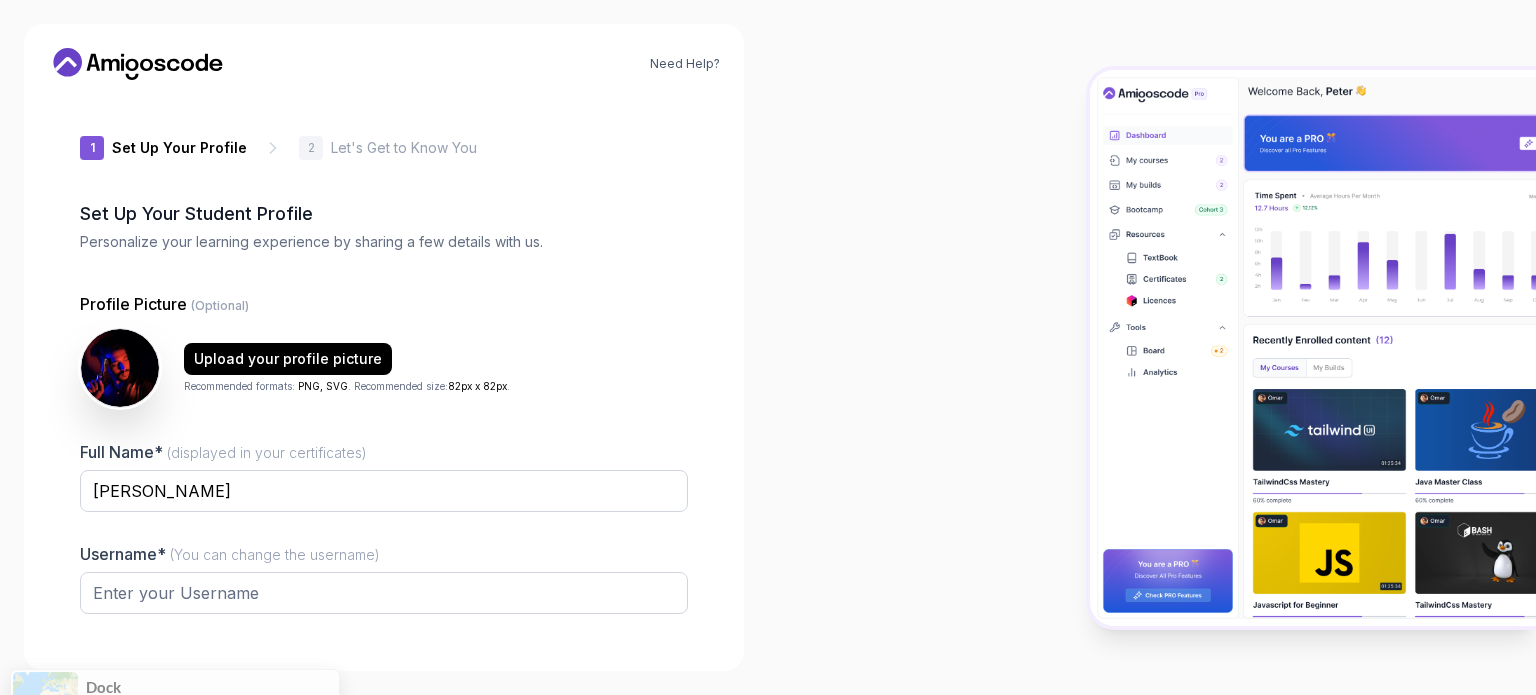 type on "gentleiguanad7a9b" 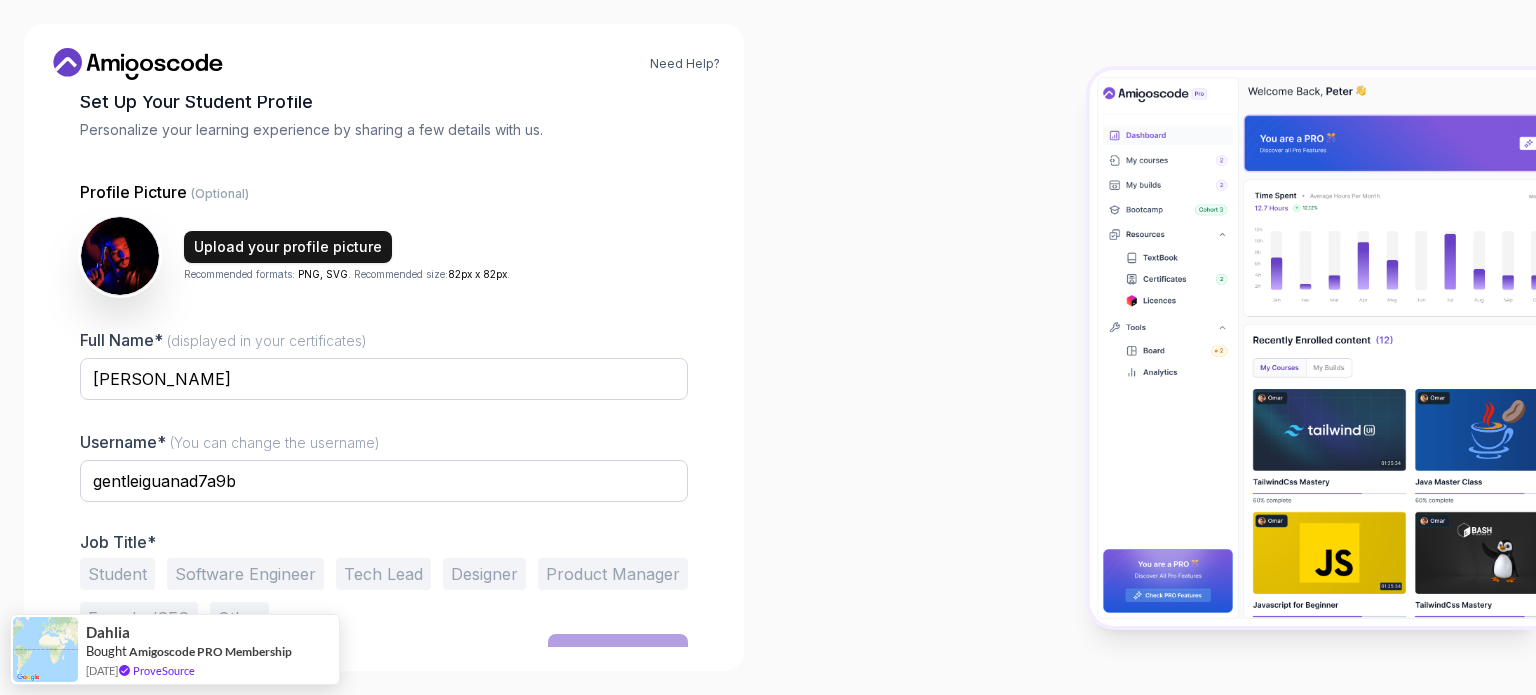 scroll, scrollTop: 138, scrollLeft: 0, axis: vertical 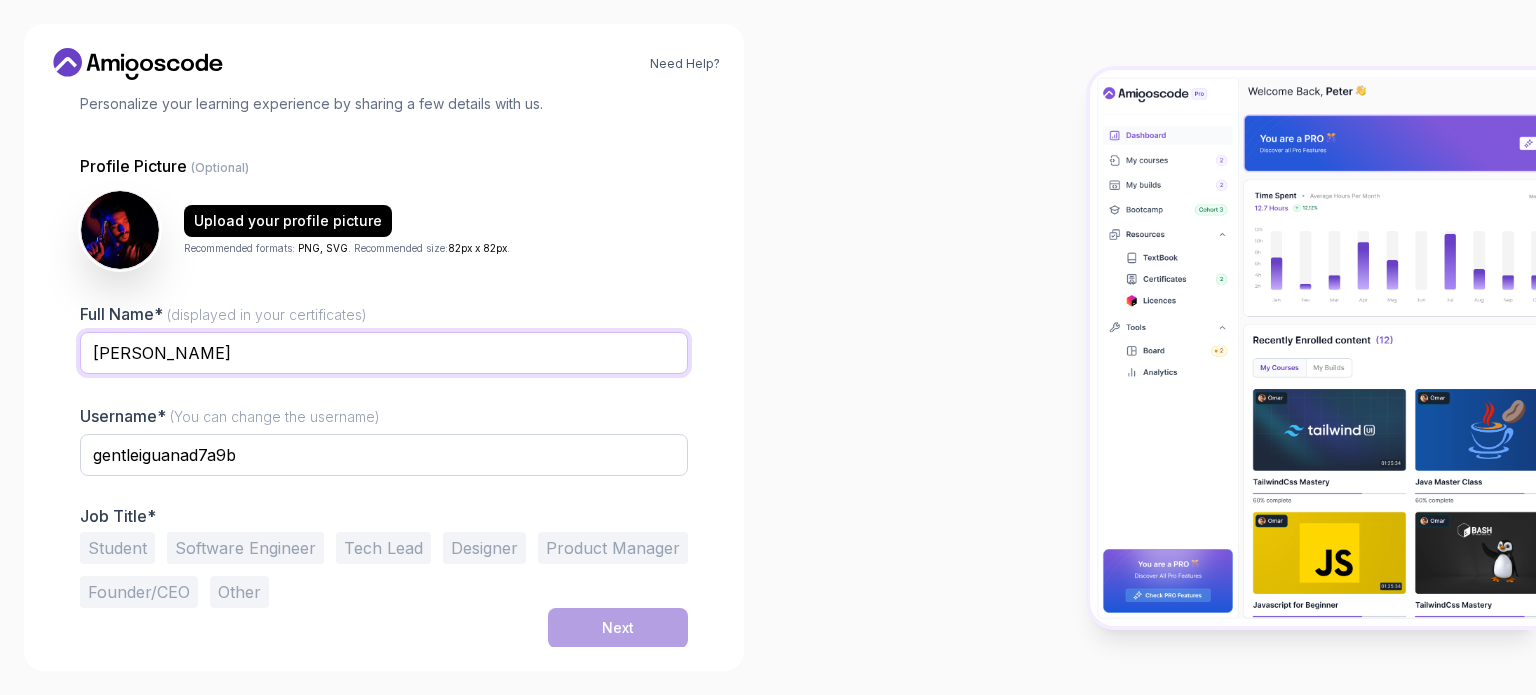 click on "sakthi kumar" at bounding box center (384, 353) 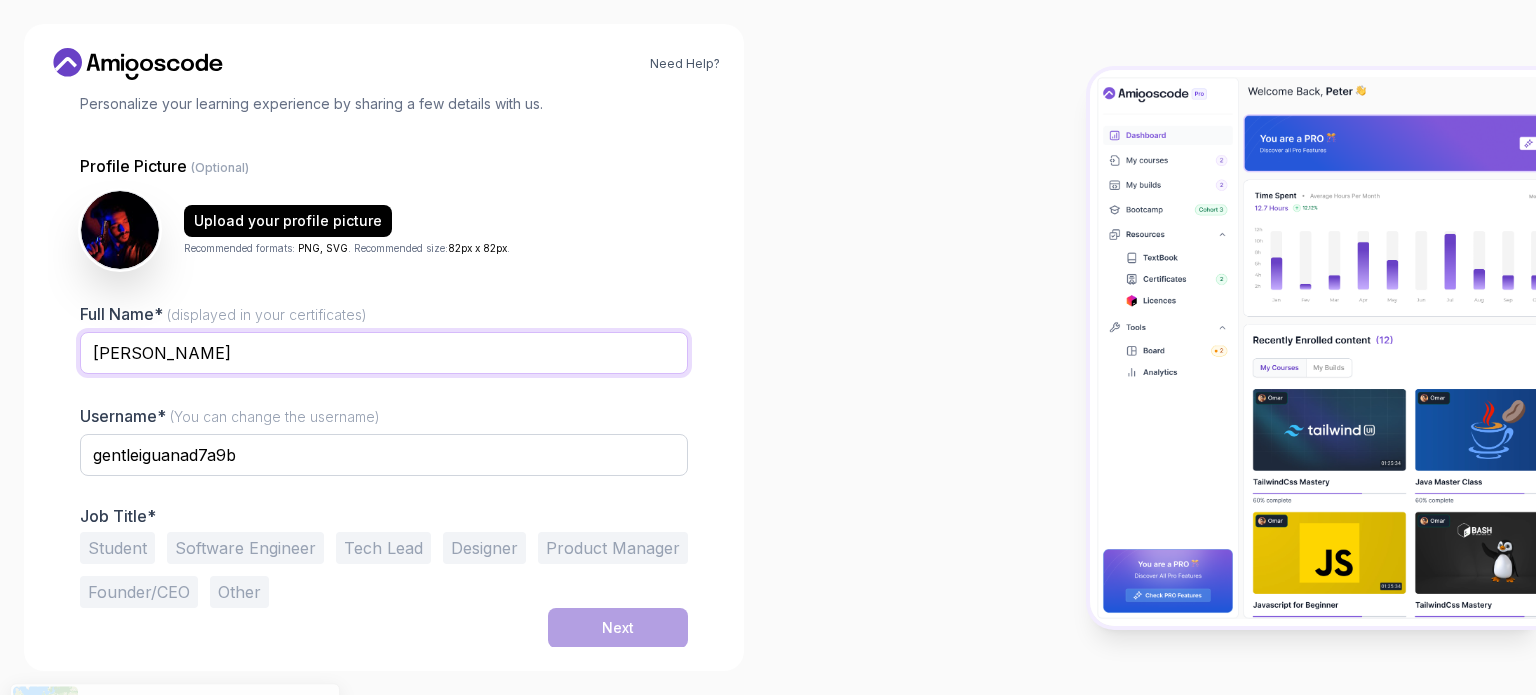 type on "[PERSON_NAME]" 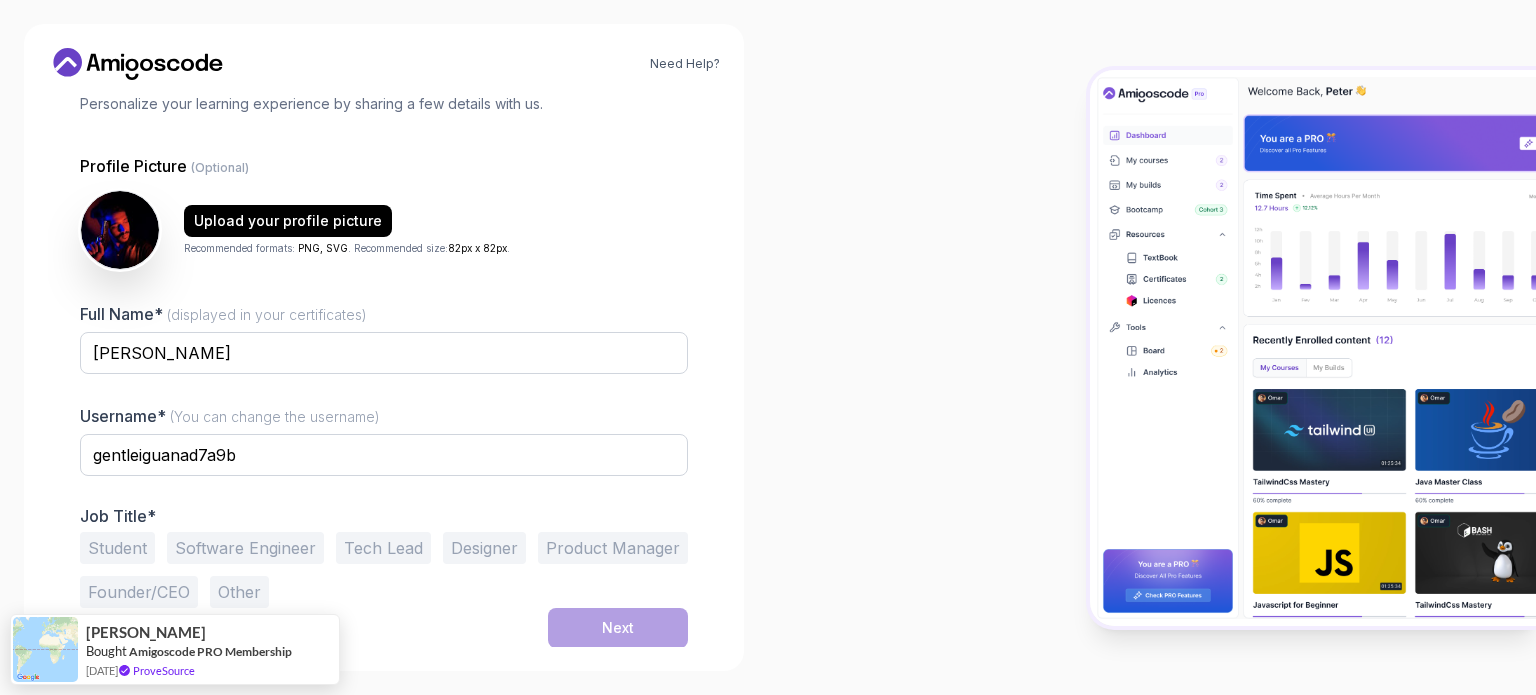 click at bounding box center (1152, 347) 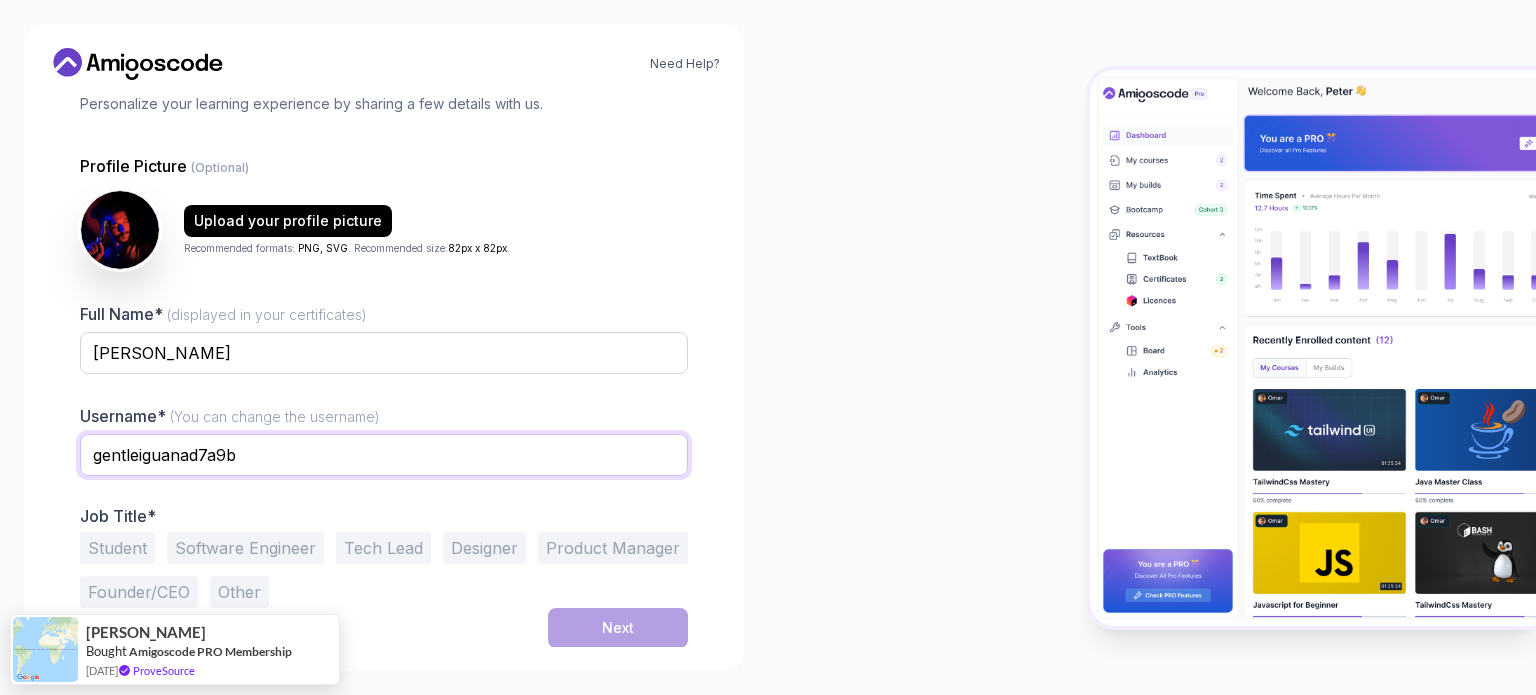 click on "gentleiguanad7a9b" at bounding box center [384, 455] 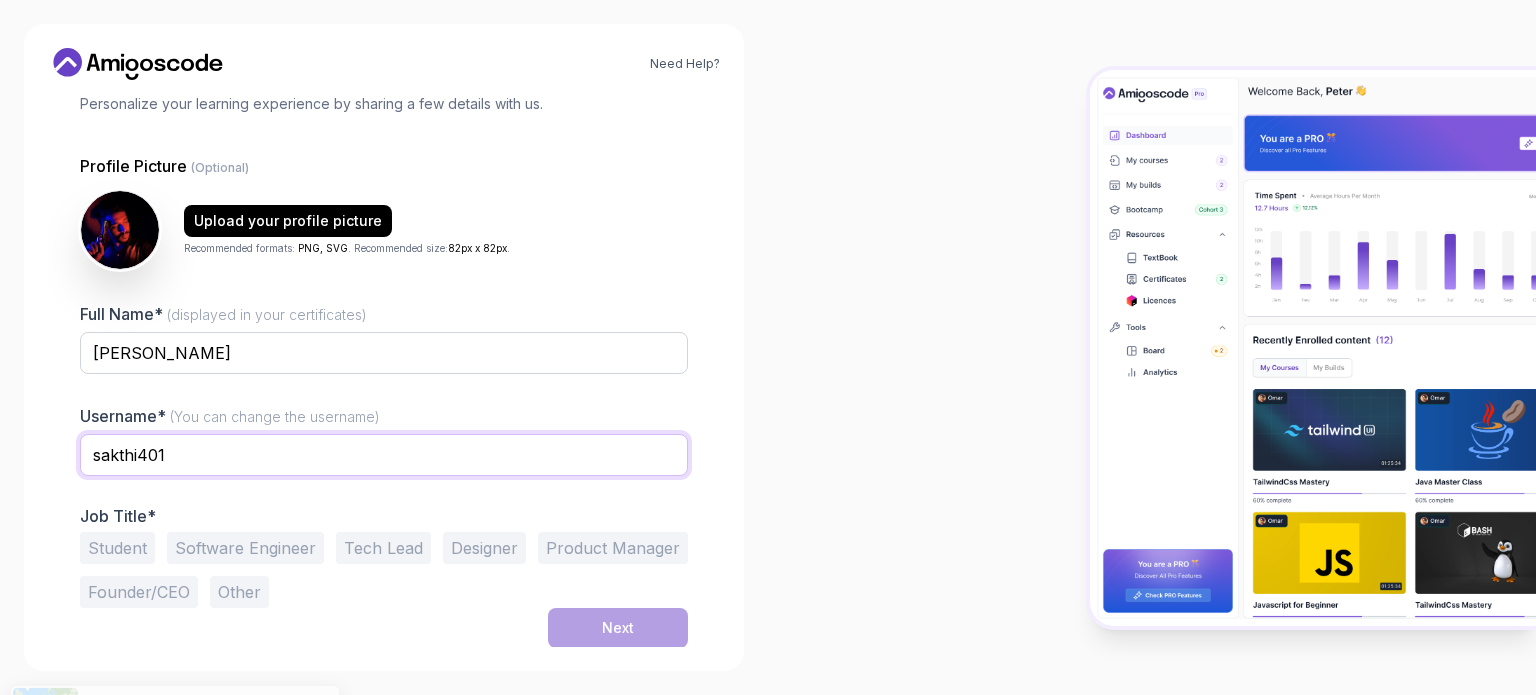 type on "sakthi401" 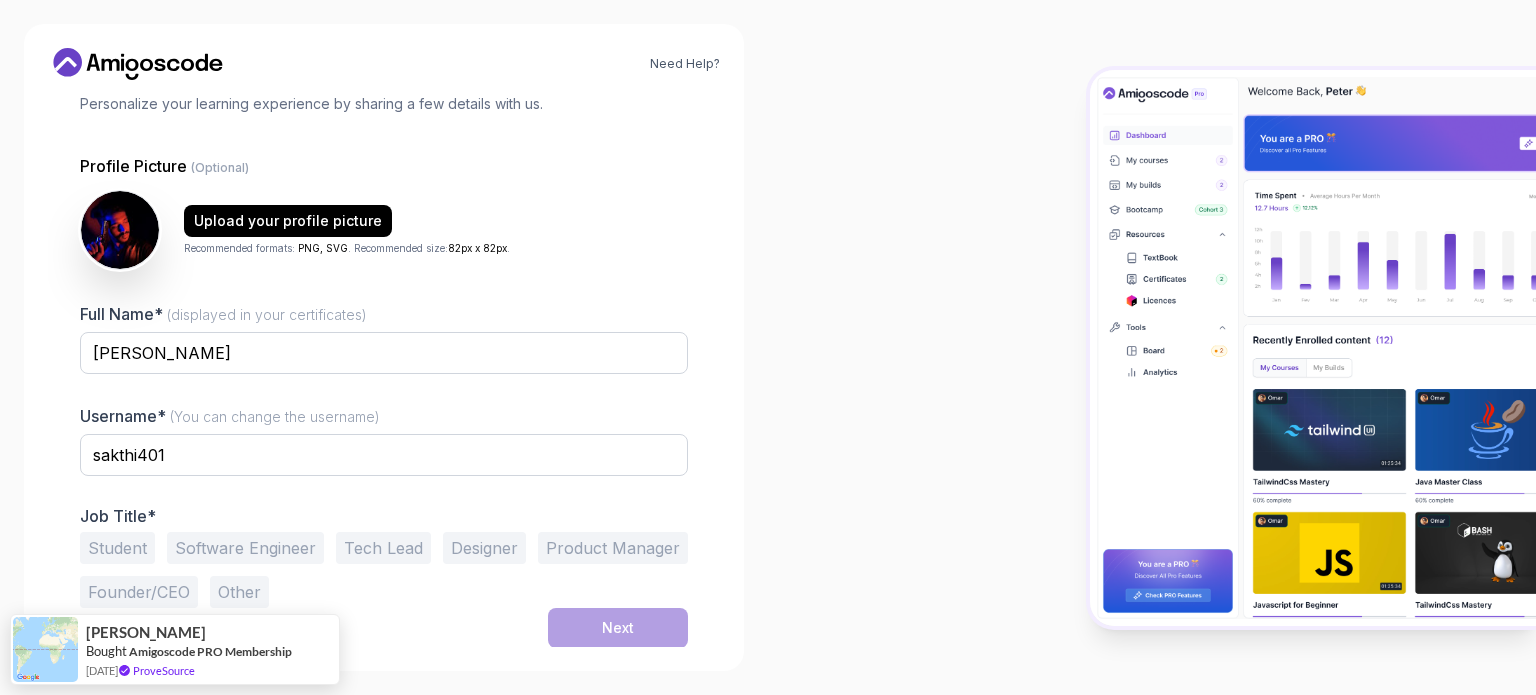click at bounding box center [384, 387] 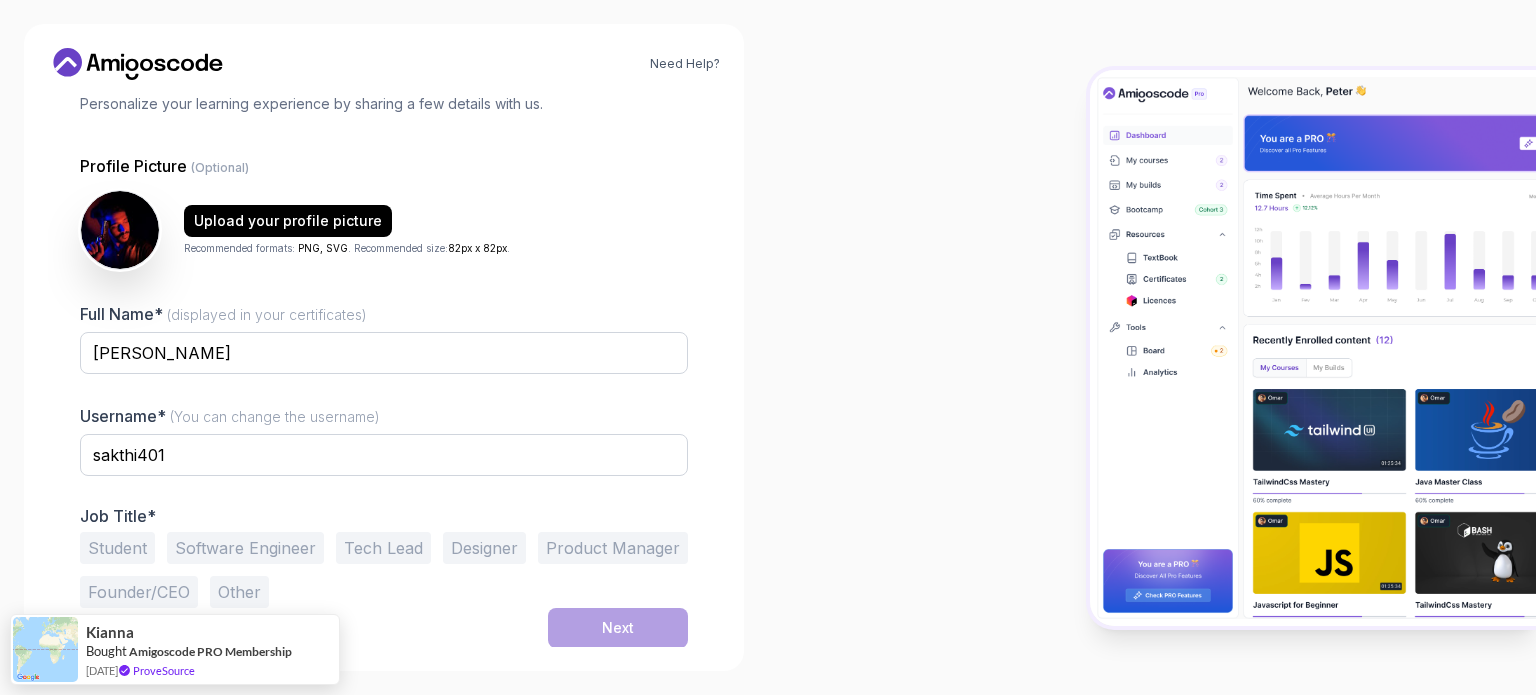 click on "Other" at bounding box center (239, 592) 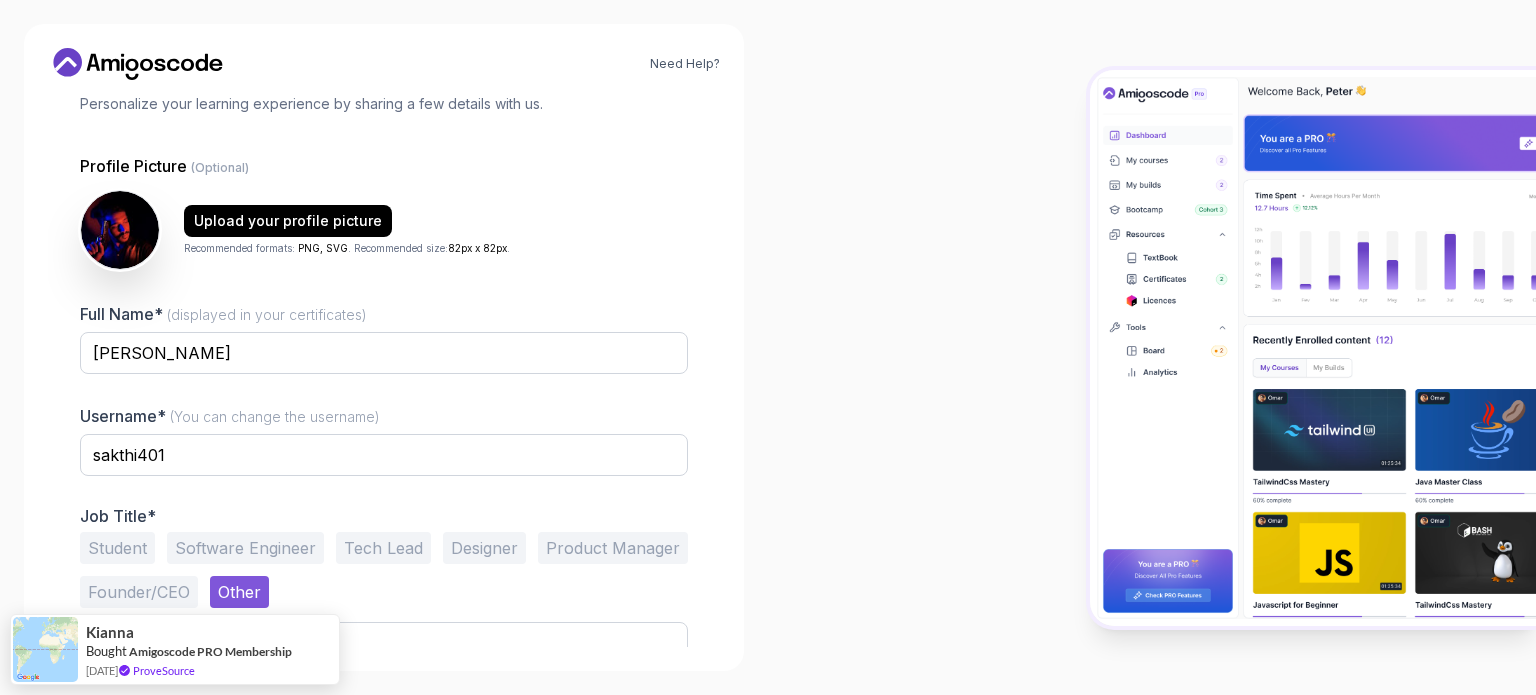scroll, scrollTop: 216, scrollLeft: 0, axis: vertical 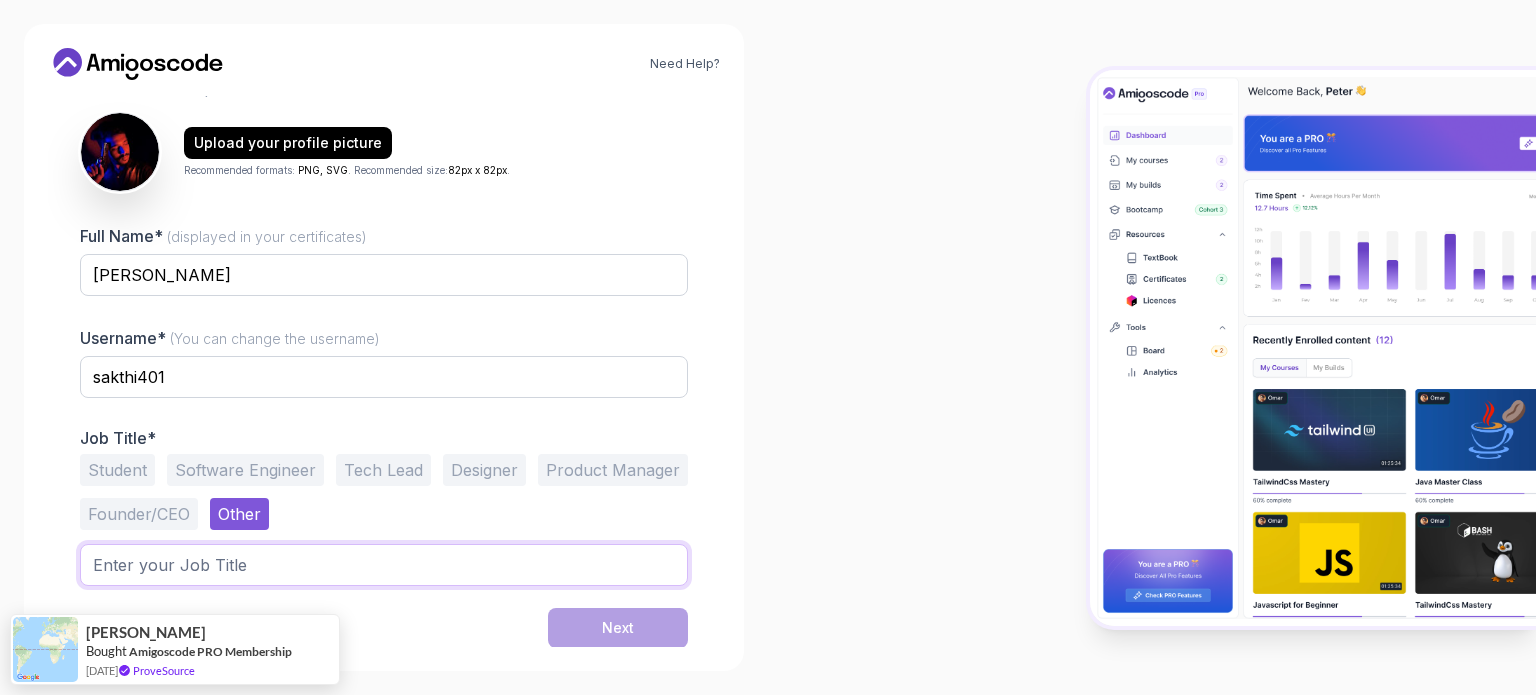 click at bounding box center [384, 565] 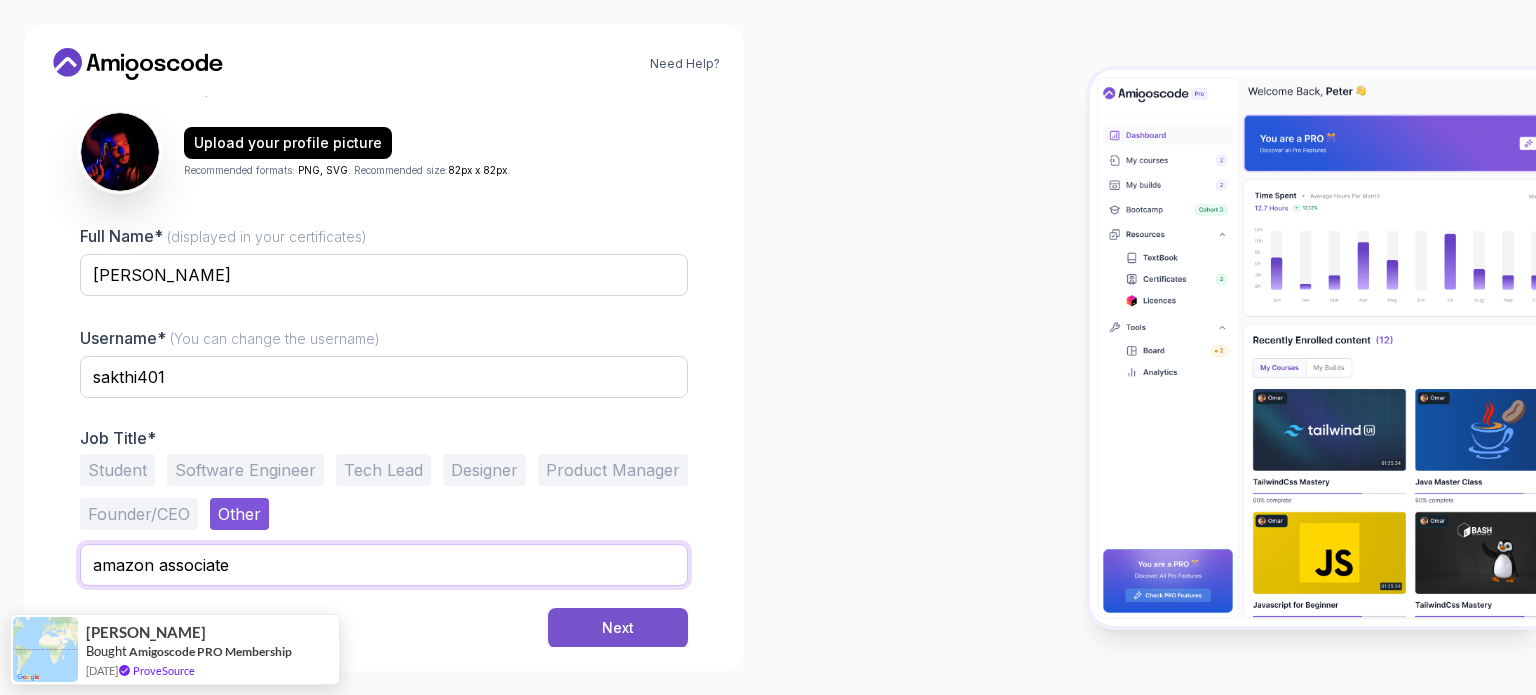 type on "amazon associate" 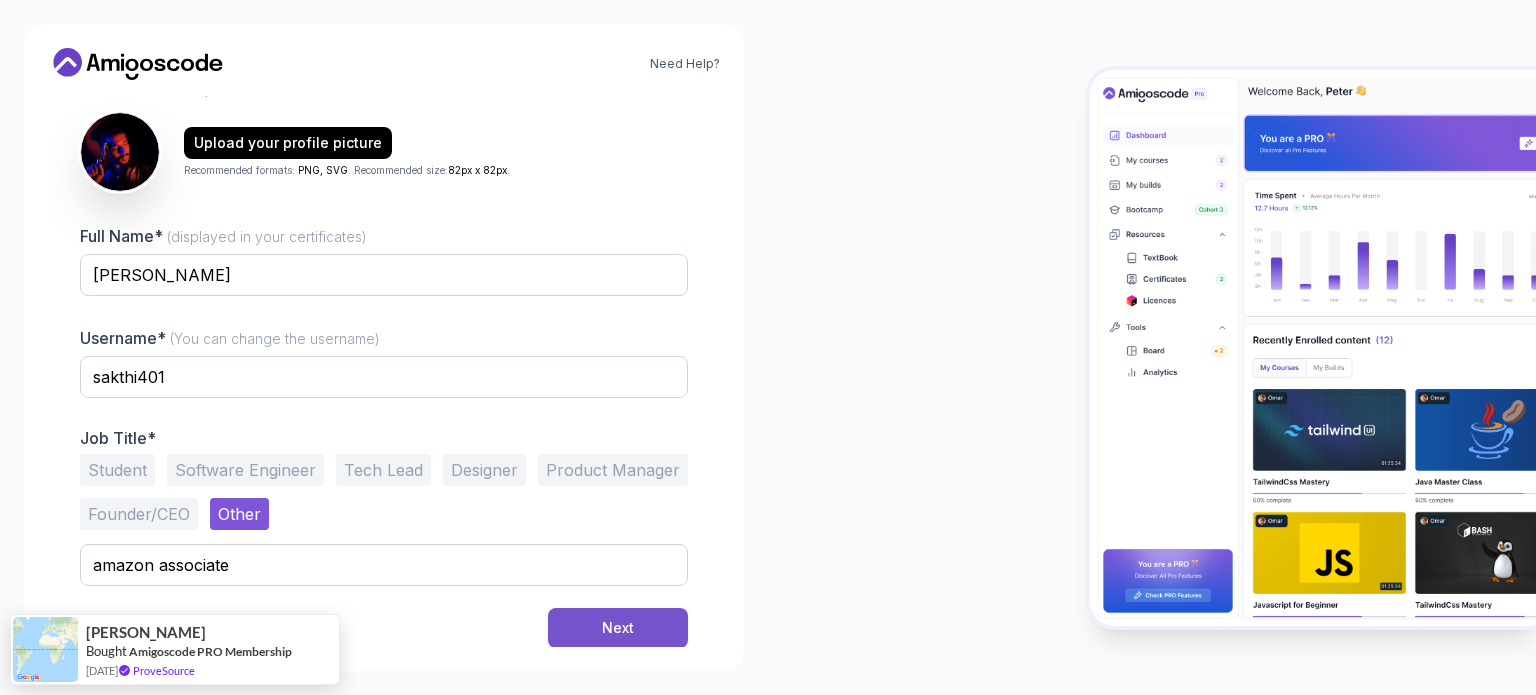 click on "Next" at bounding box center [618, 628] 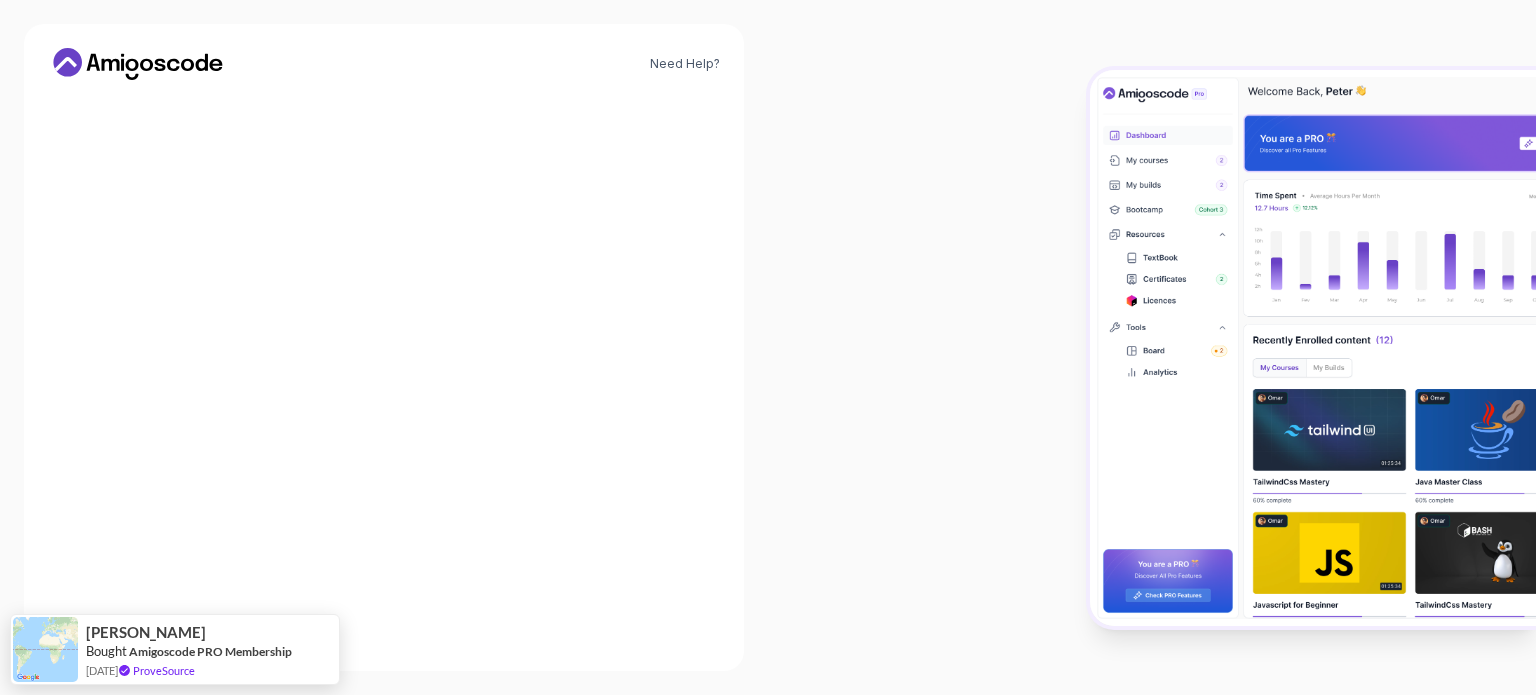 scroll, scrollTop: 200, scrollLeft: 0, axis: vertical 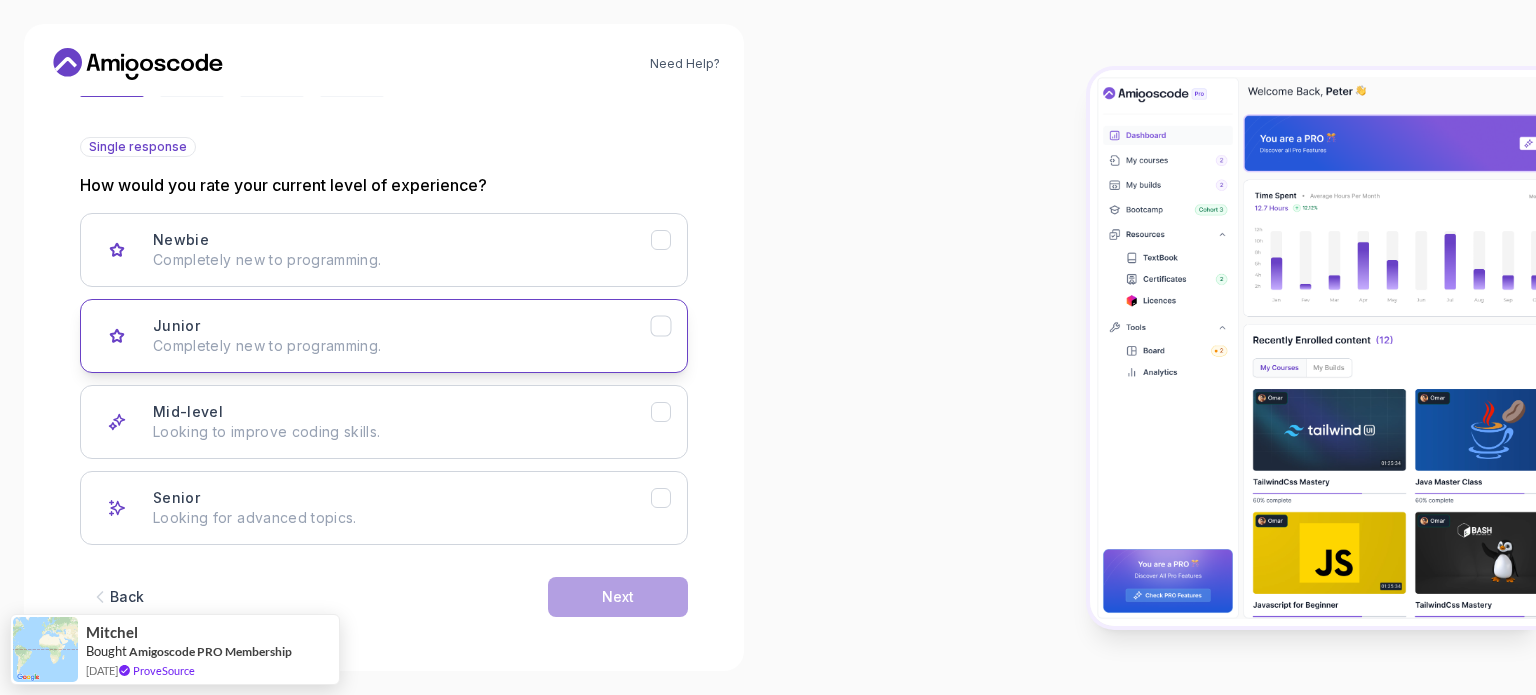 click on "Junior Completely new to programming." at bounding box center (402, 336) 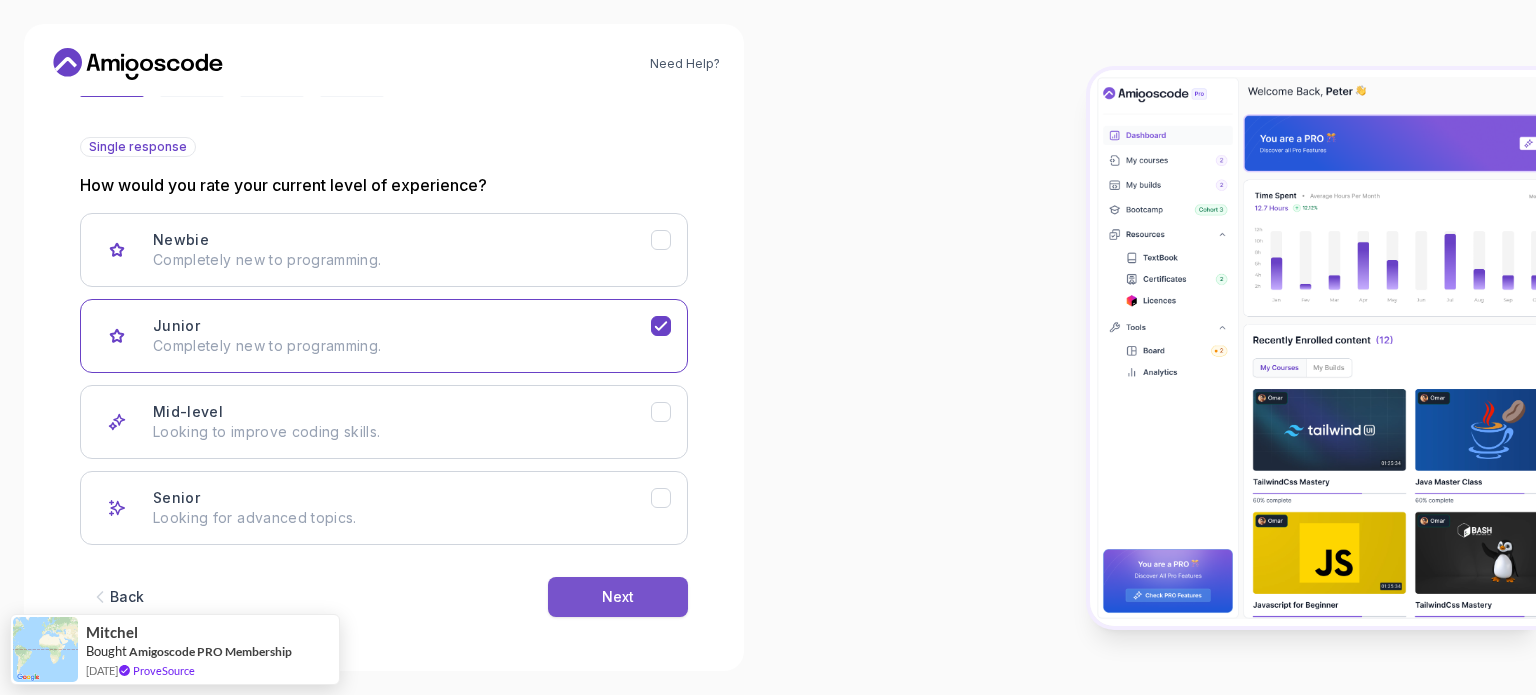 click on "Next" at bounding box center [618, 597] 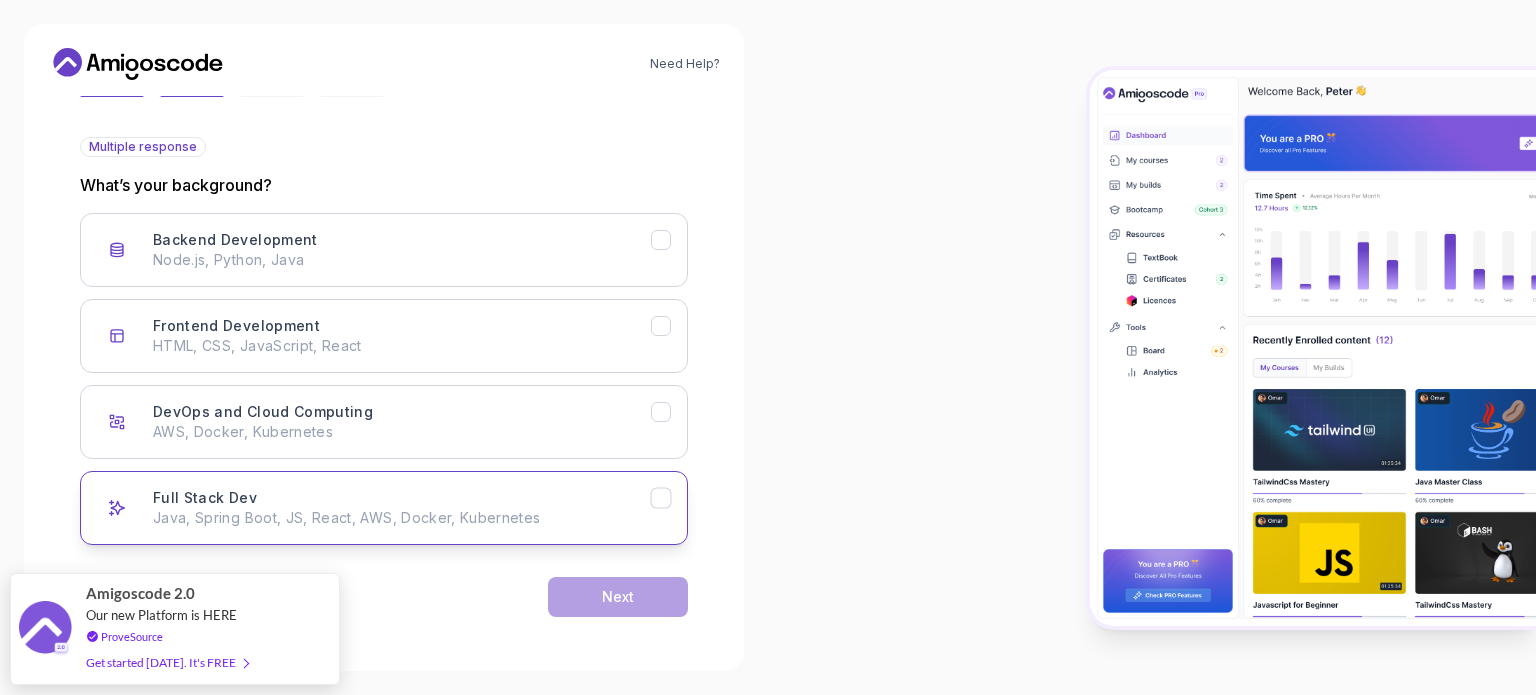 click on "Full Stack Dev Java, Spring Boot, JS, React, AWS, Docker, Kubernetes" at bounding box center [402, 508] 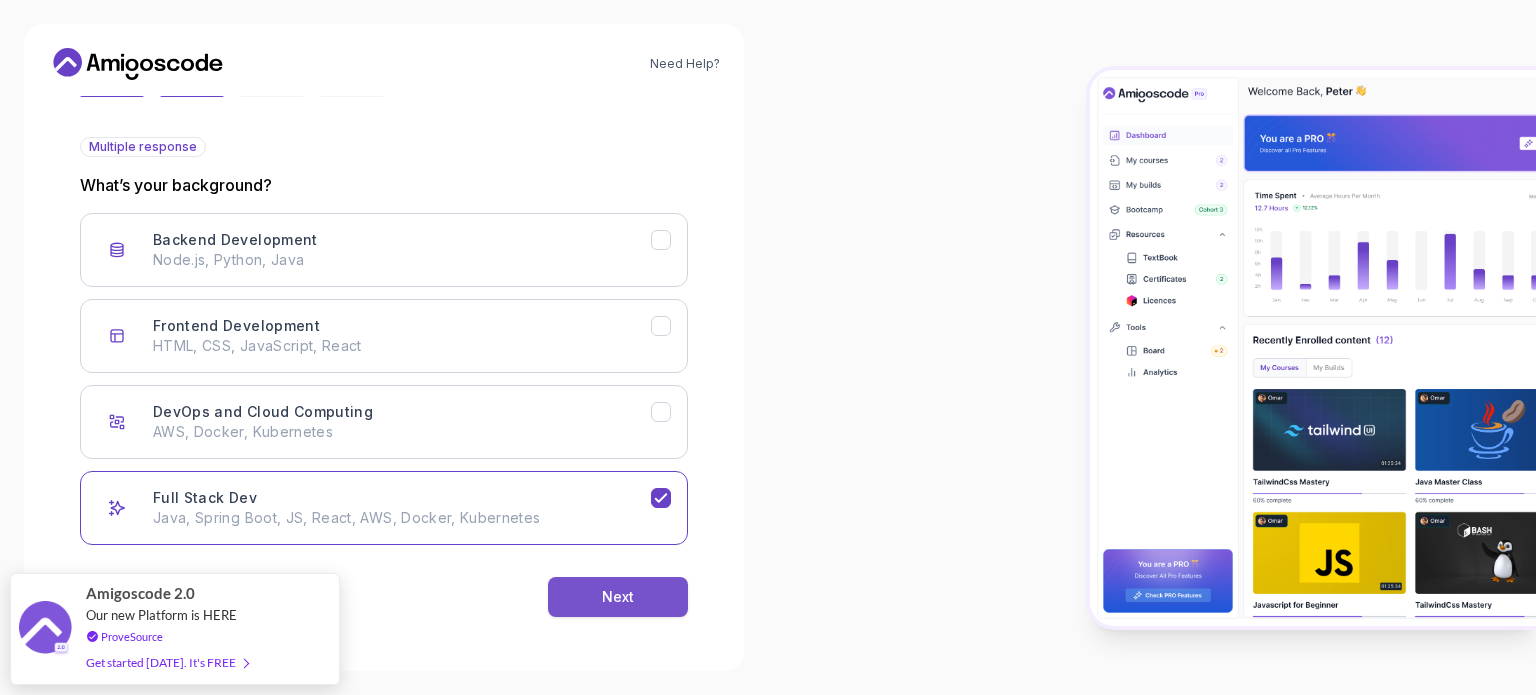 click on "Next" at bounding box center (618, 597) 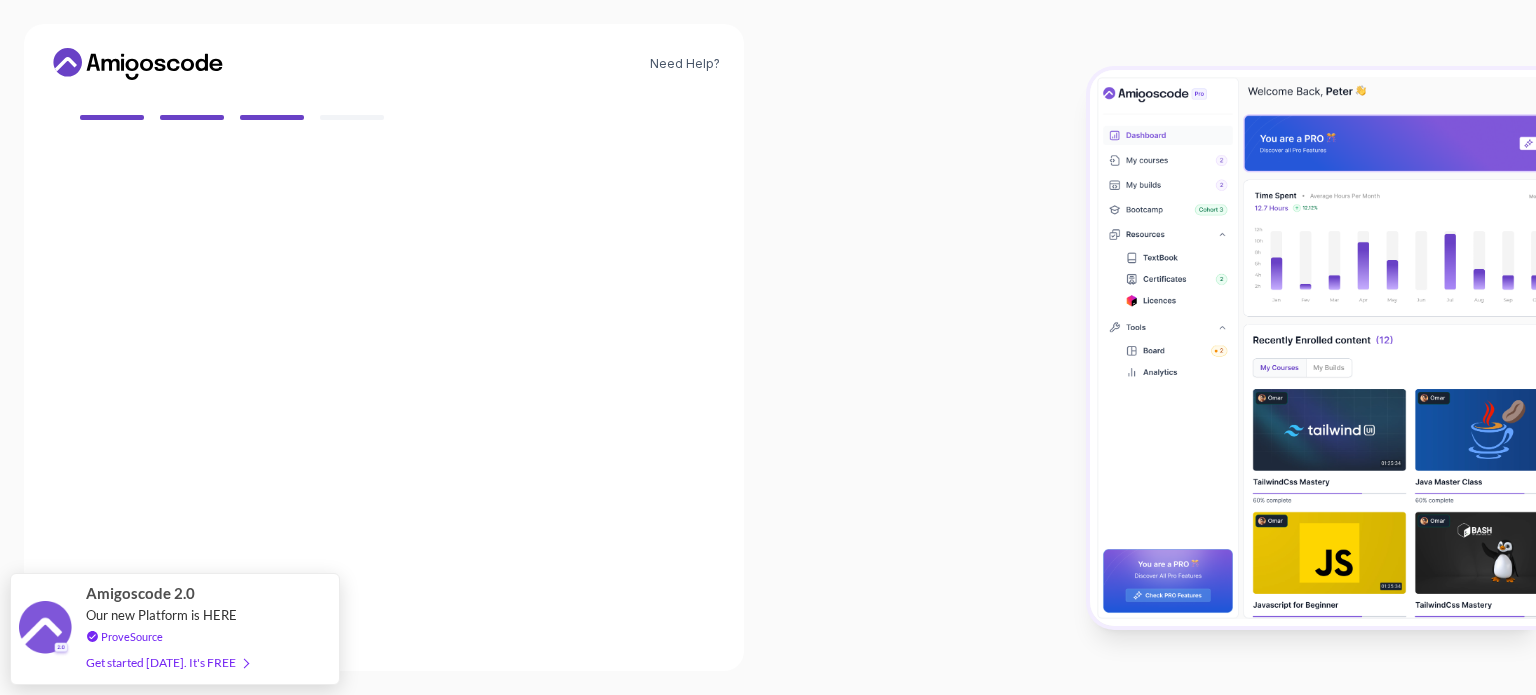 scroll, scrollTop: 177, scrollLeft: 0, axis: vertical 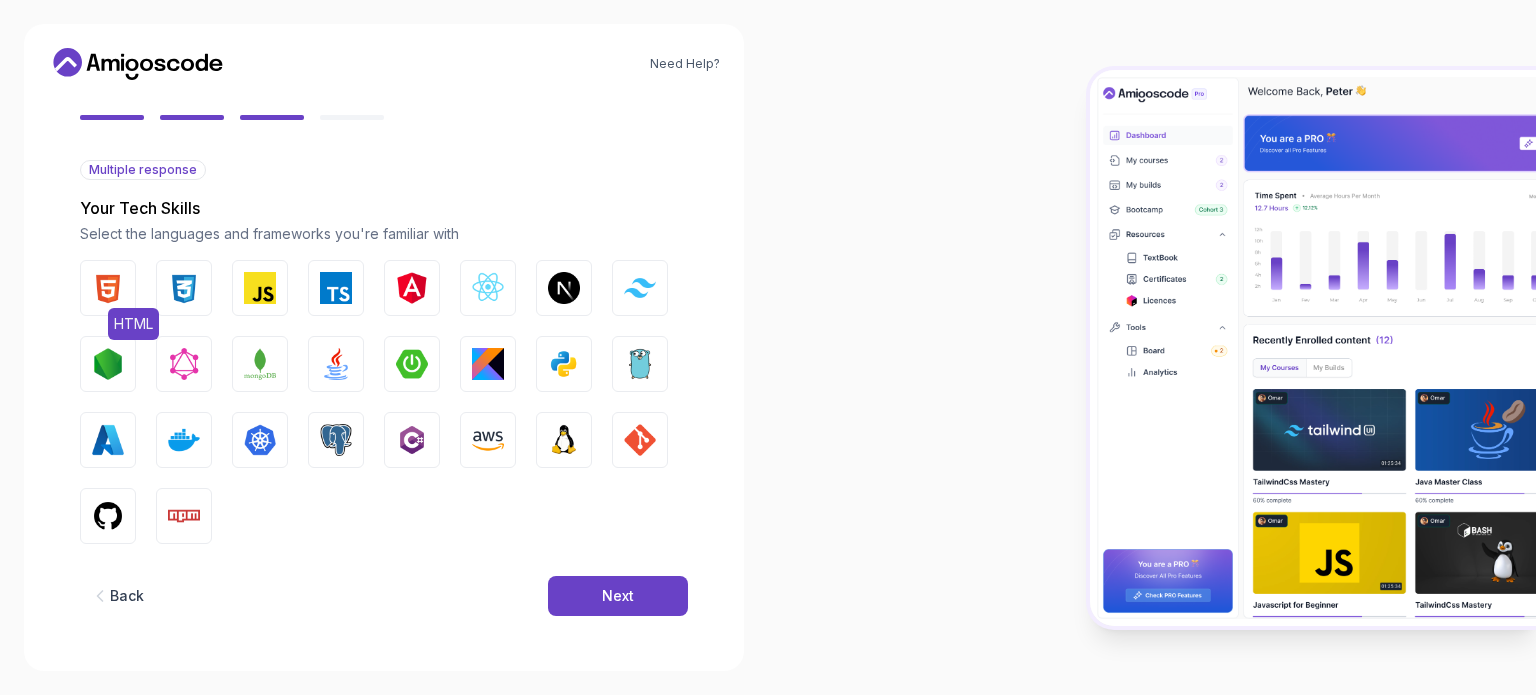 click at bounding box center (108, 288) 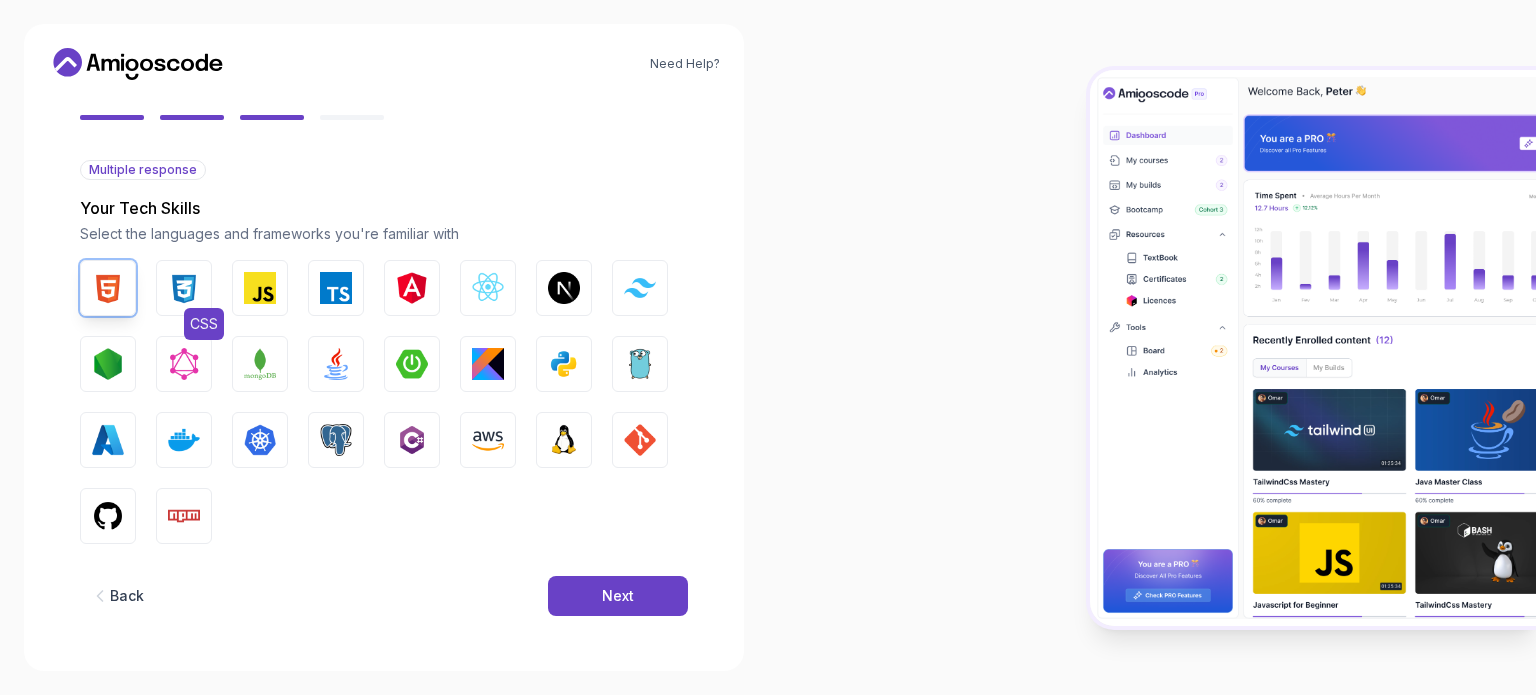 click at bounding box center [184, 288] 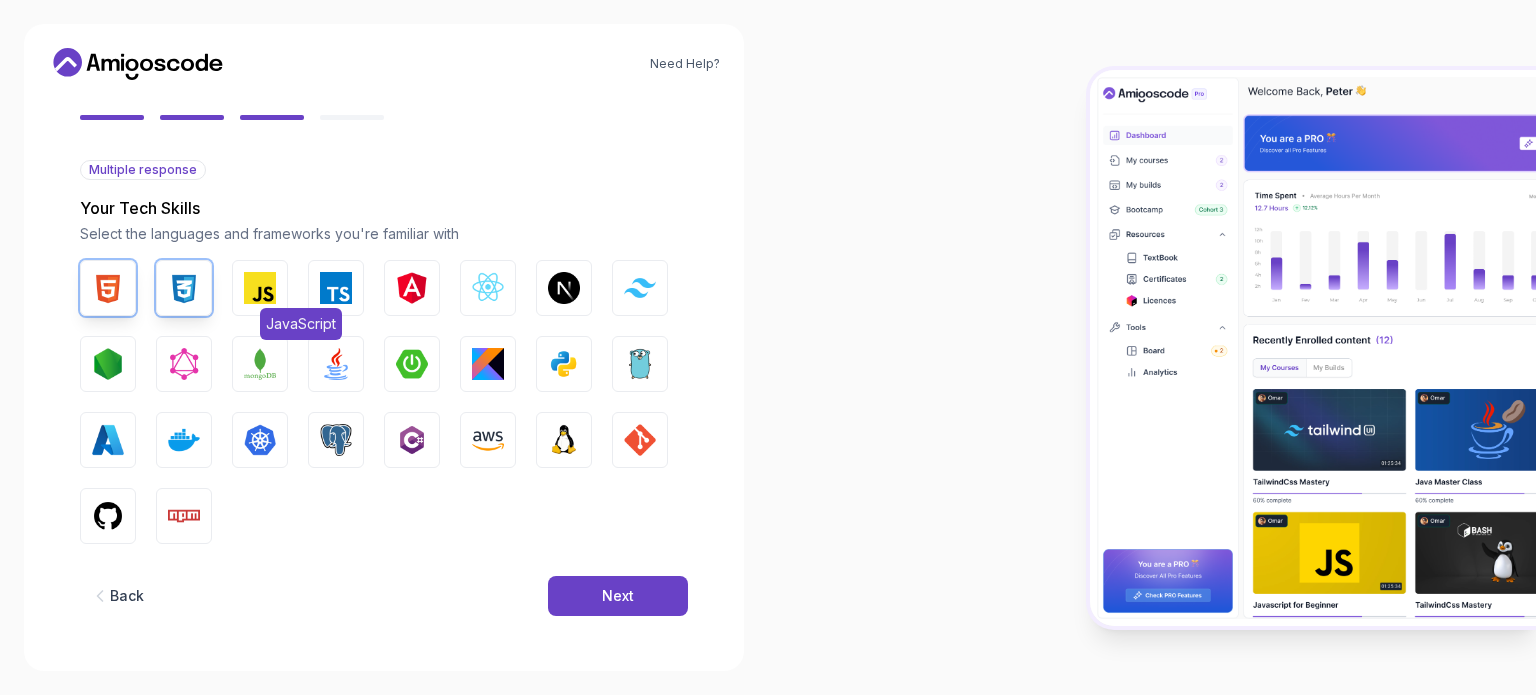 click at bounding box center (260, 288) 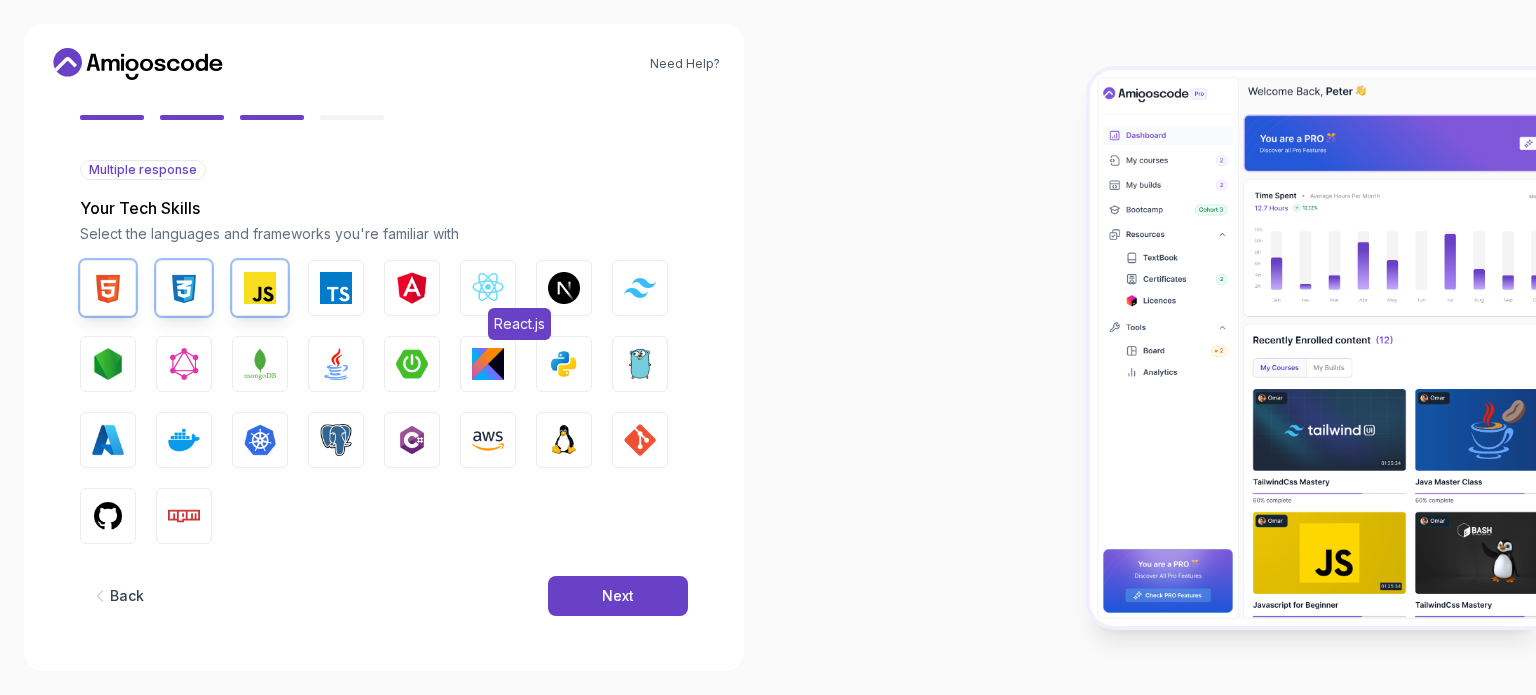 click at bounding box center [488, 288] 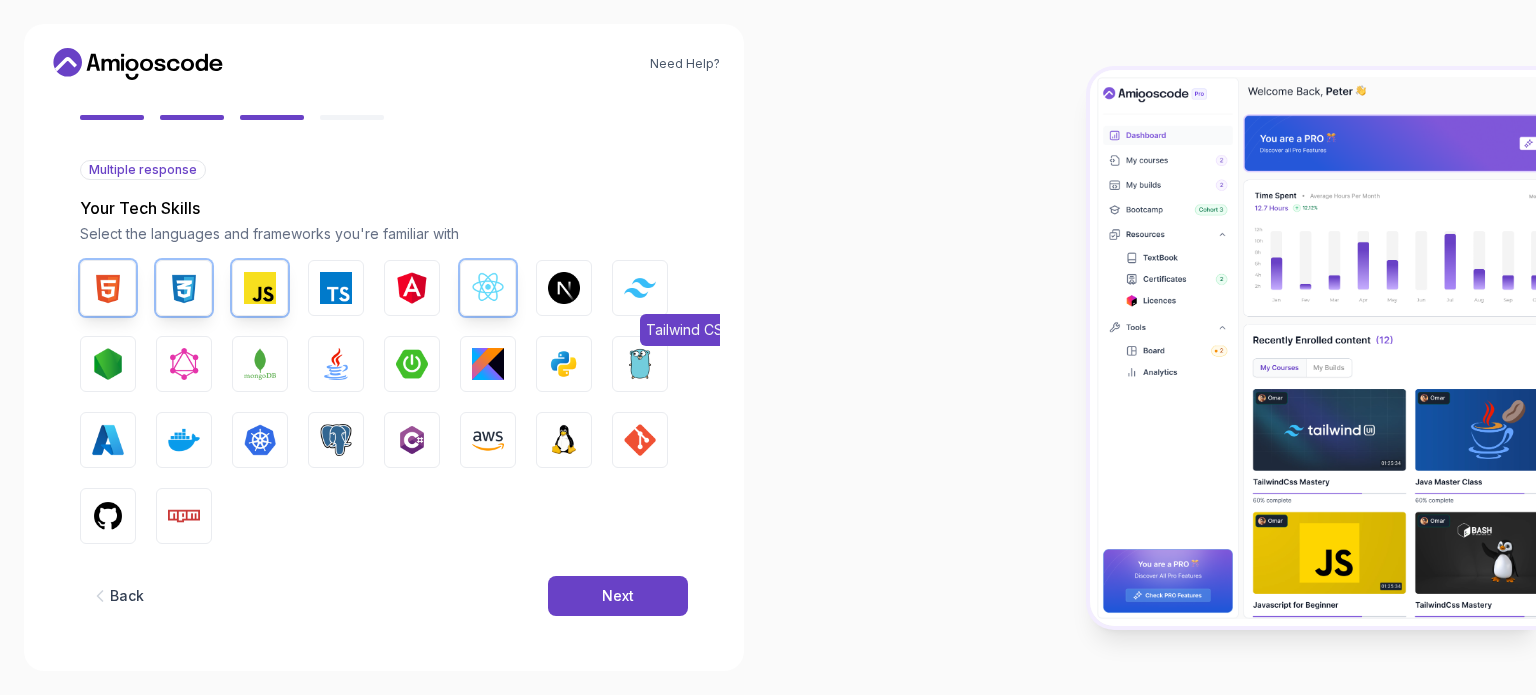 click at bounding box center [640, 287] 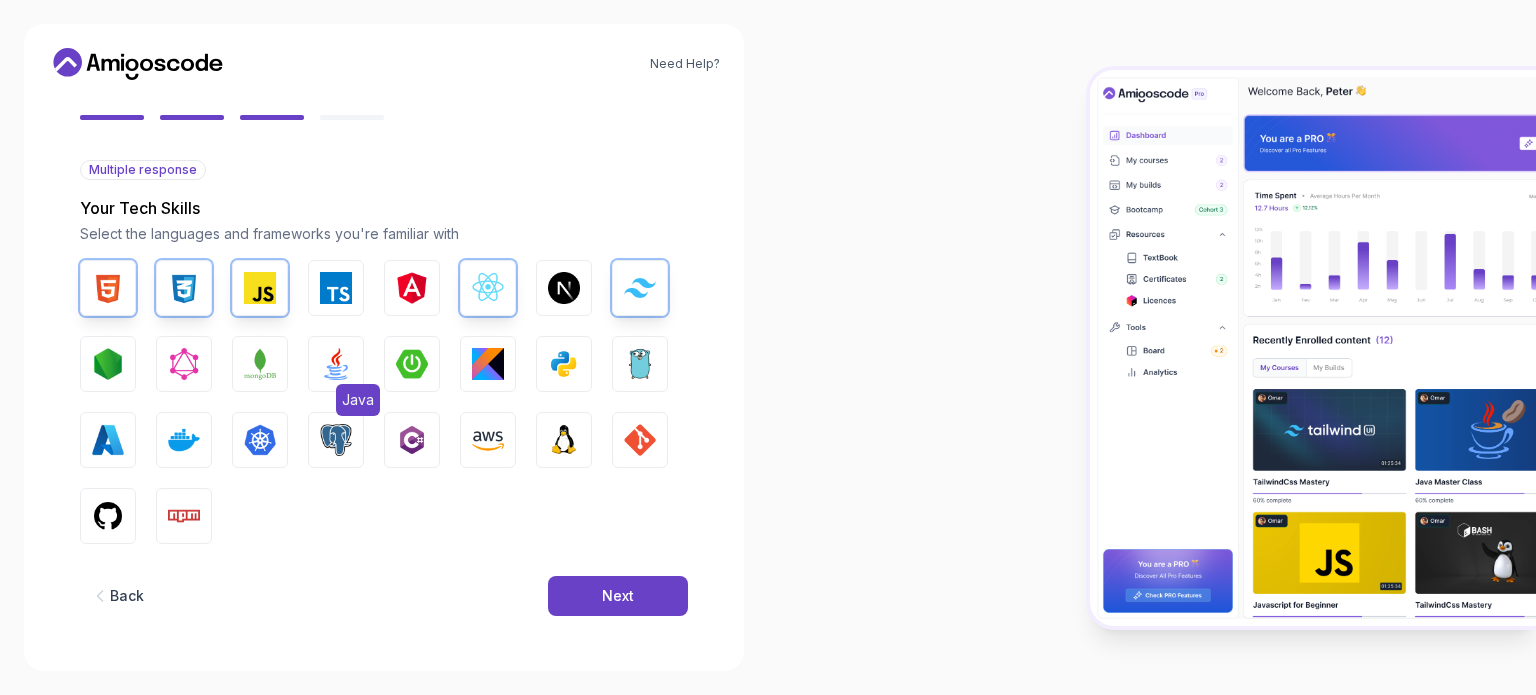 click at bounding box center (336, 364) 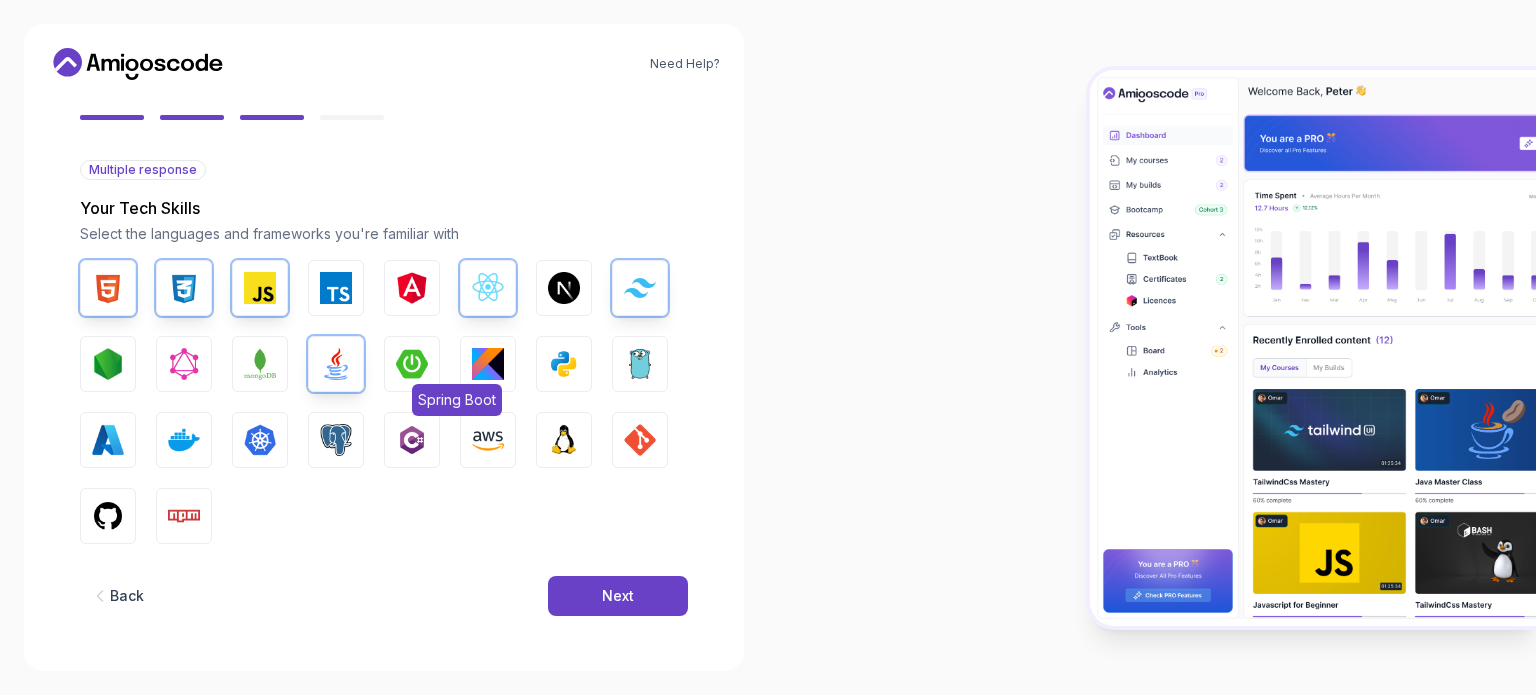 click at bounding box center (412, 364) 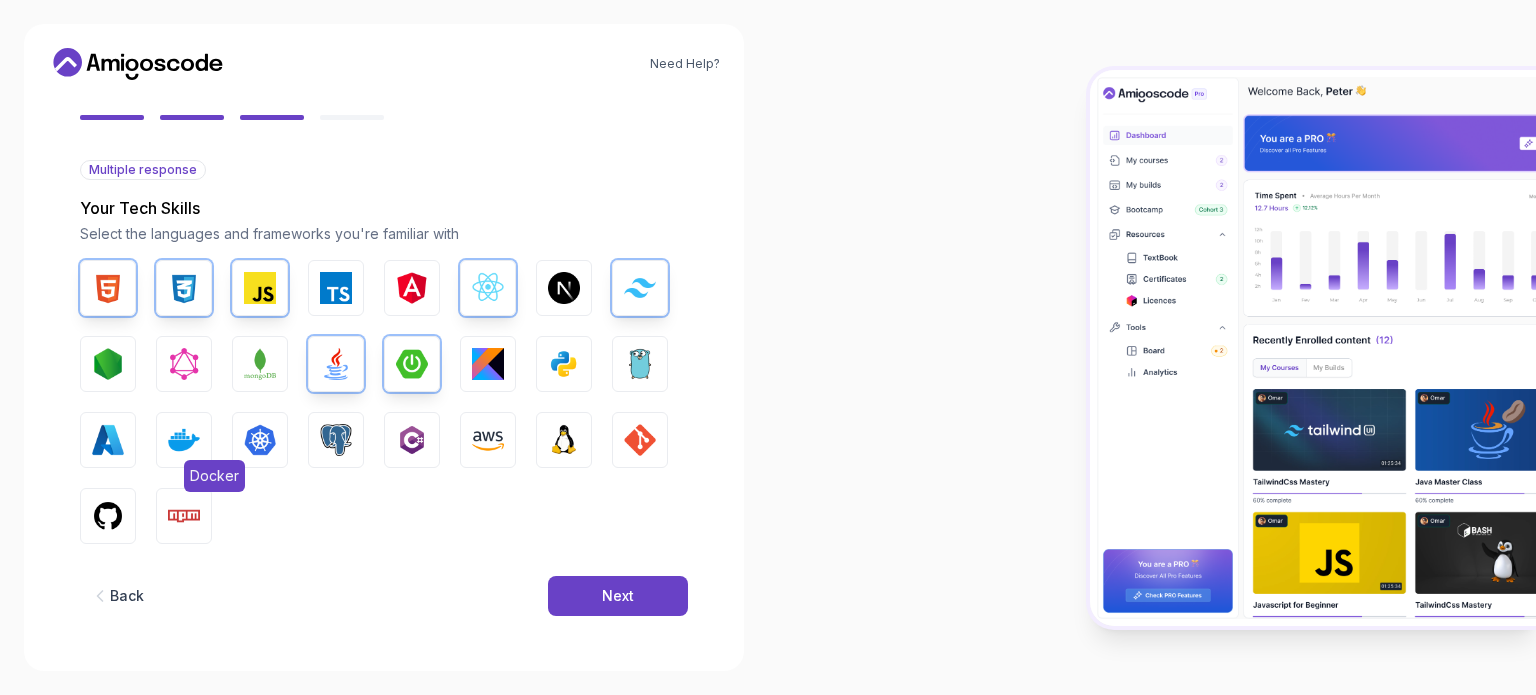 click at bounding box center (184, 440) 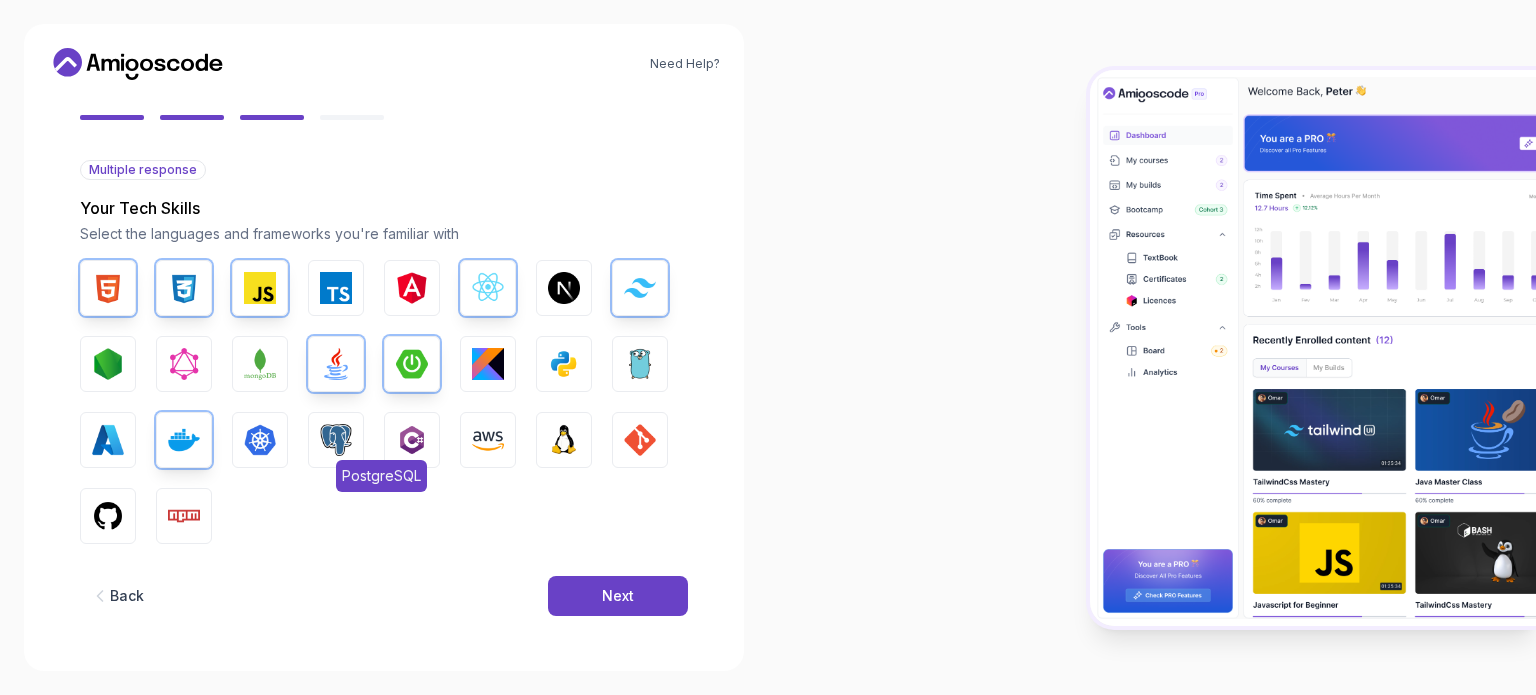 click at bounding box center (336, 440) 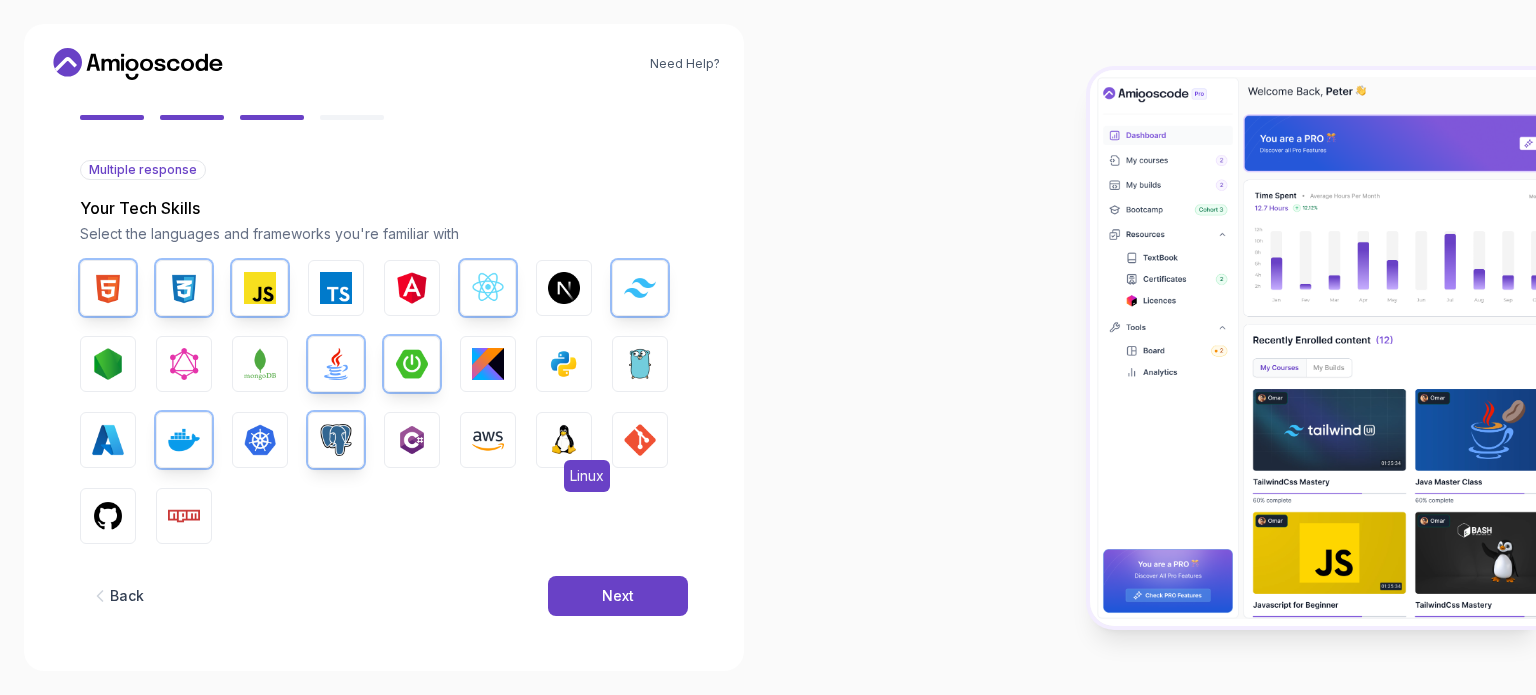 click at bounding box center [564, 440] 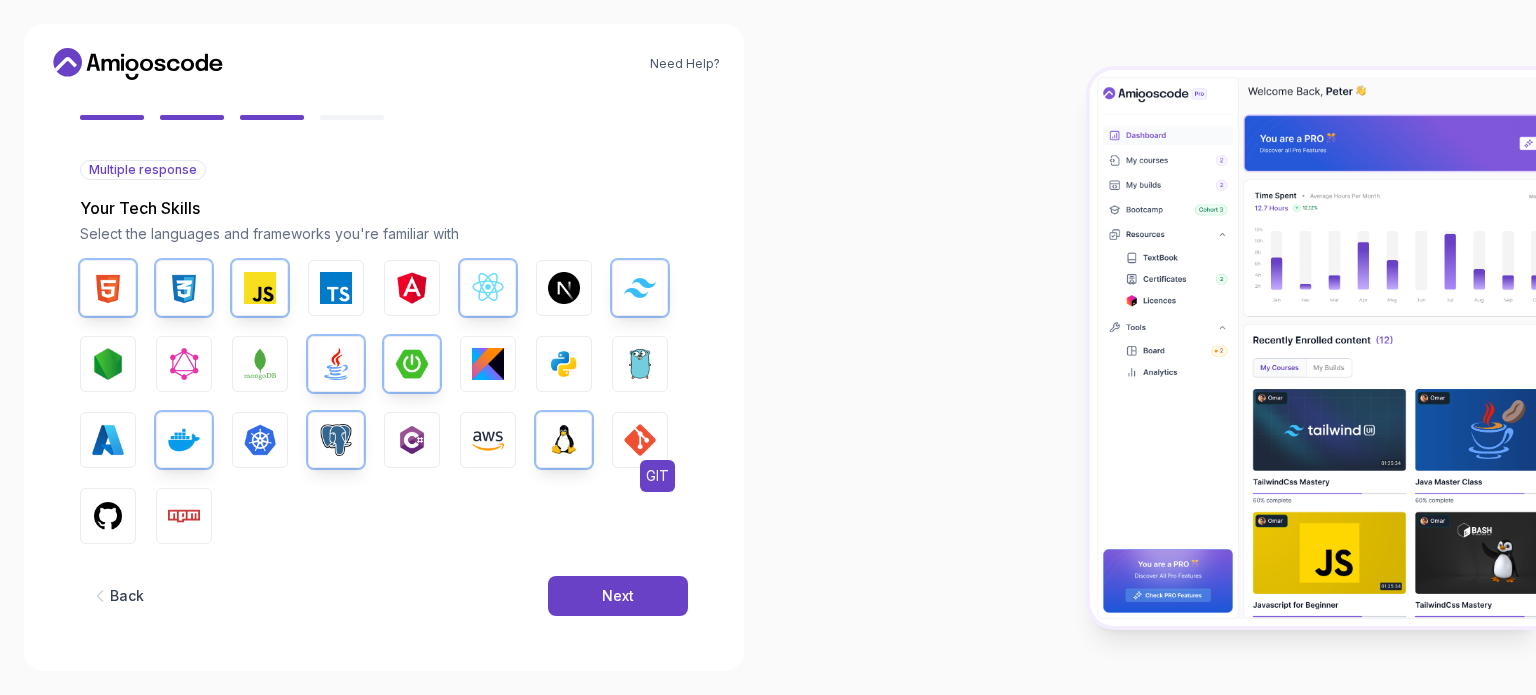 click at bounding box center (640, 440) 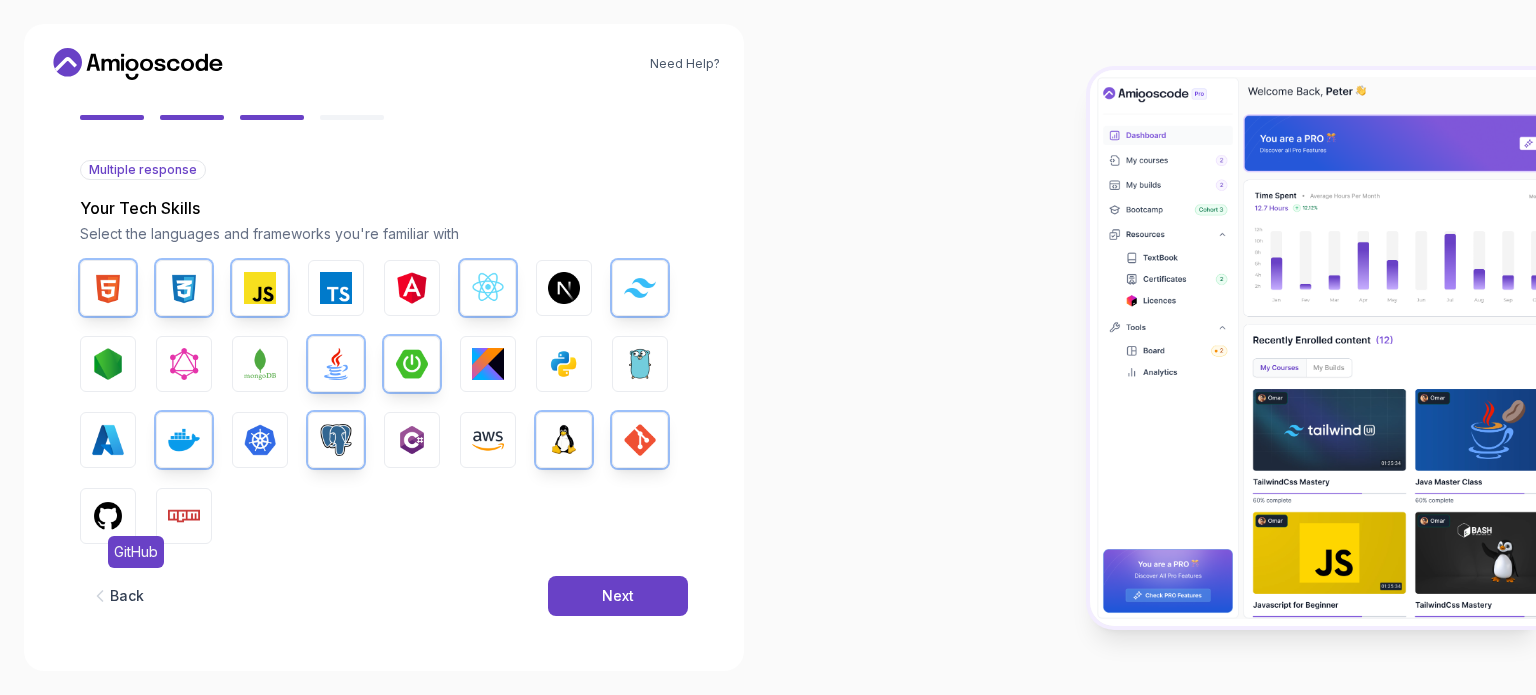 click at bounding box center [108, 516] 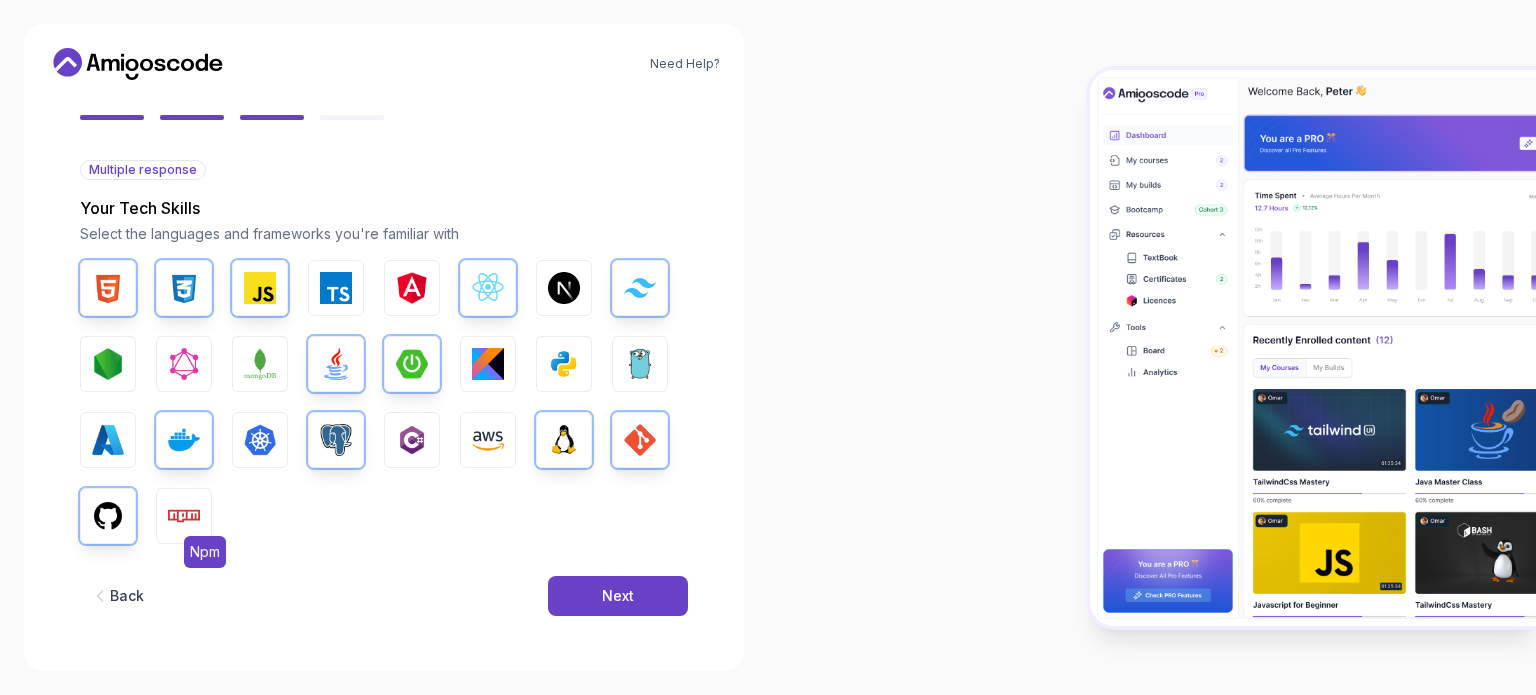 click at bounding box center [184, 516] 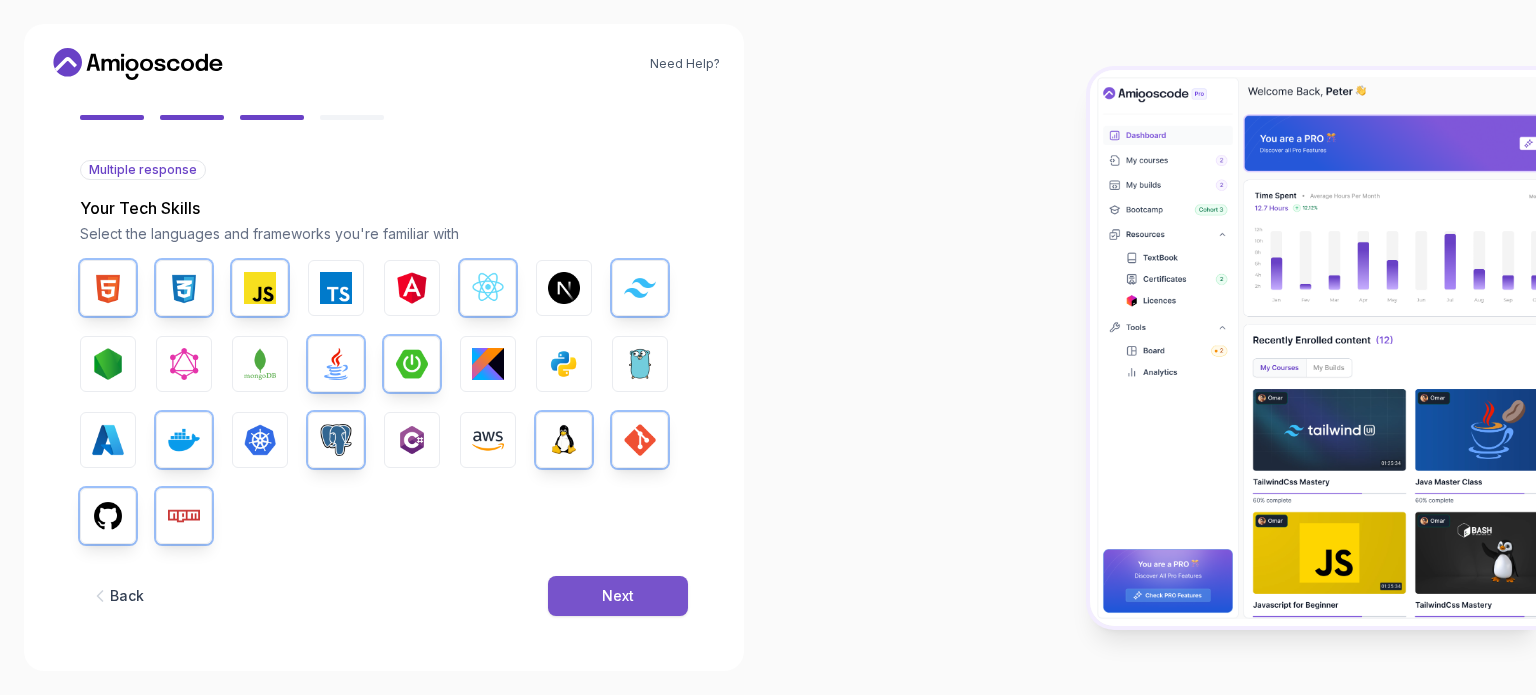 click on "Next" at bounding box center (618, 596) 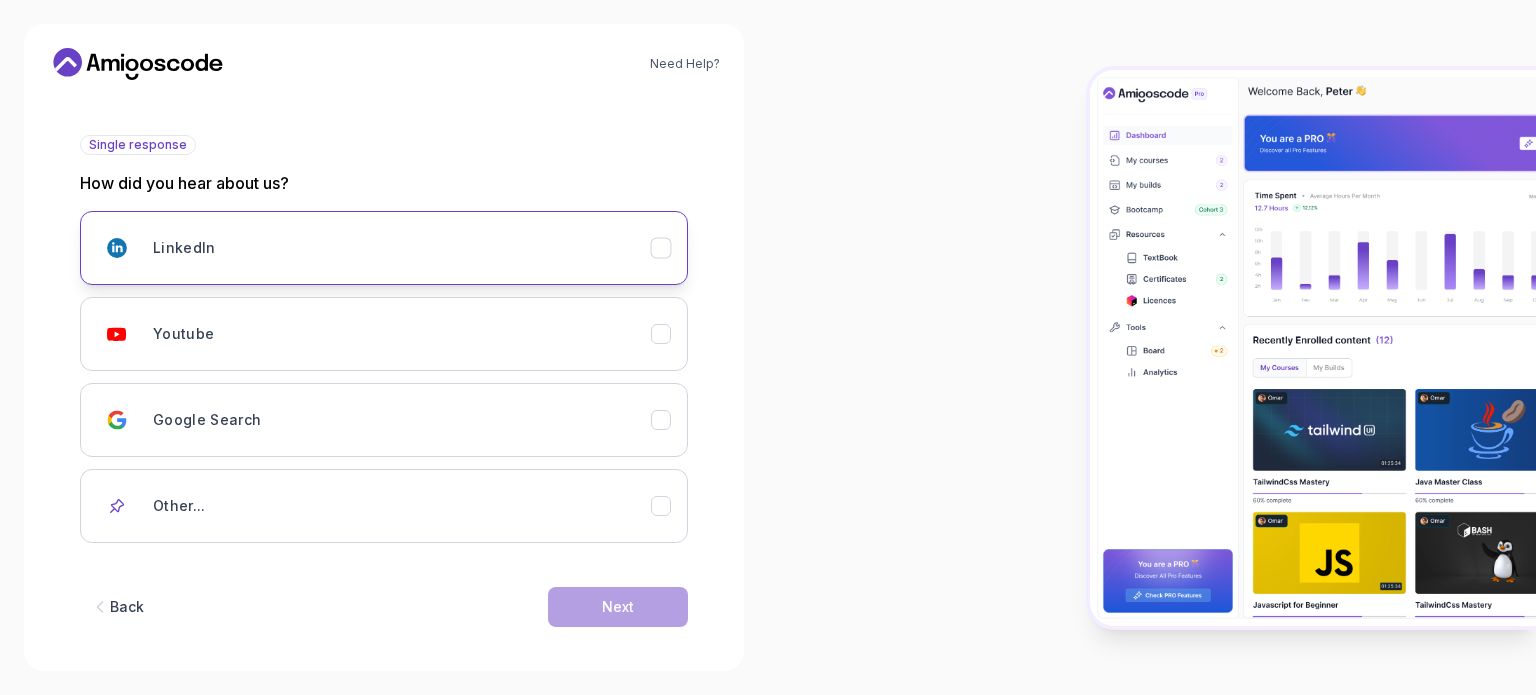 scroll, scrollTop: 212, scrollLeft: 0, axis: vertical 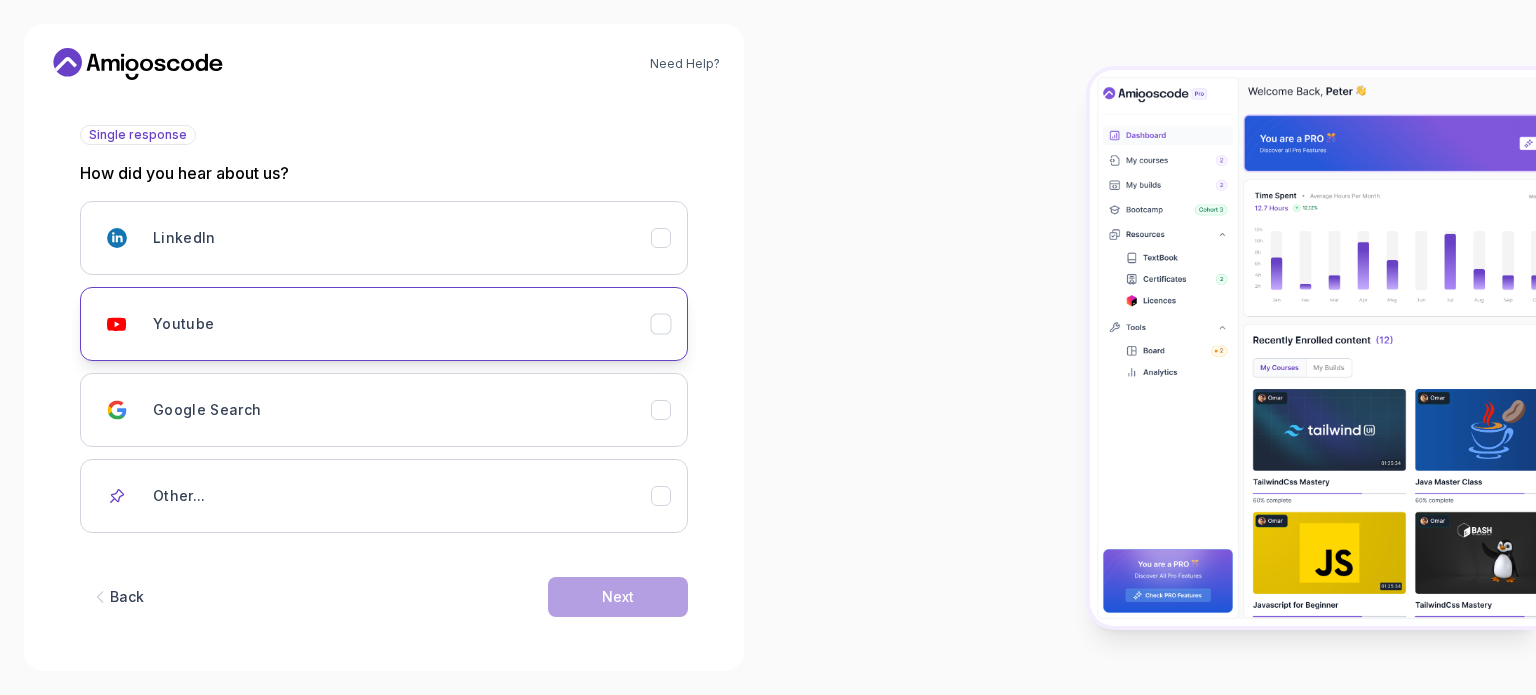 click on "Youtube" at bounding box center (402, 324) 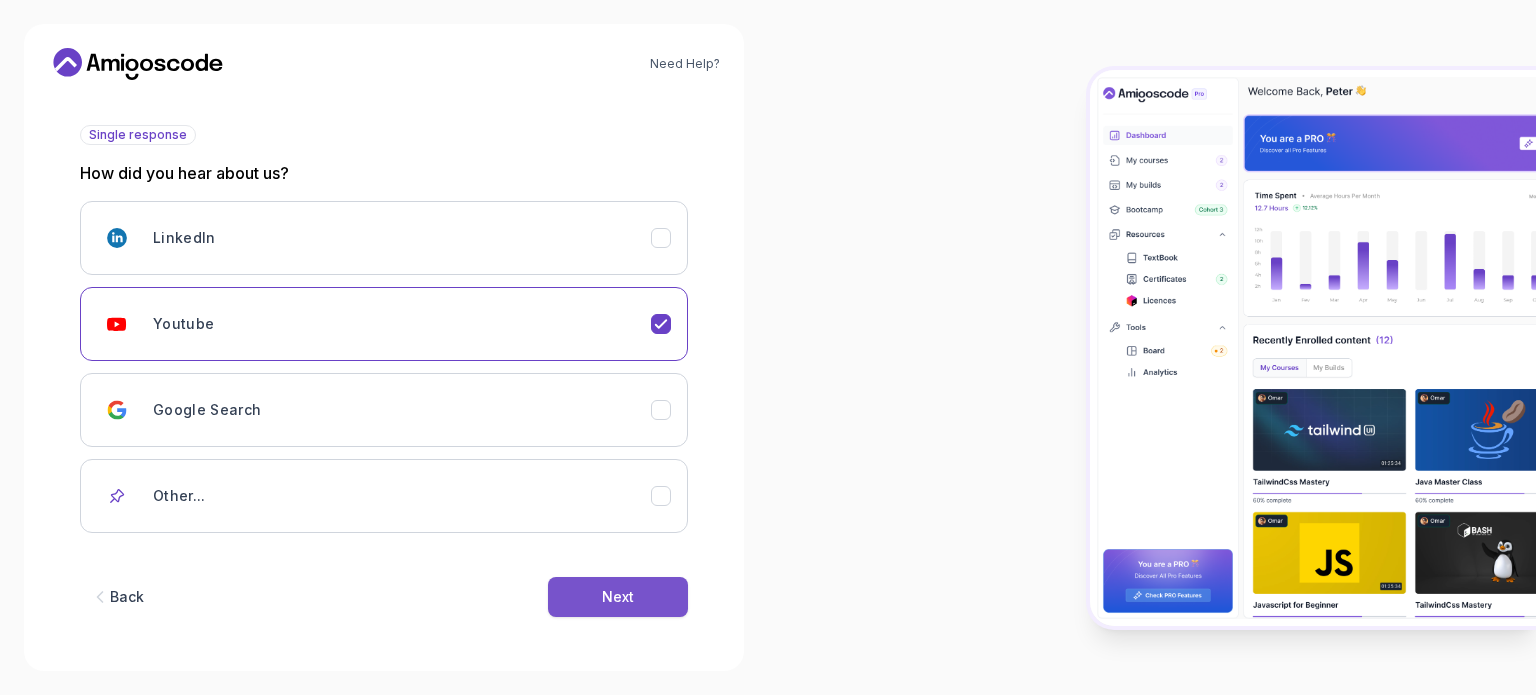click on "Next" at bounding box center (618, 597) 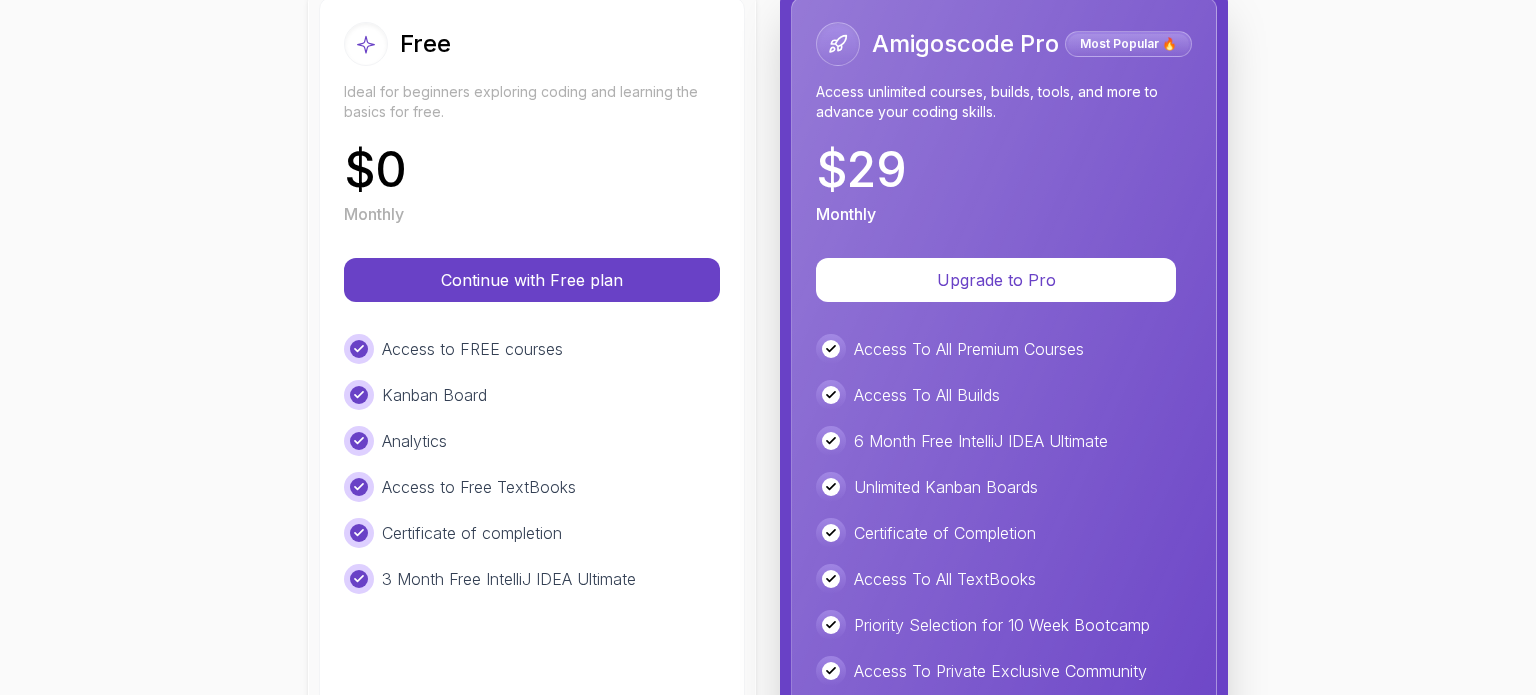 scroll, scrollTop: 263, scrollLeft: 0, axis: vertical 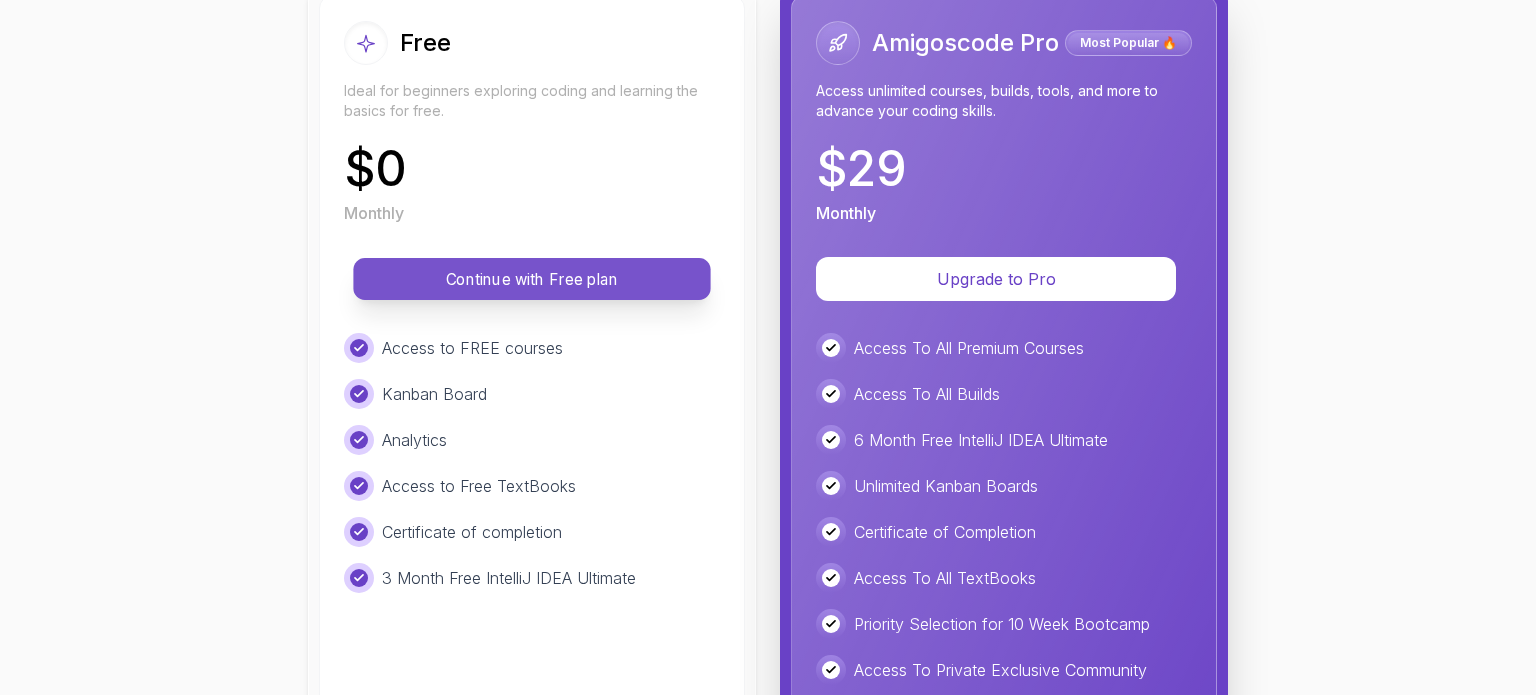click on "Continue with Free plan" at bounding box center [532, 279] 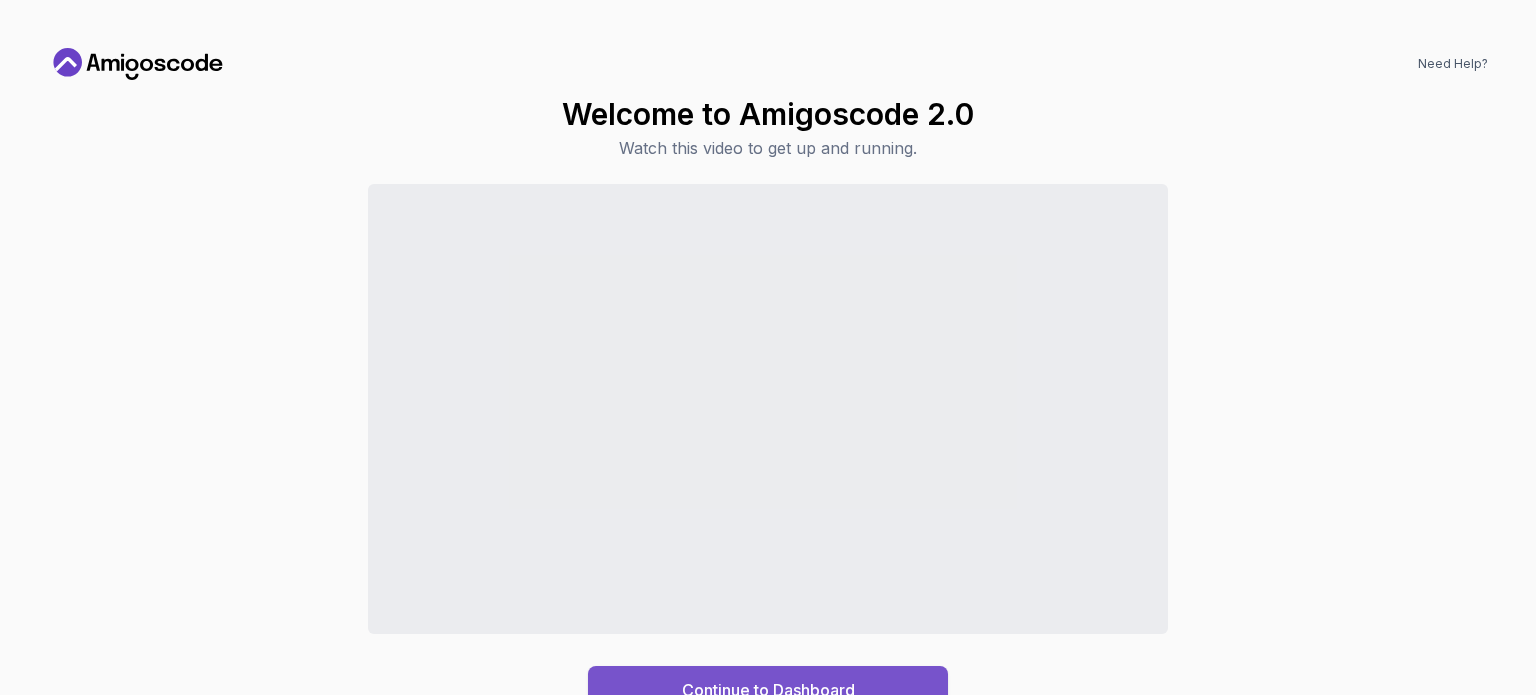 click on "Continue to Dashboard" at bounding box center [768, 690] 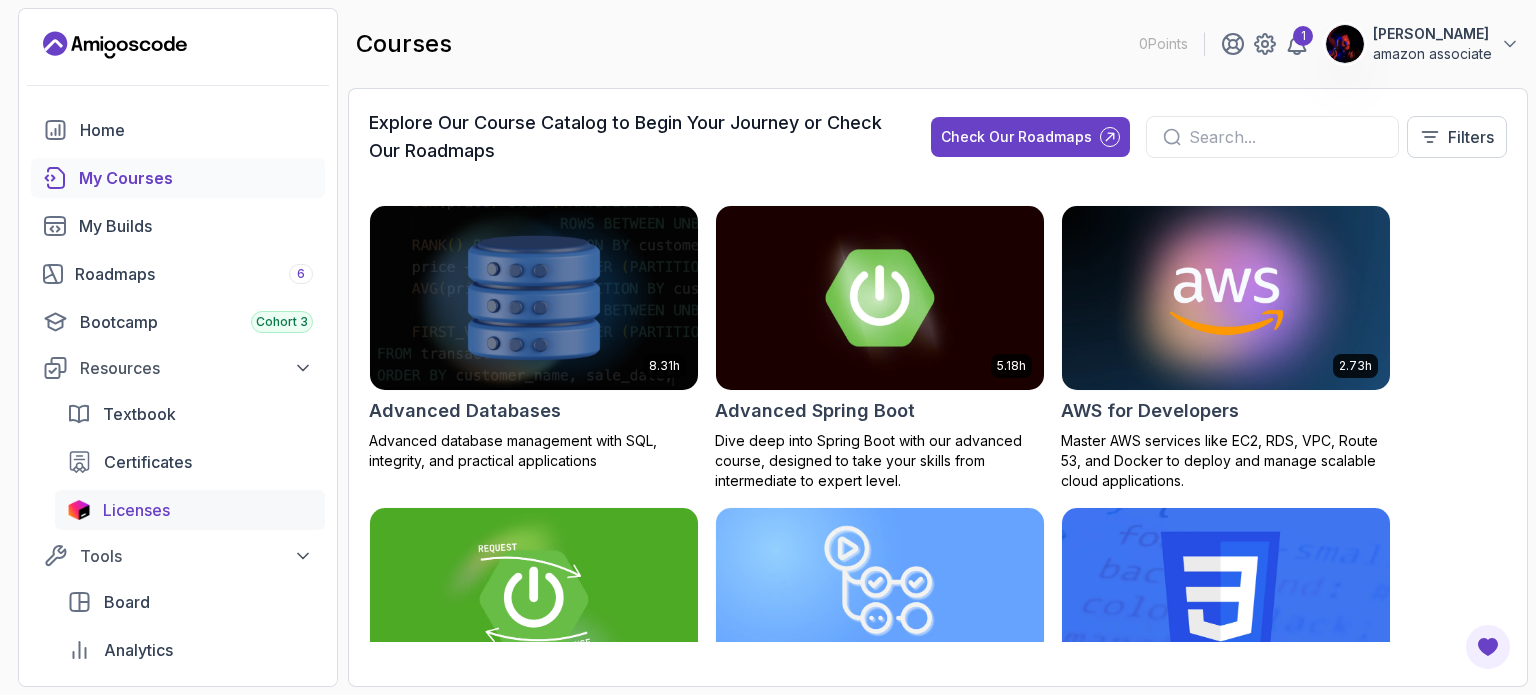 click on "Licenses" at bounding box center [208, 510] 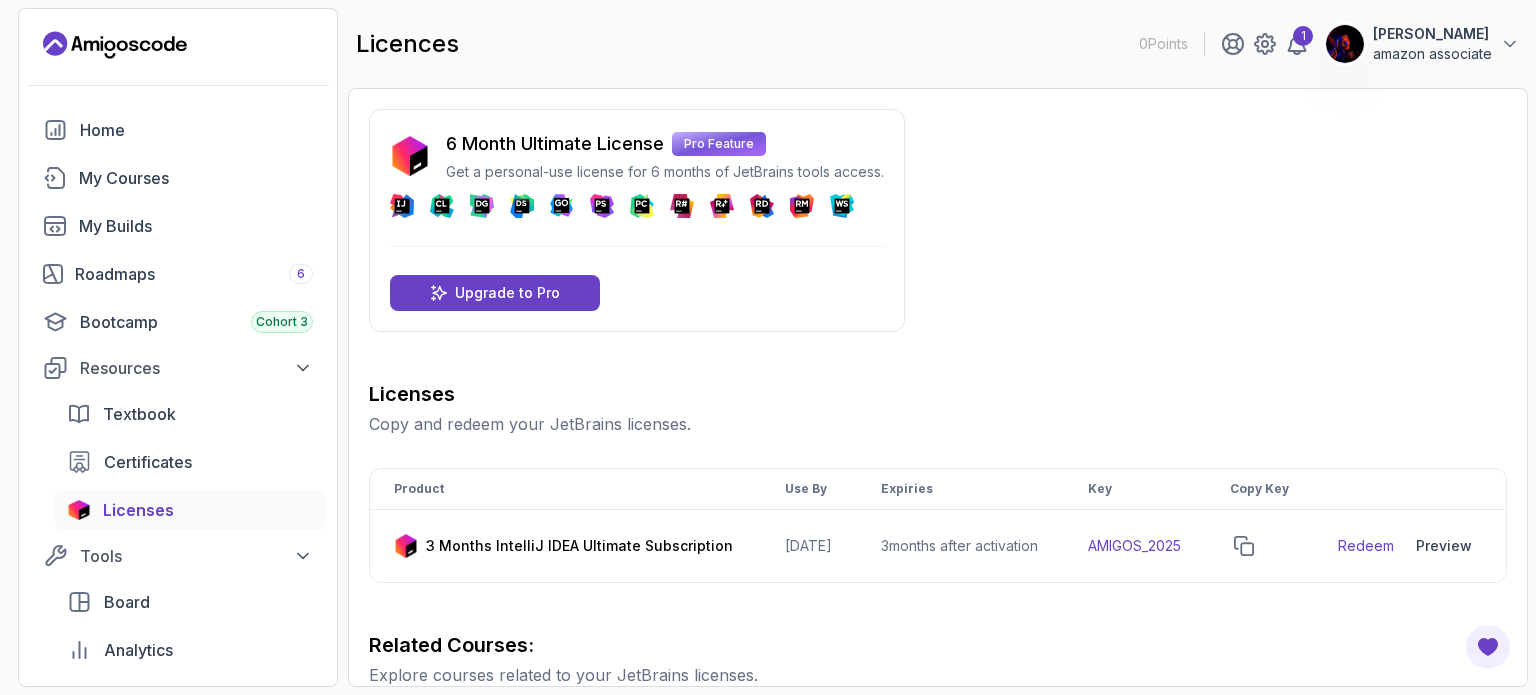 click 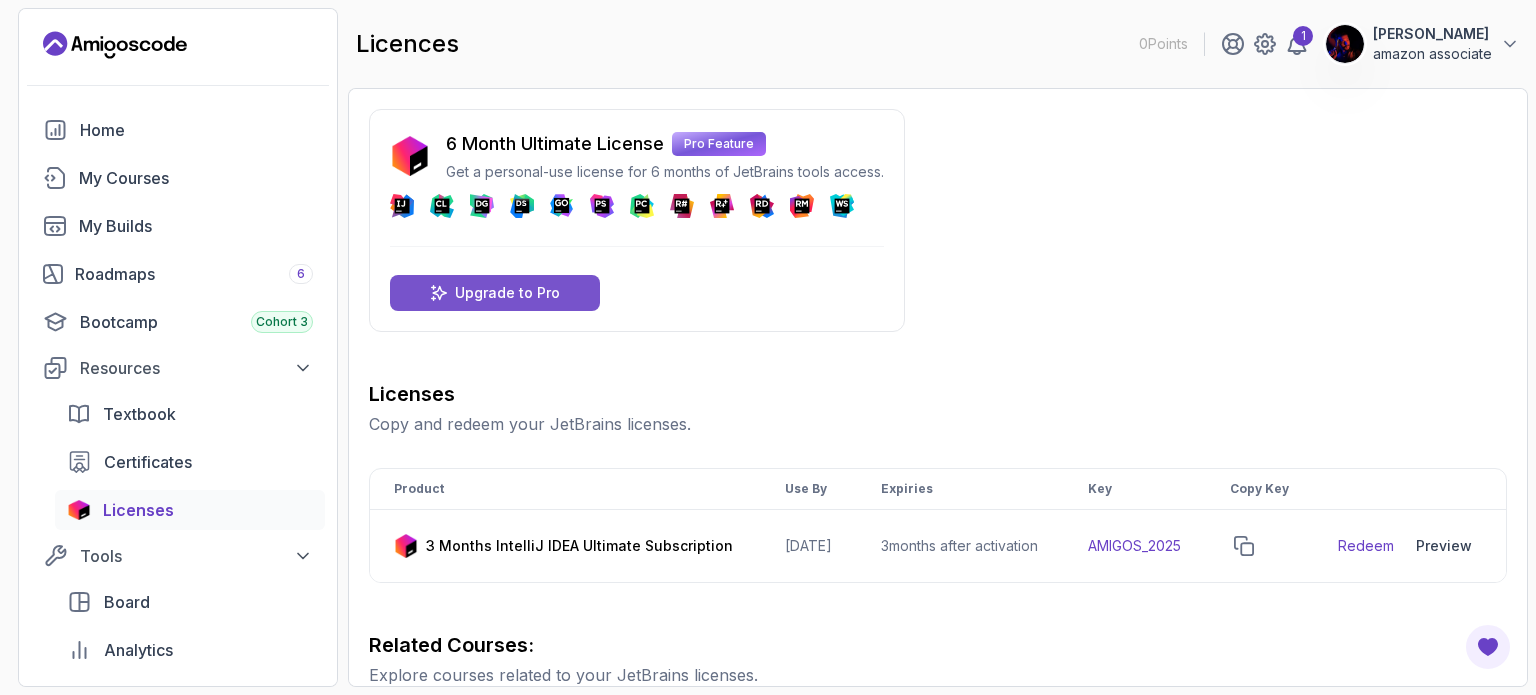 click on "Upgrade to Pro" at bounding box center (495, 293) 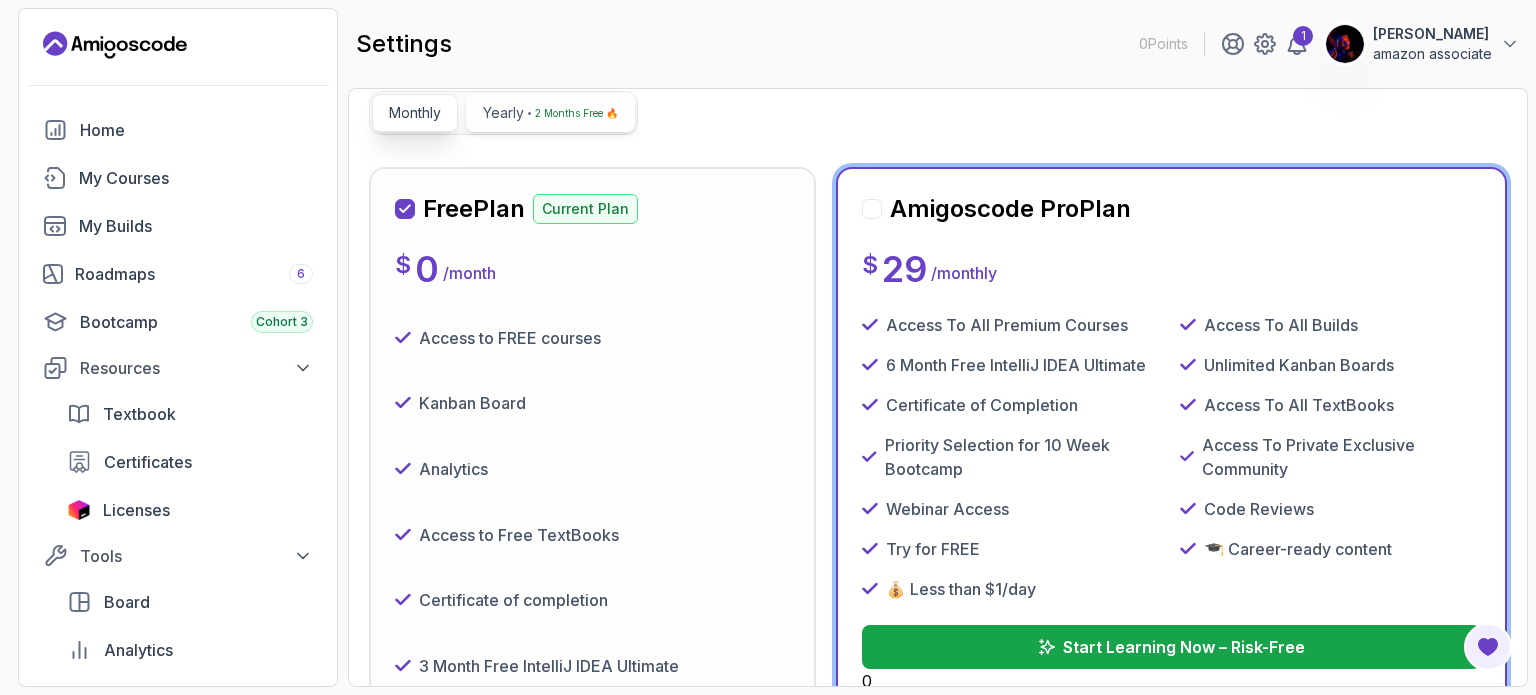 scroll, scrollTop: 200, scrollLeft: 0, axis: vertical 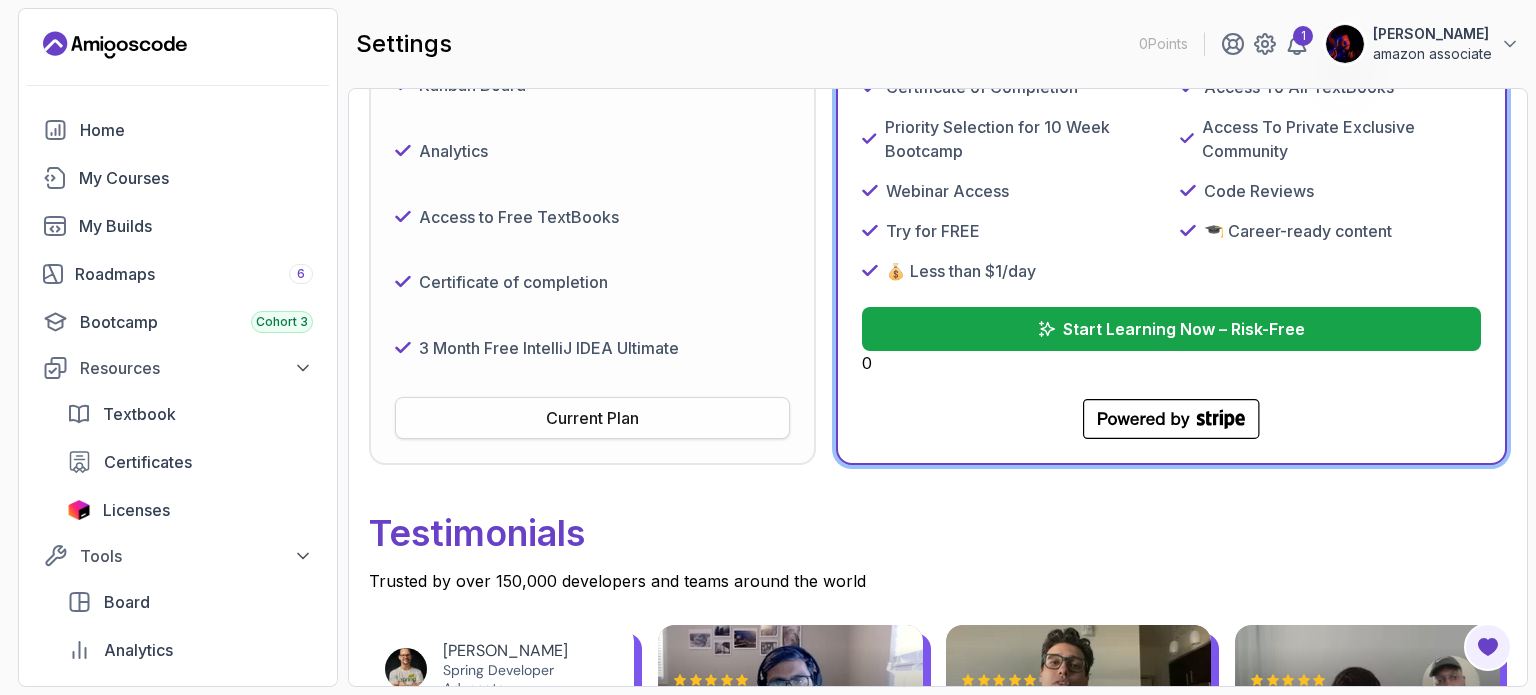 click on "Current Plan" at bounding box center (592, 418) 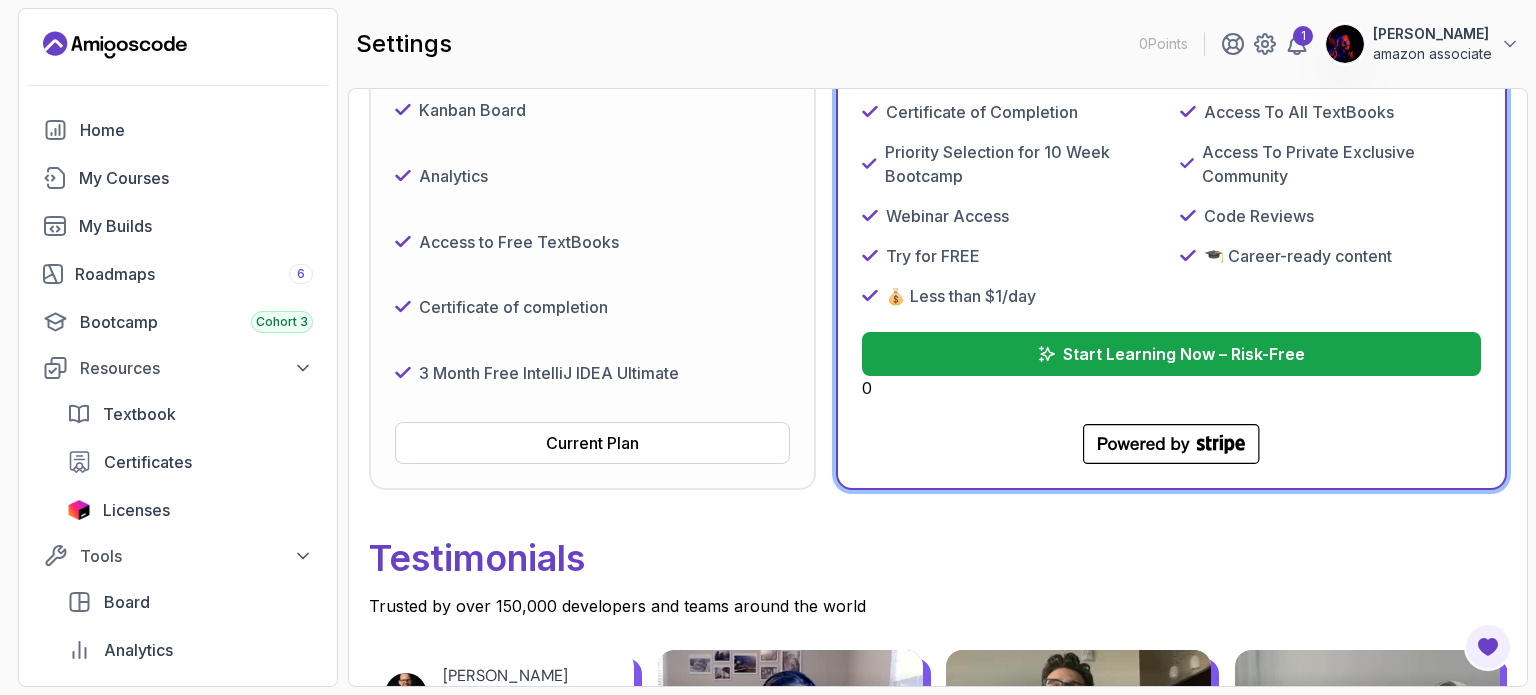 scroll, scrollTop: 491, scrollLeft: 0, axis: vertical 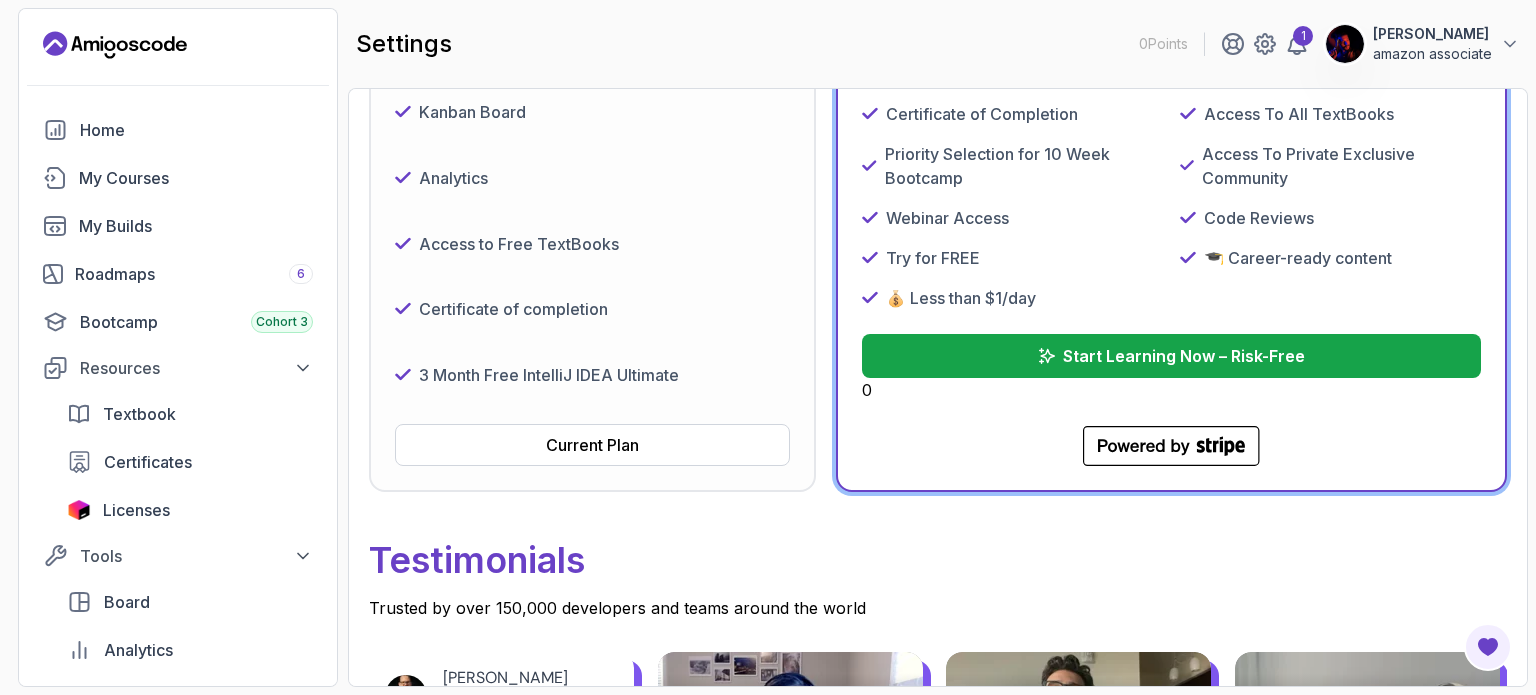 click on "Current Plan" at bounding box center (592, 445) 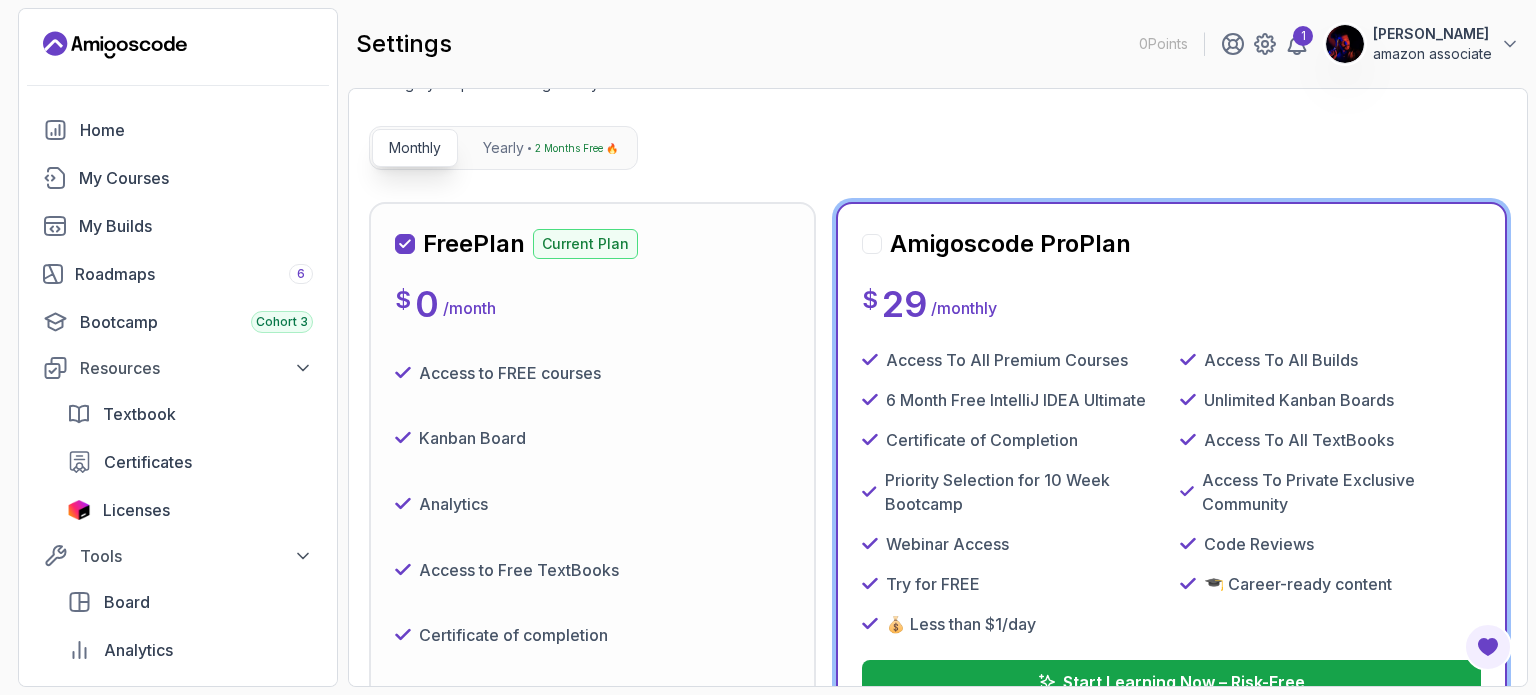 scroll, scrollTop: 163, scrollLeft: 0, axis: vertical 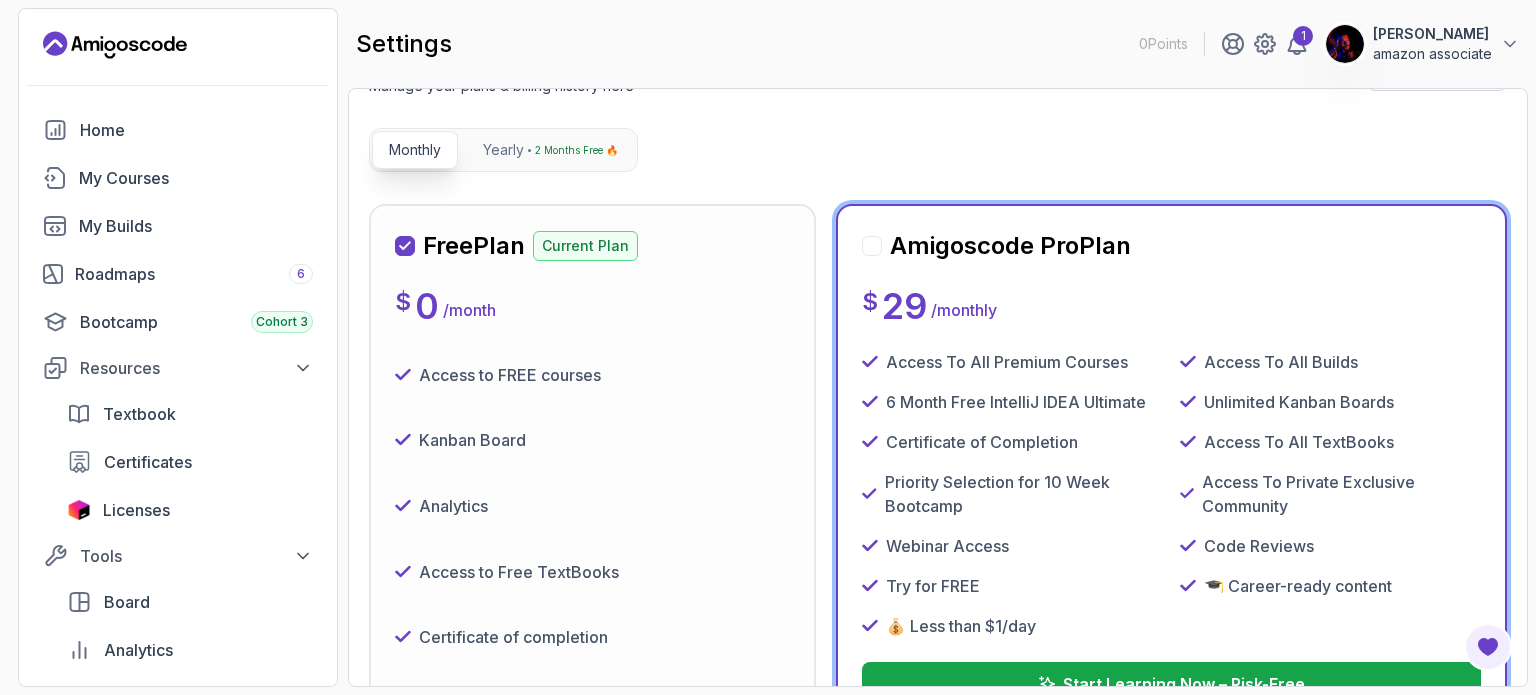 click on "Access to FREE courses" at bounding box center [592, 375] 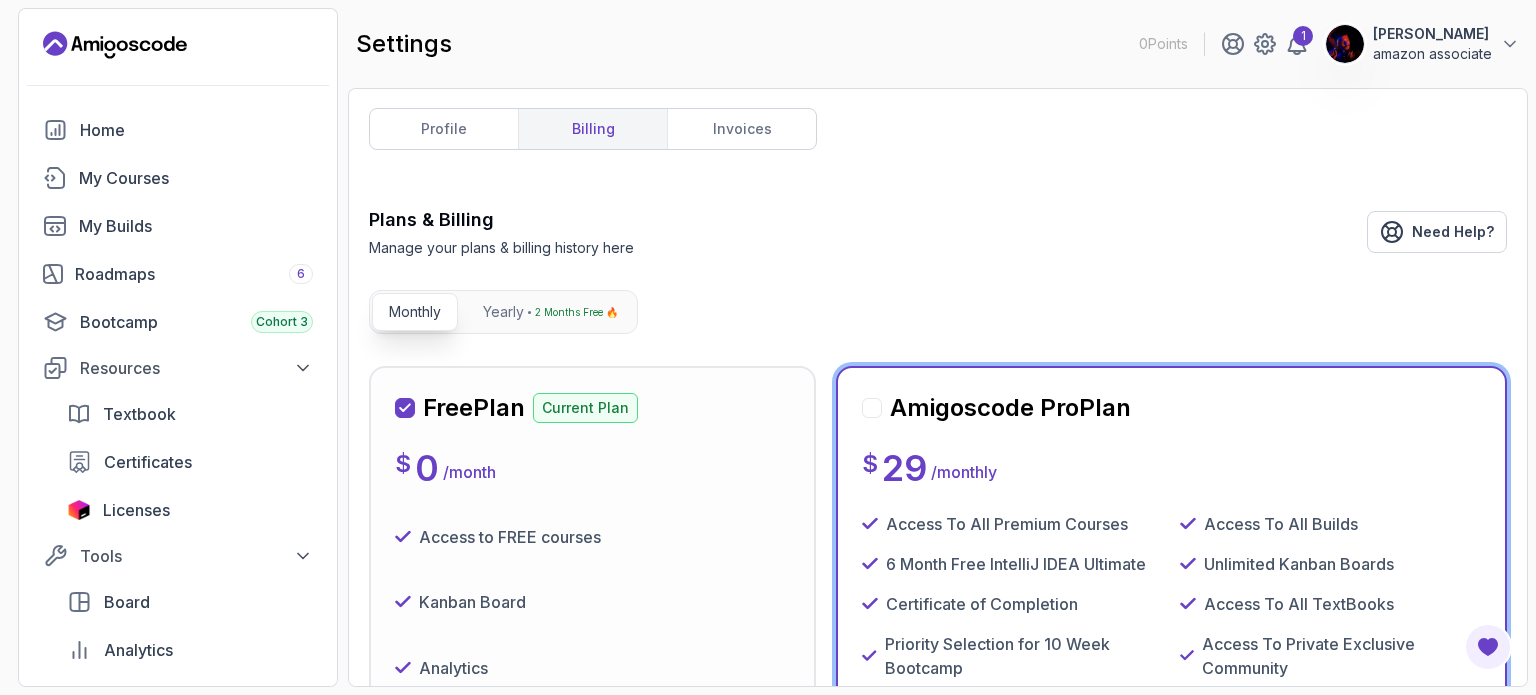 scroll, scrollTop: 0, scrollLeft: 0, axis: both 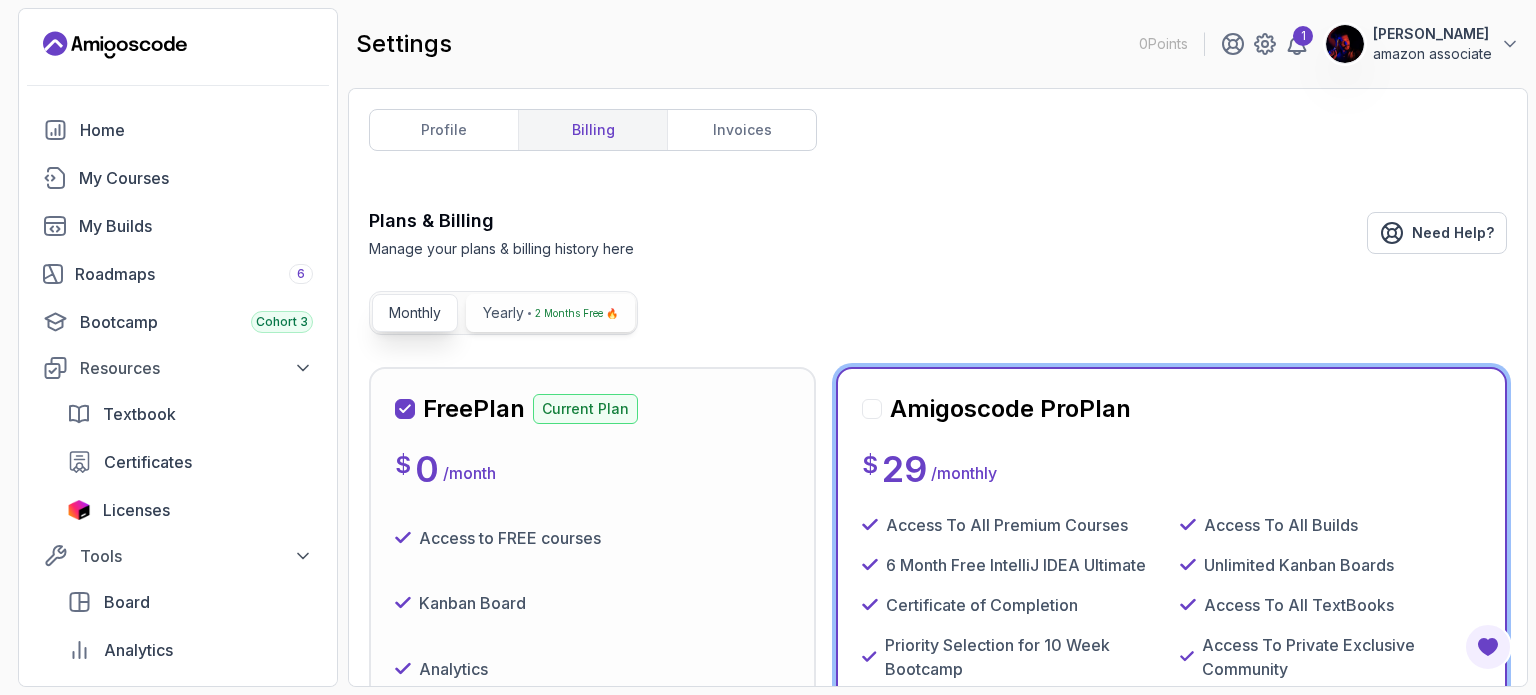 click on "Yearly" at bounding box center [503, 313] 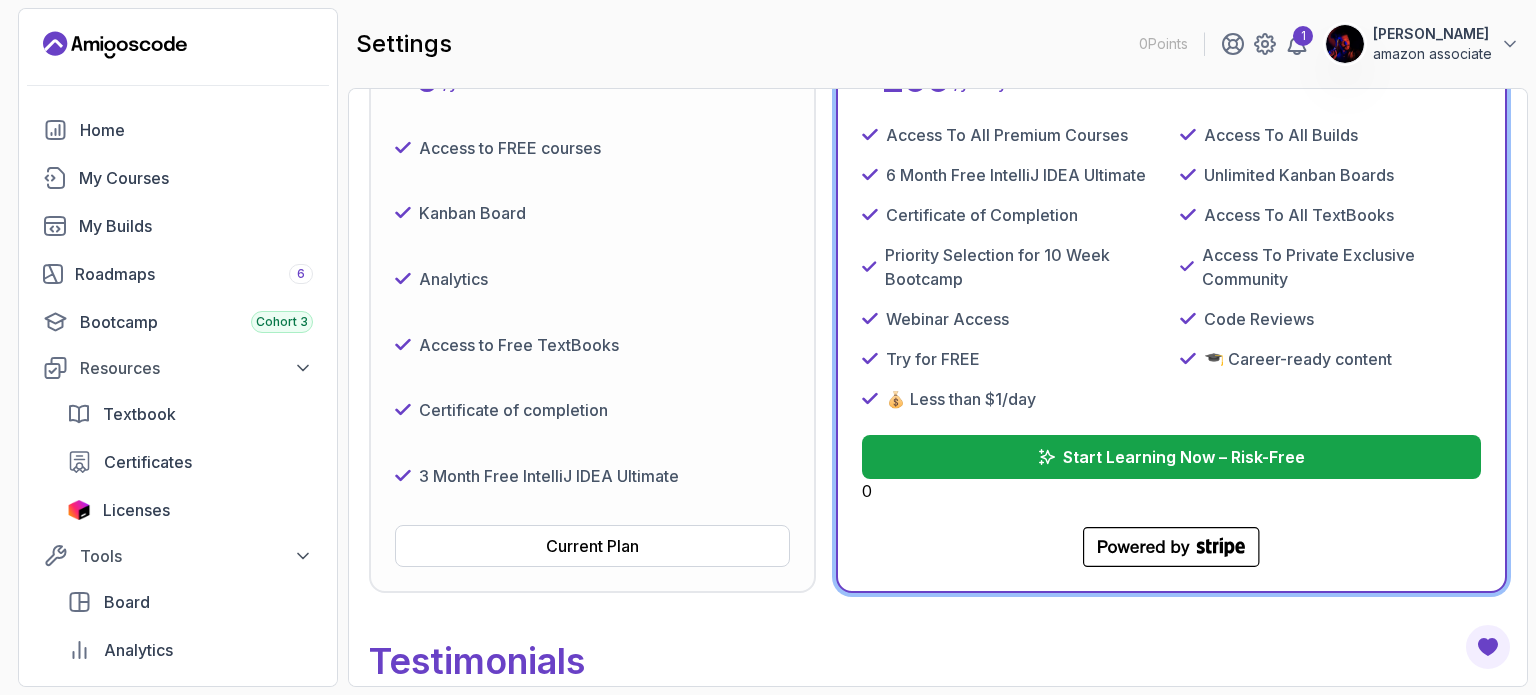 scroll, scrollTop: 391, scrollLeft: 0, axis: vertical 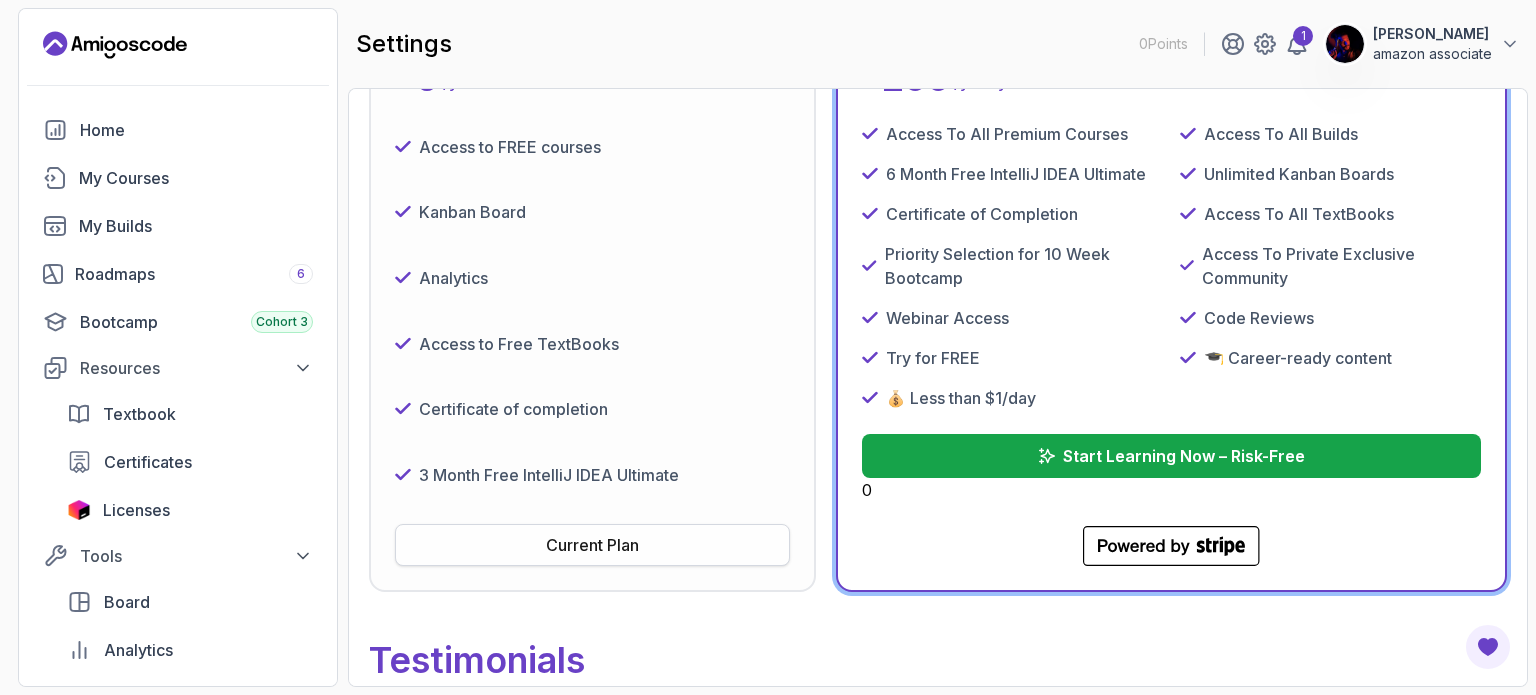 click on "Current Plan" at bounding box center [592, 545] 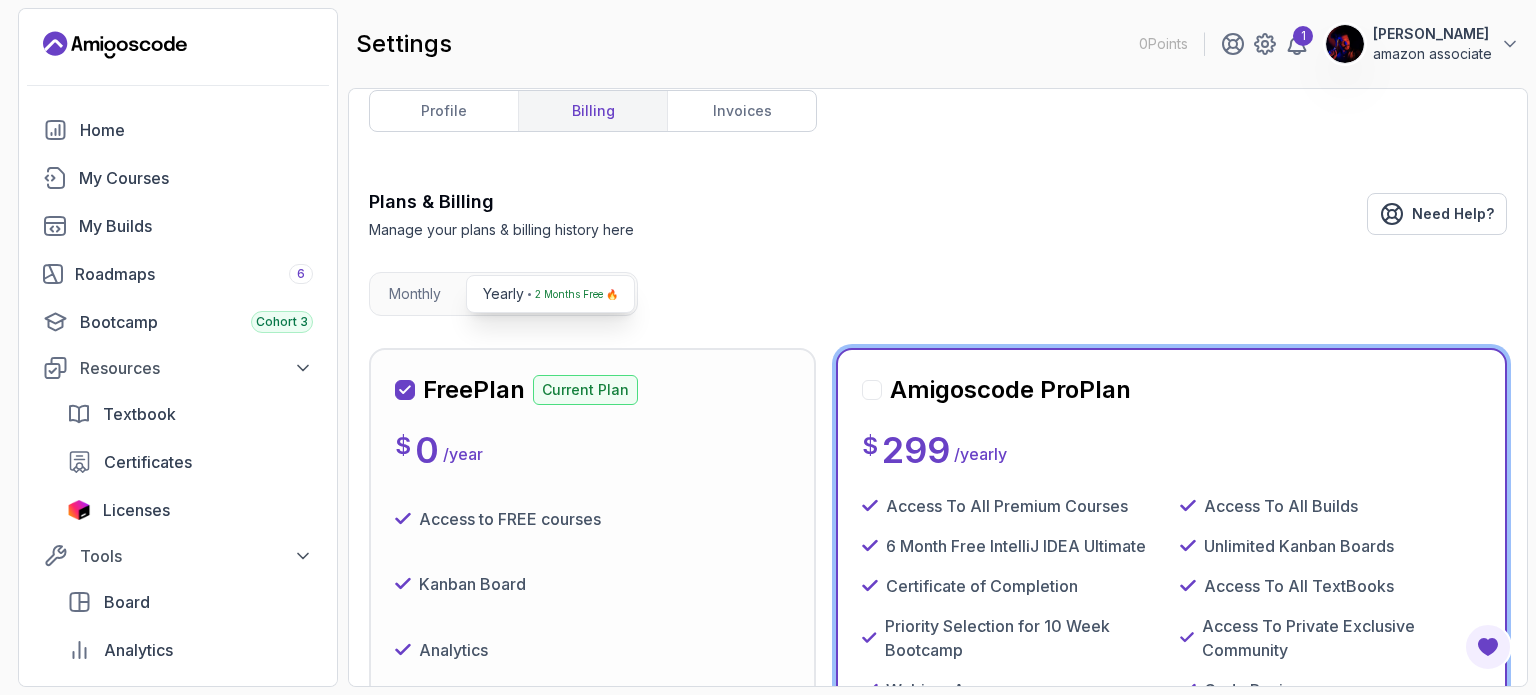 scroll, scrollTop: 0, scrollLeft: 0, axis: both 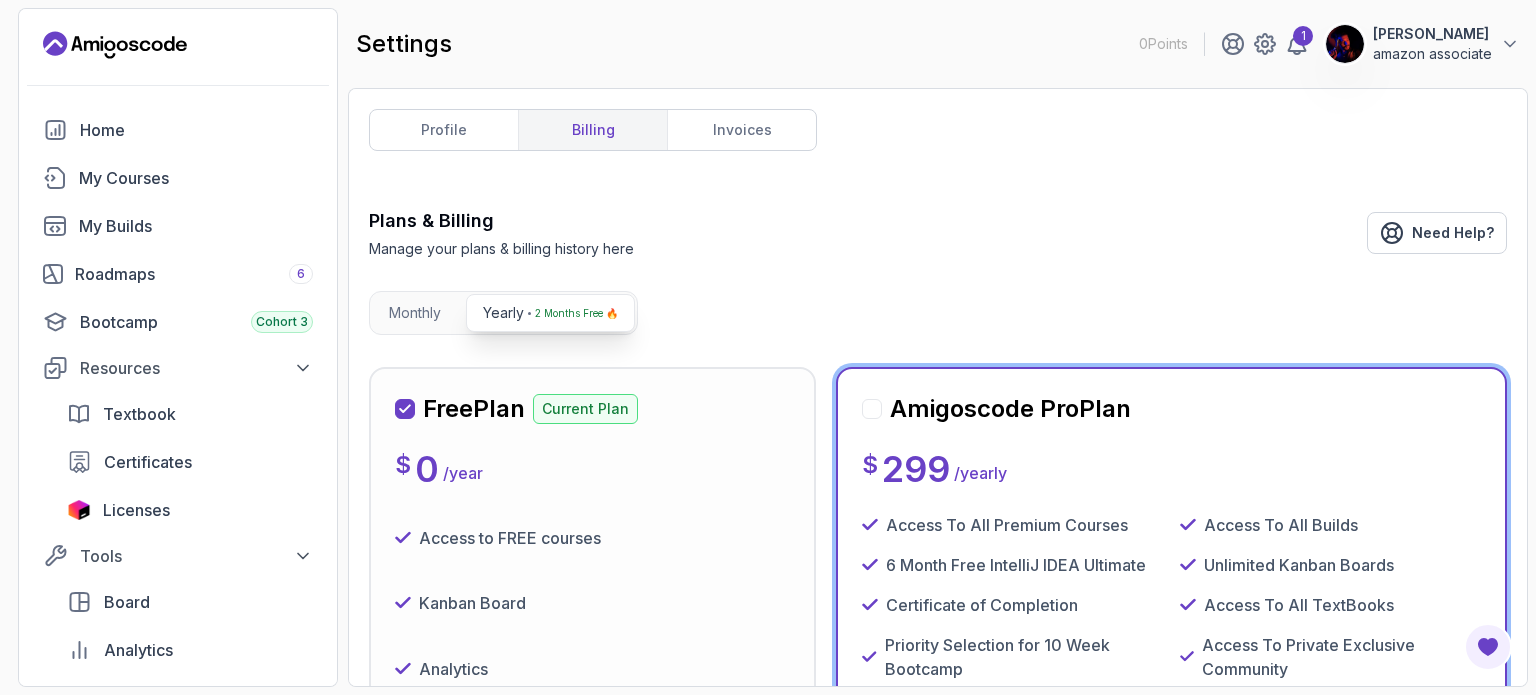 click on "billing" at bounding box center (592, 130) 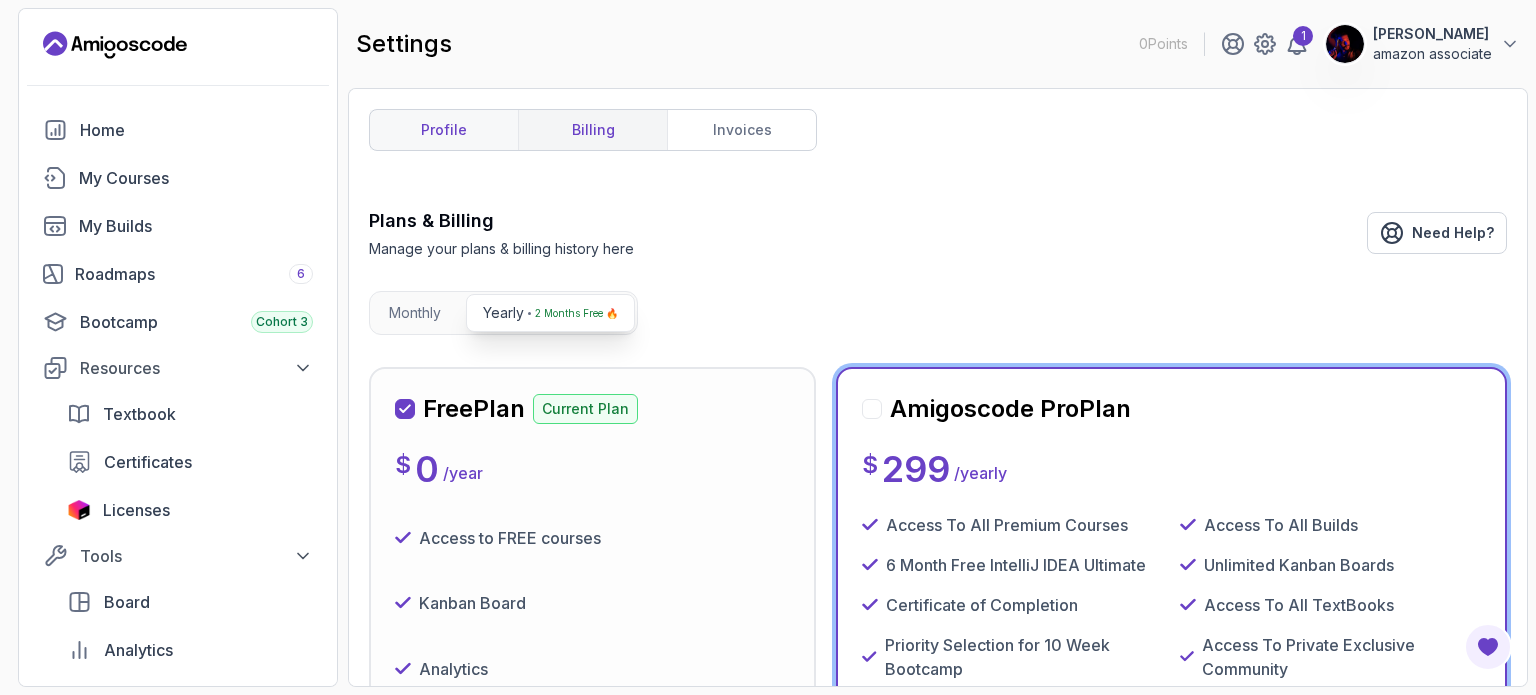 click on "profile" at bounding box center (444, 130) 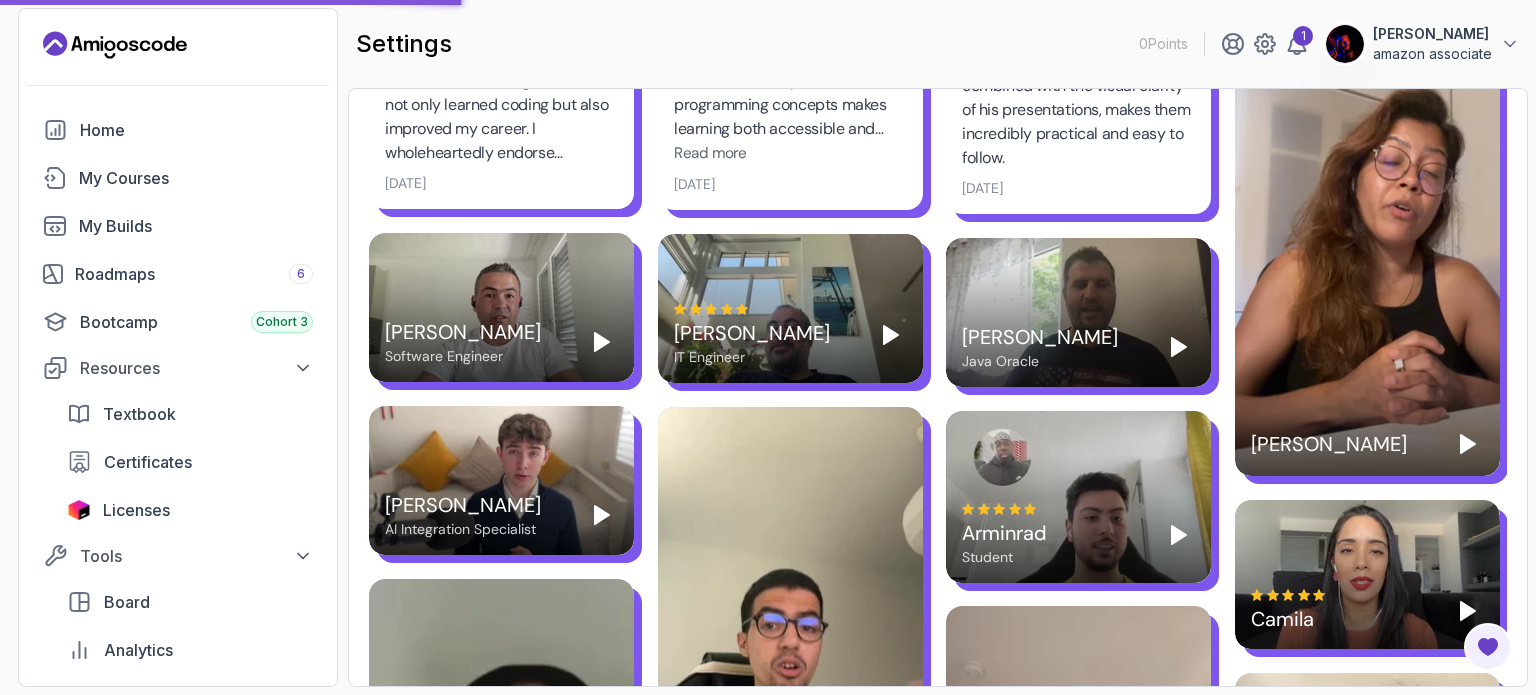 scroll, scrollTop: 1786, scrollLeft: 0, axis: vertical 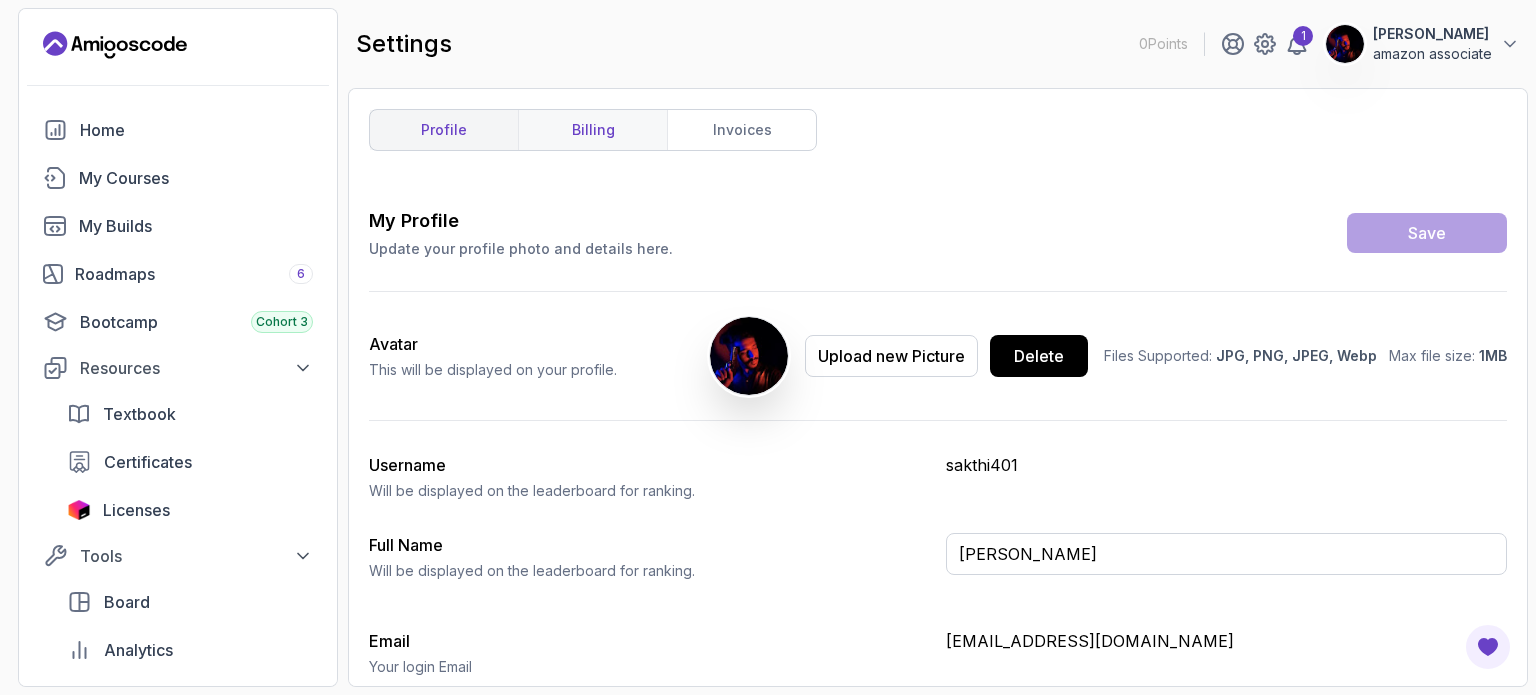 click on "billing" at bounding box center [592, 130] 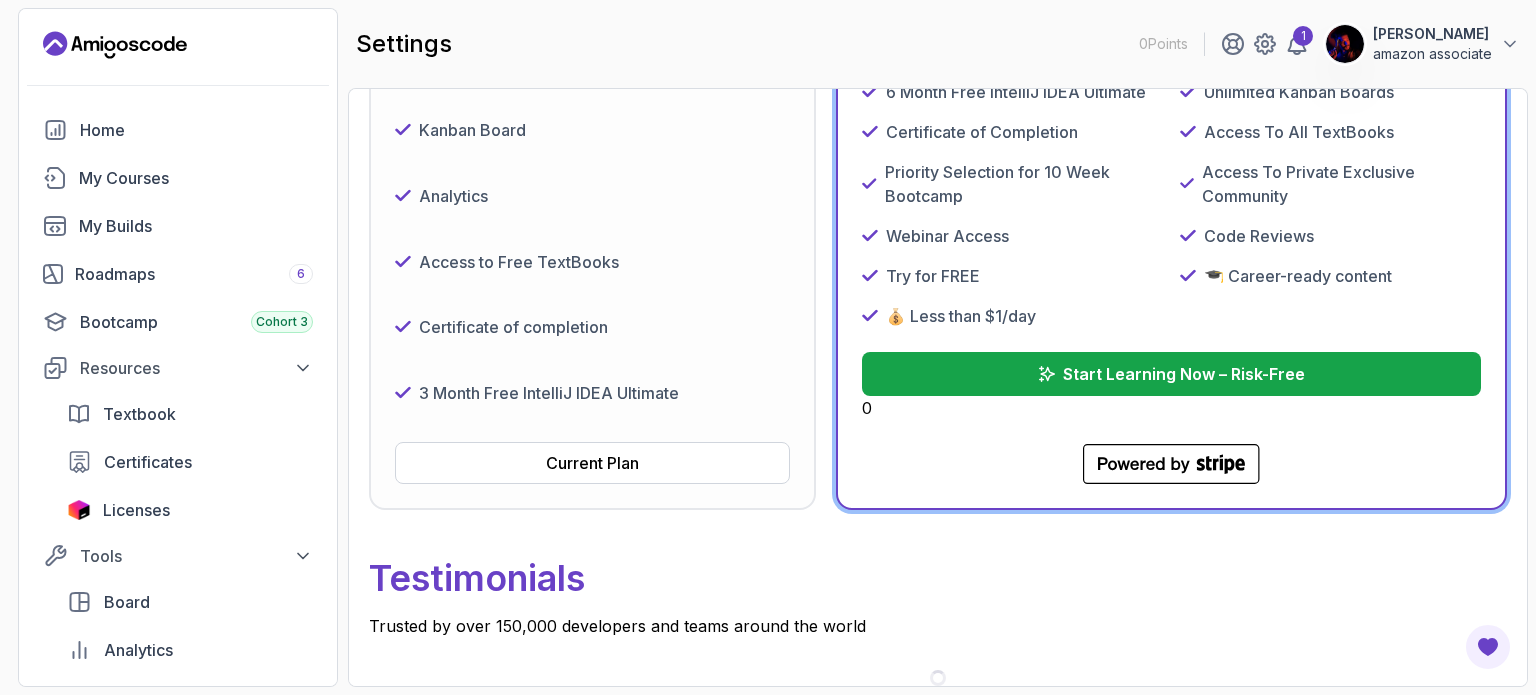 scroll, scrollTop: 470, scrollLeft: 0, axis: vertical 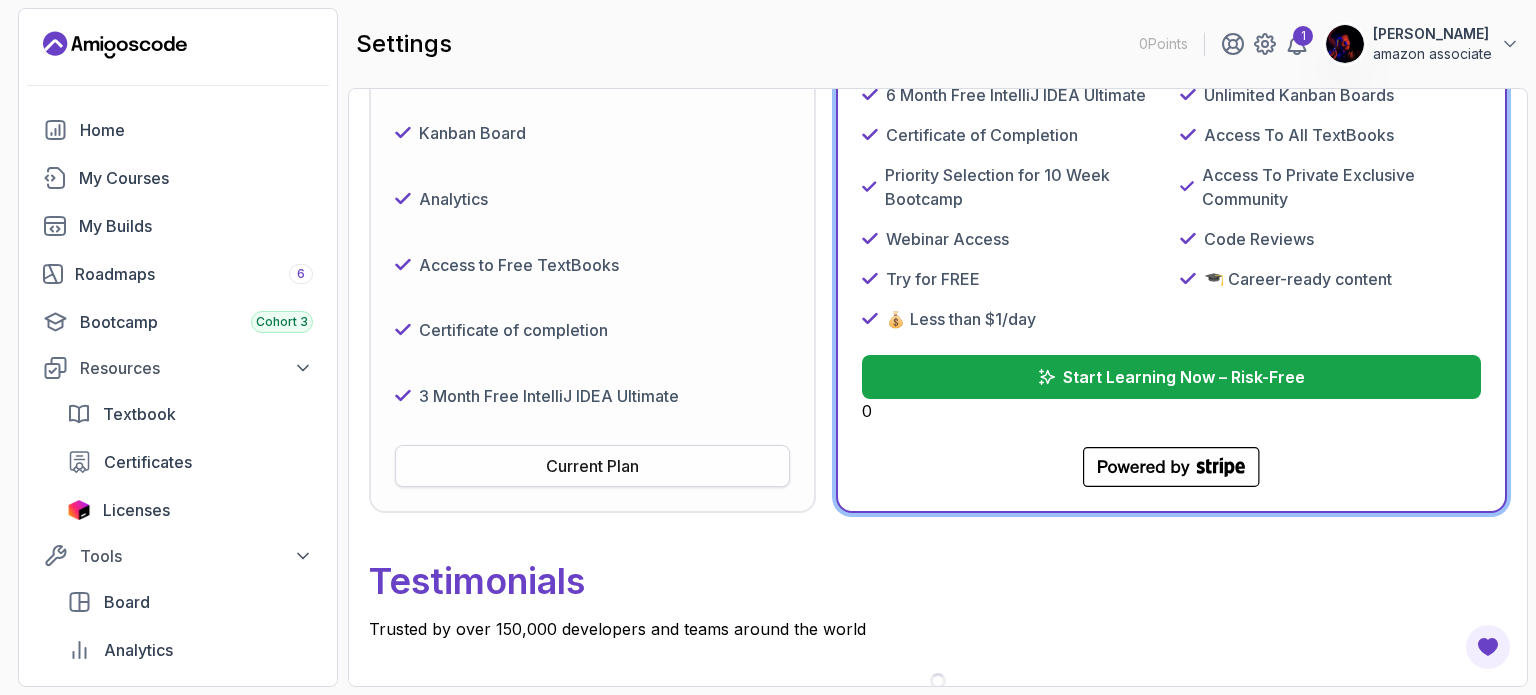 click on "Current Plan" at bounding box center (592, 466) 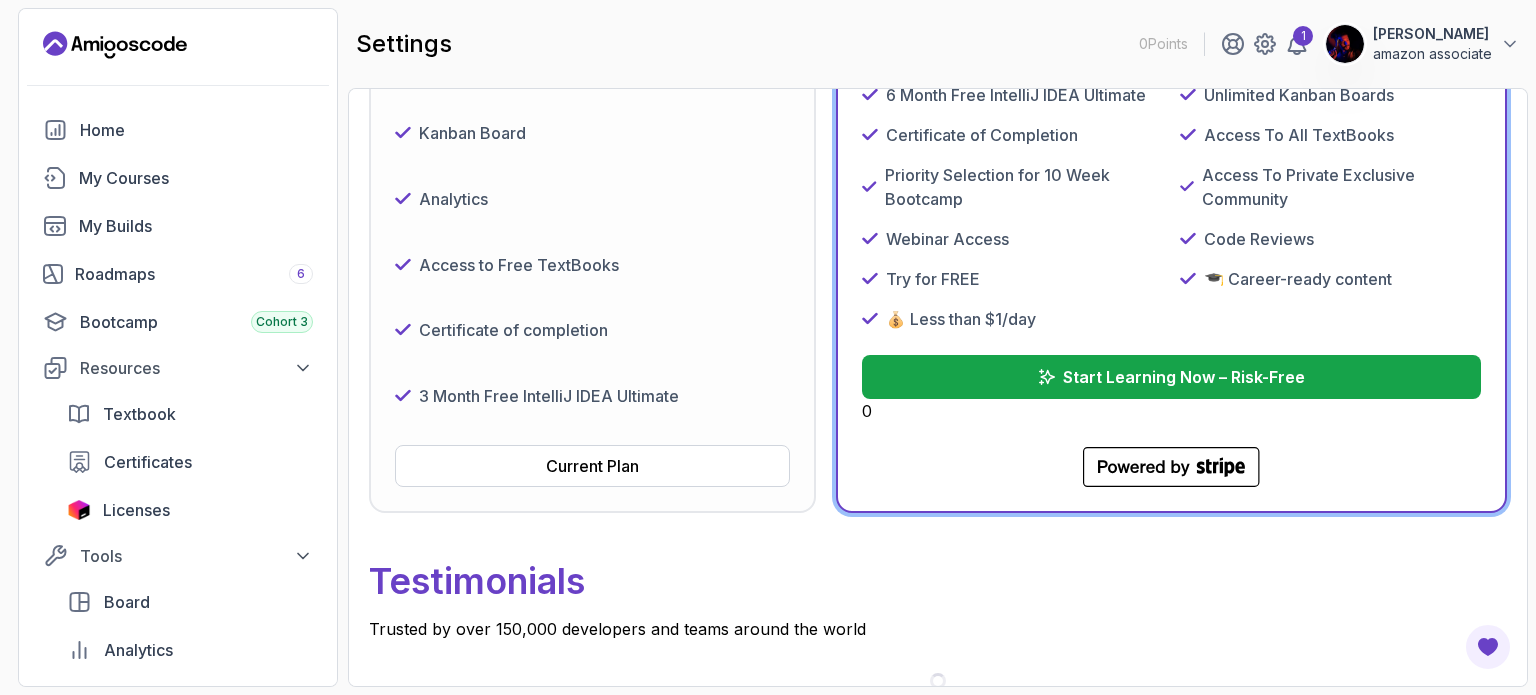 drag, startPoint x: 569, startPoint y: 471, endPoint x: 587, endPoint y: 406, distance: 67.44627 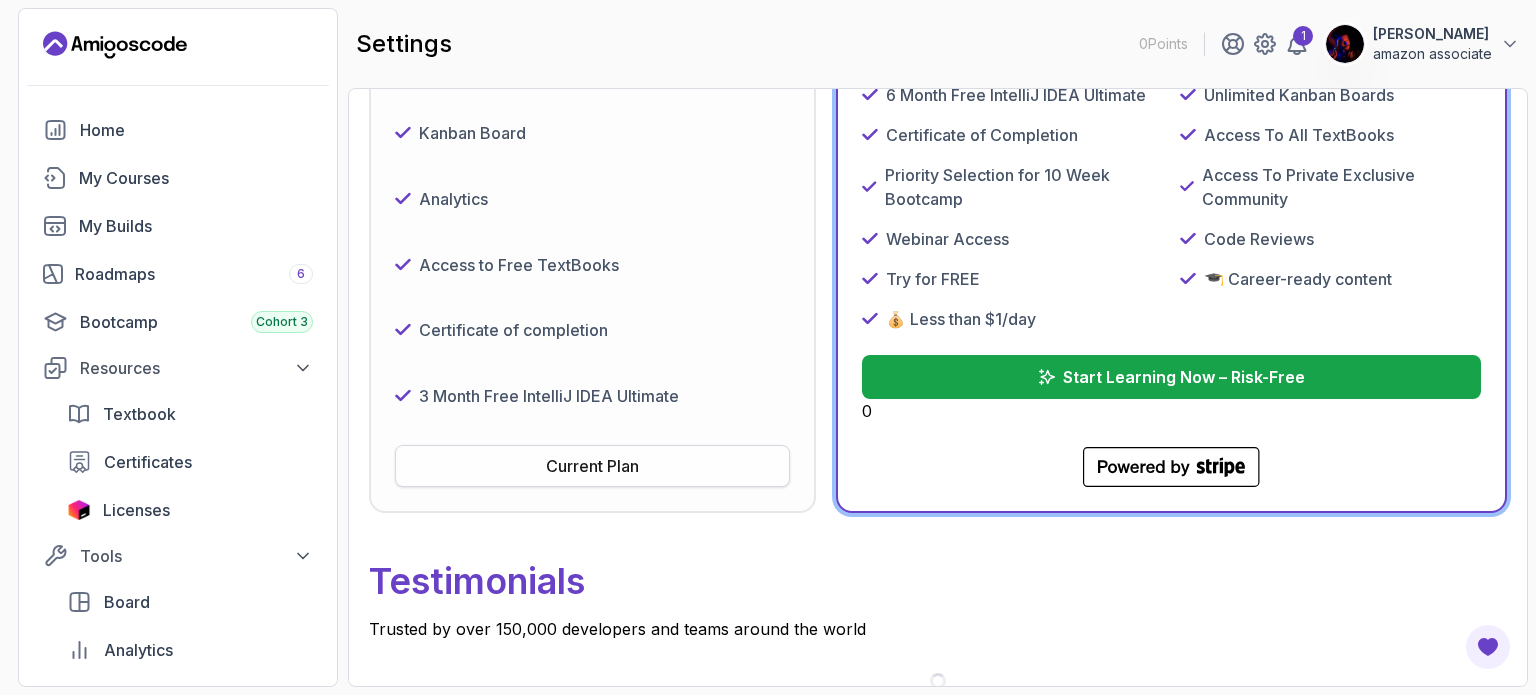 click on "Current Plan" at bounding box center [592, 466] 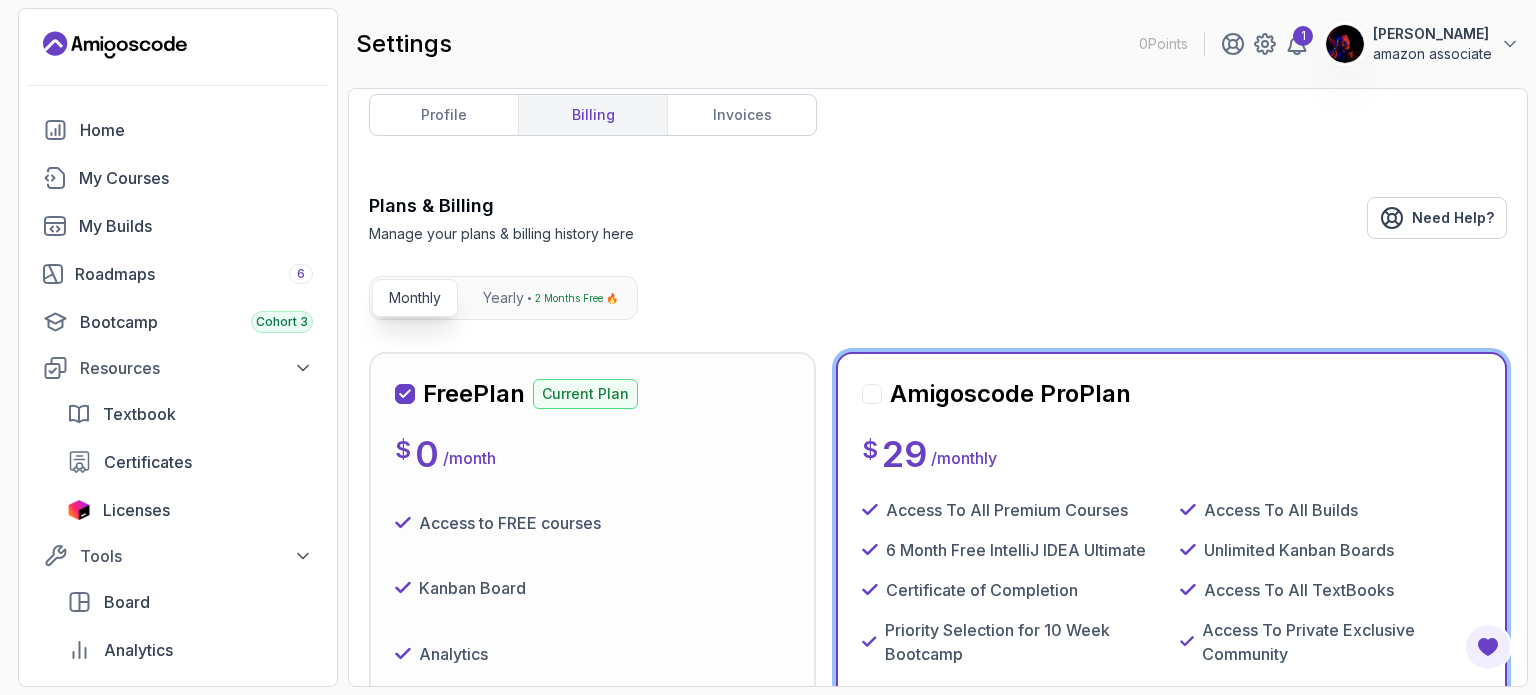 scroll, scrollTop: 0, scrollLeft: 0, axis: both 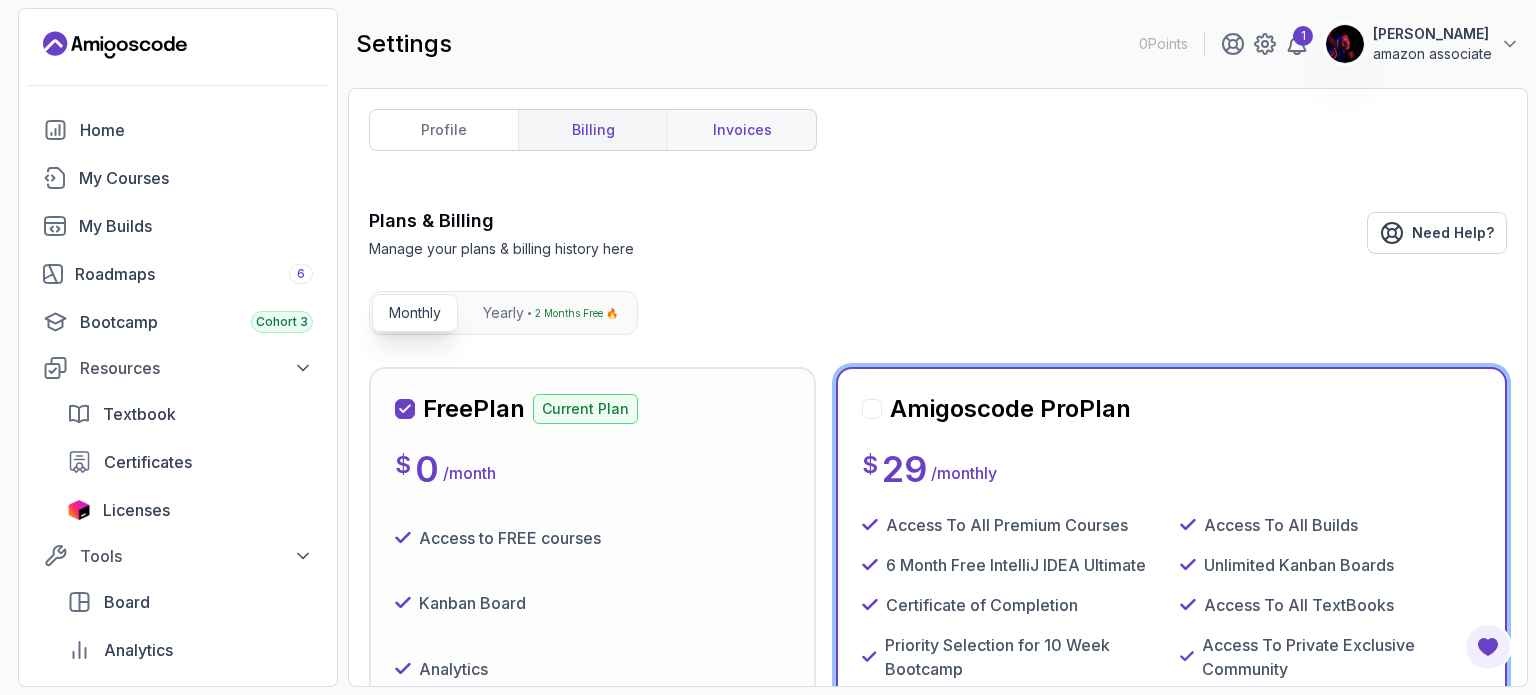 click on "invoices" at bounding box center [741, 130] 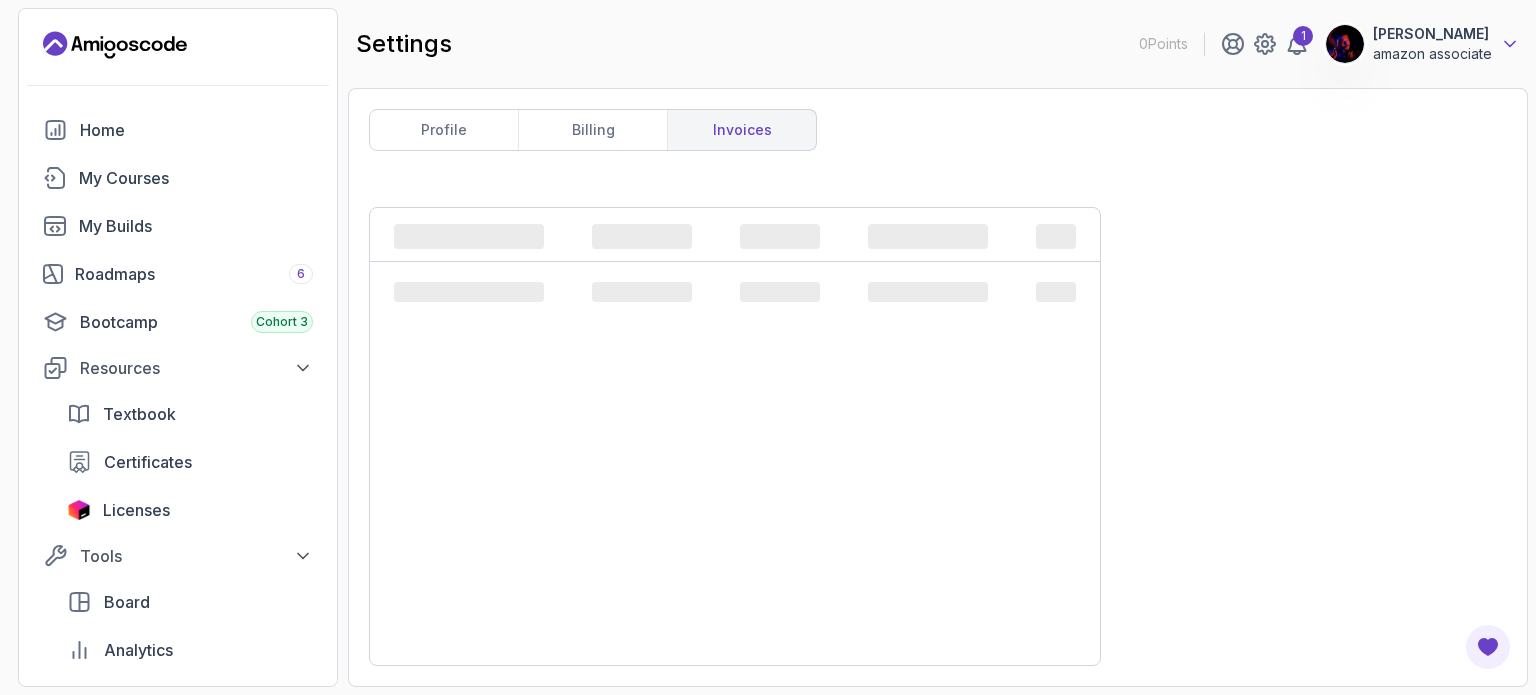 click 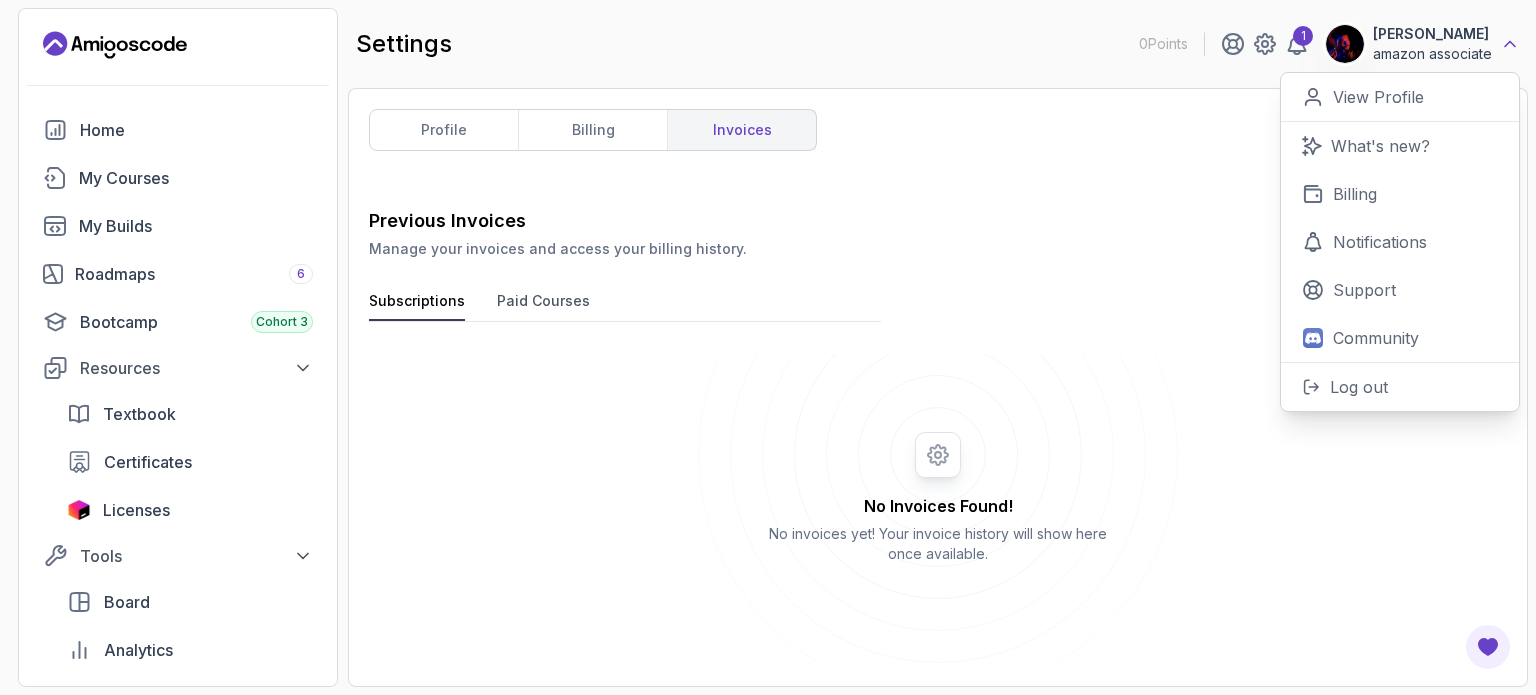 click 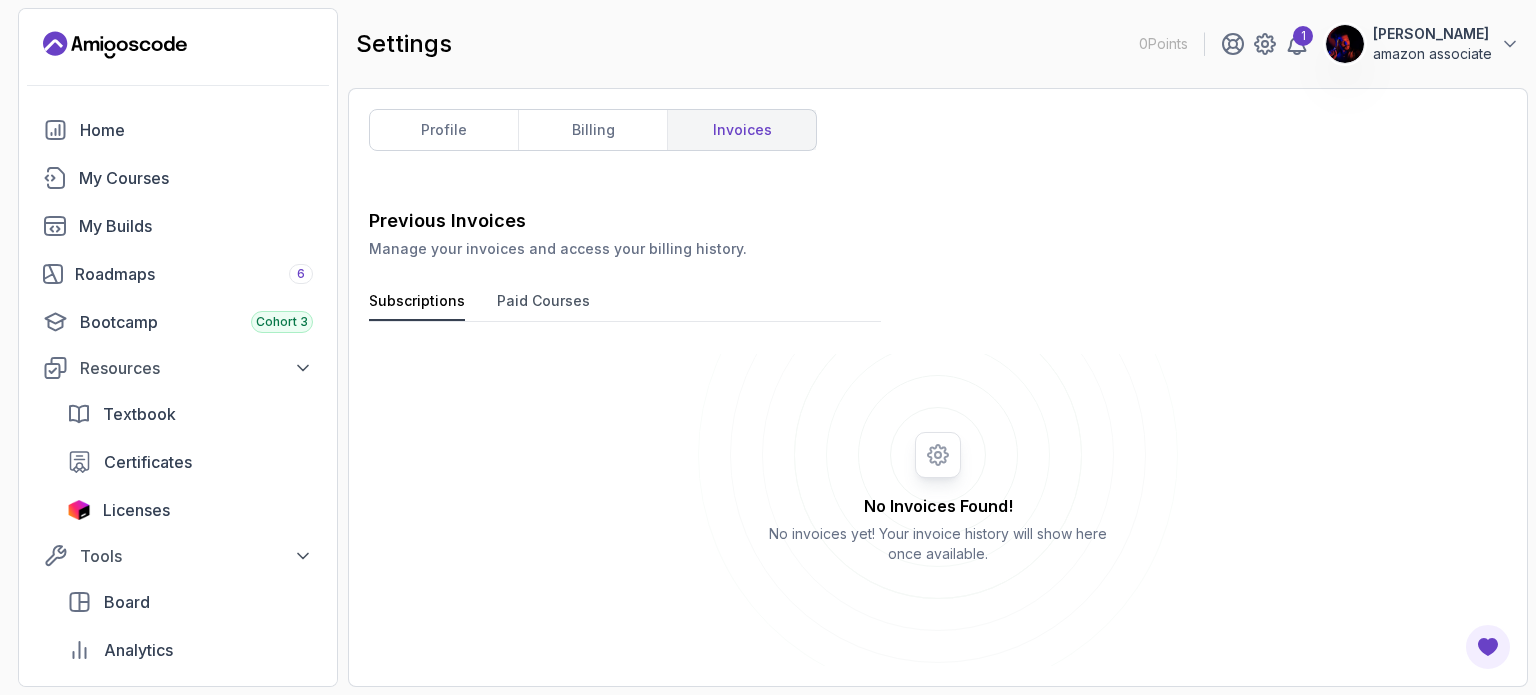 click on "Subscriptions" at bounding box center [417, 306] 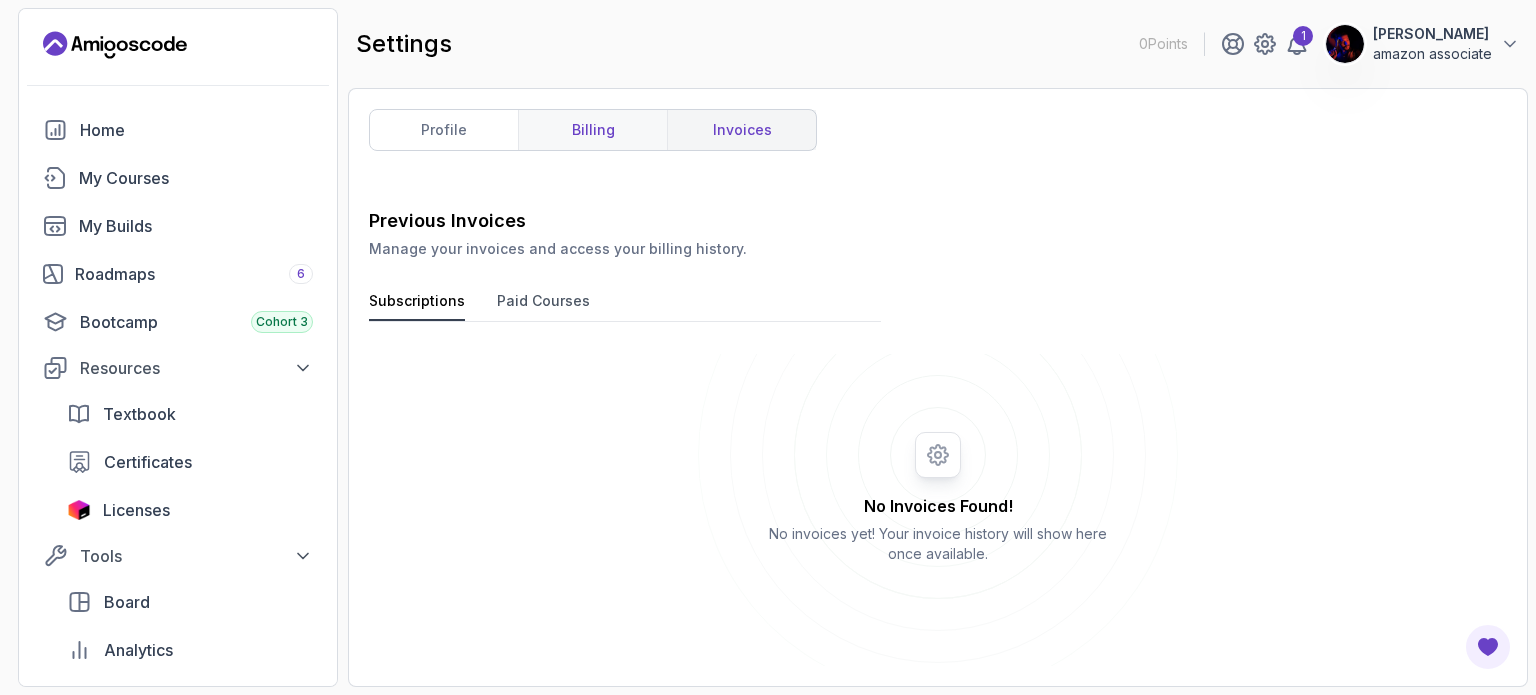 click on "billing" at bounding box center (592, 130) 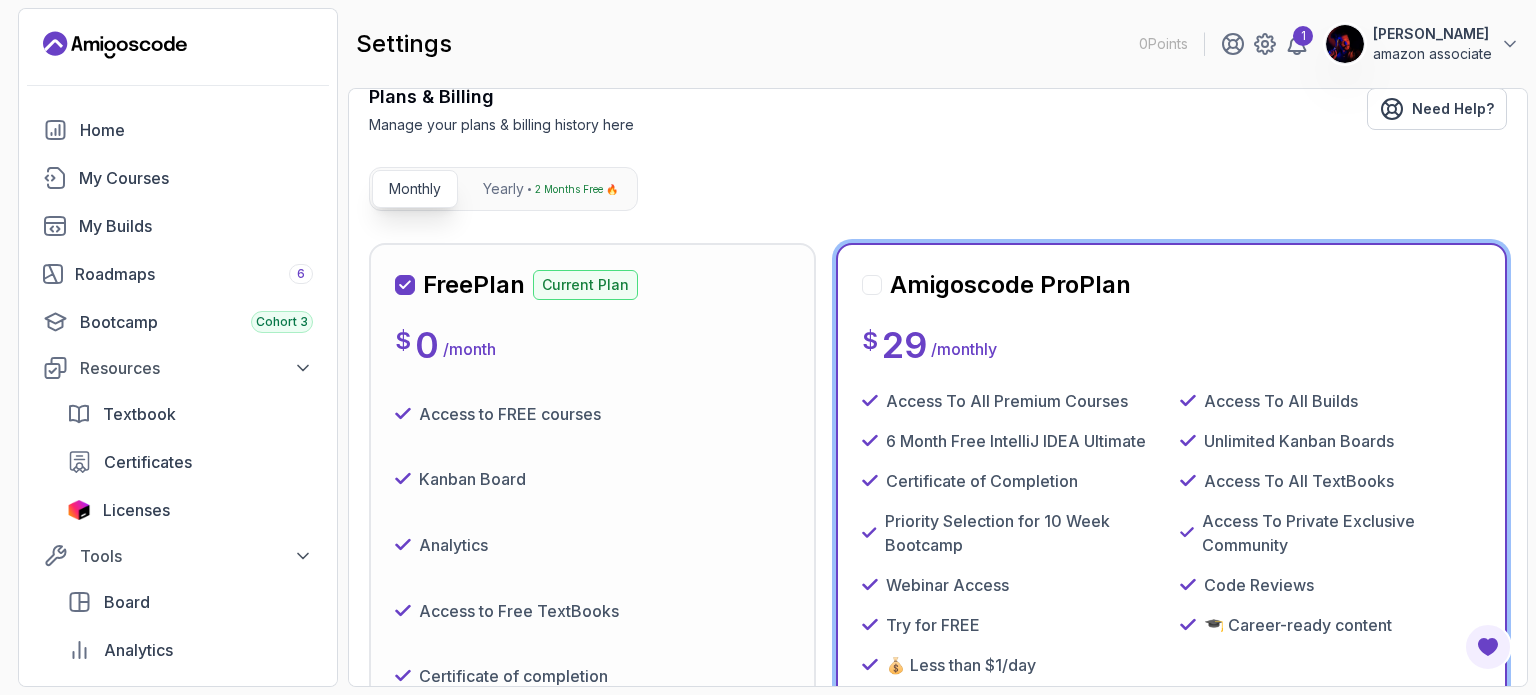 scroll, scrollTop: 123, scrollLeft: 0, axis: vertical 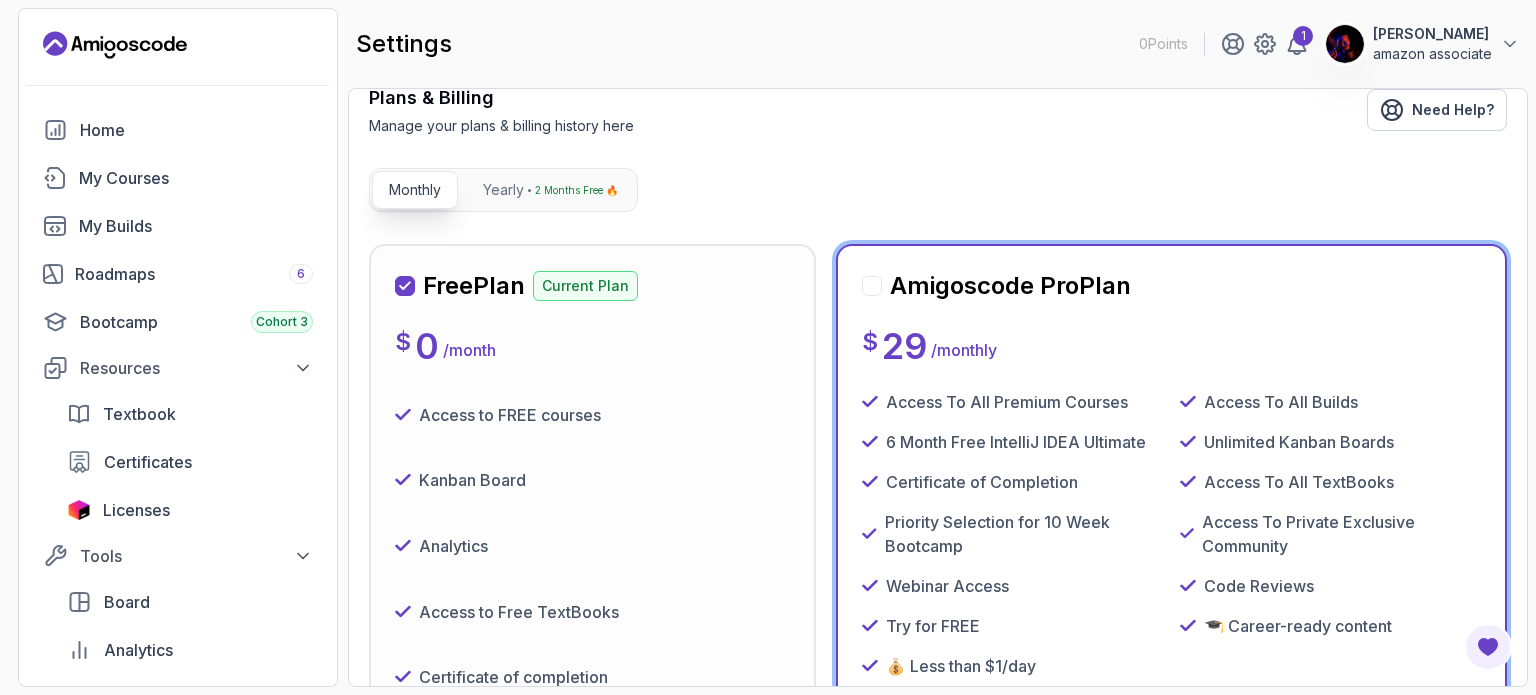click on "Monthly" at bounding box center (415, 190) 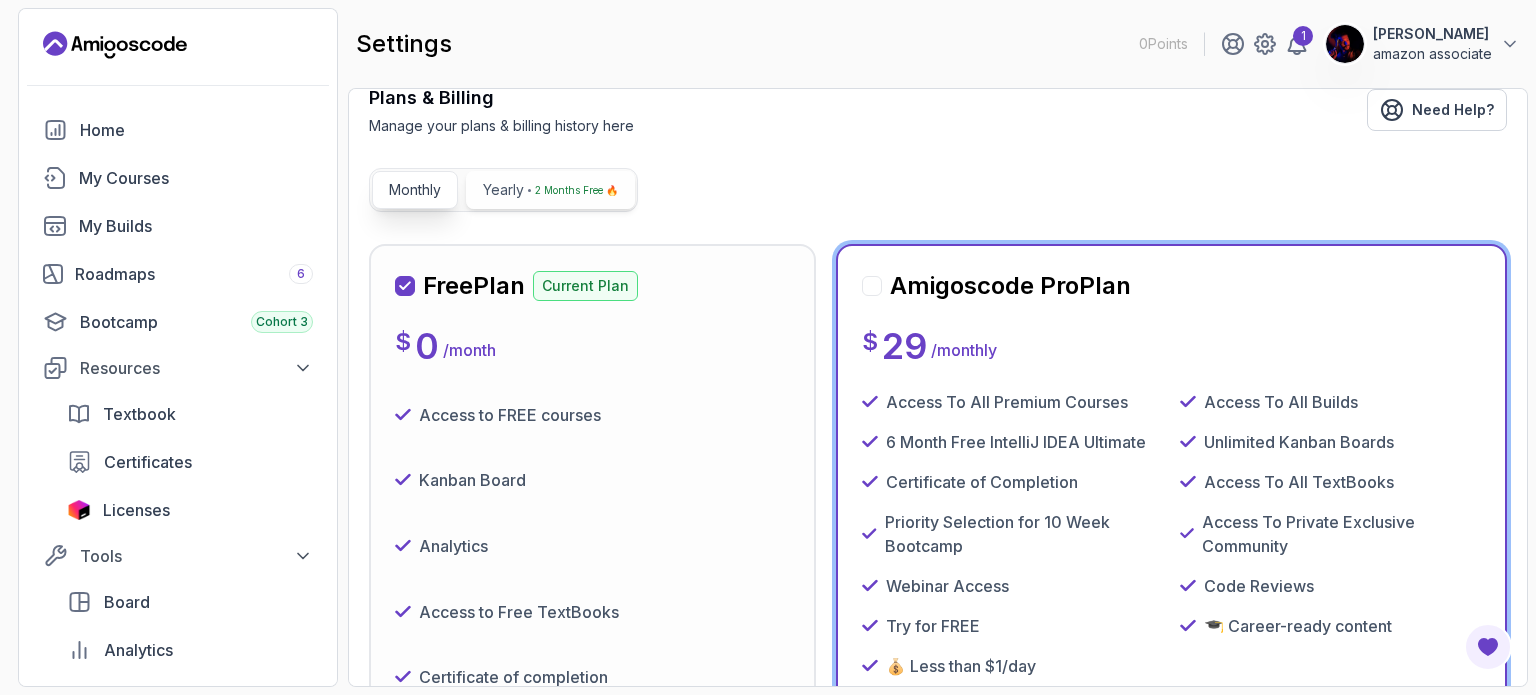 click on "Yearly" at bounding box center (503, 190) 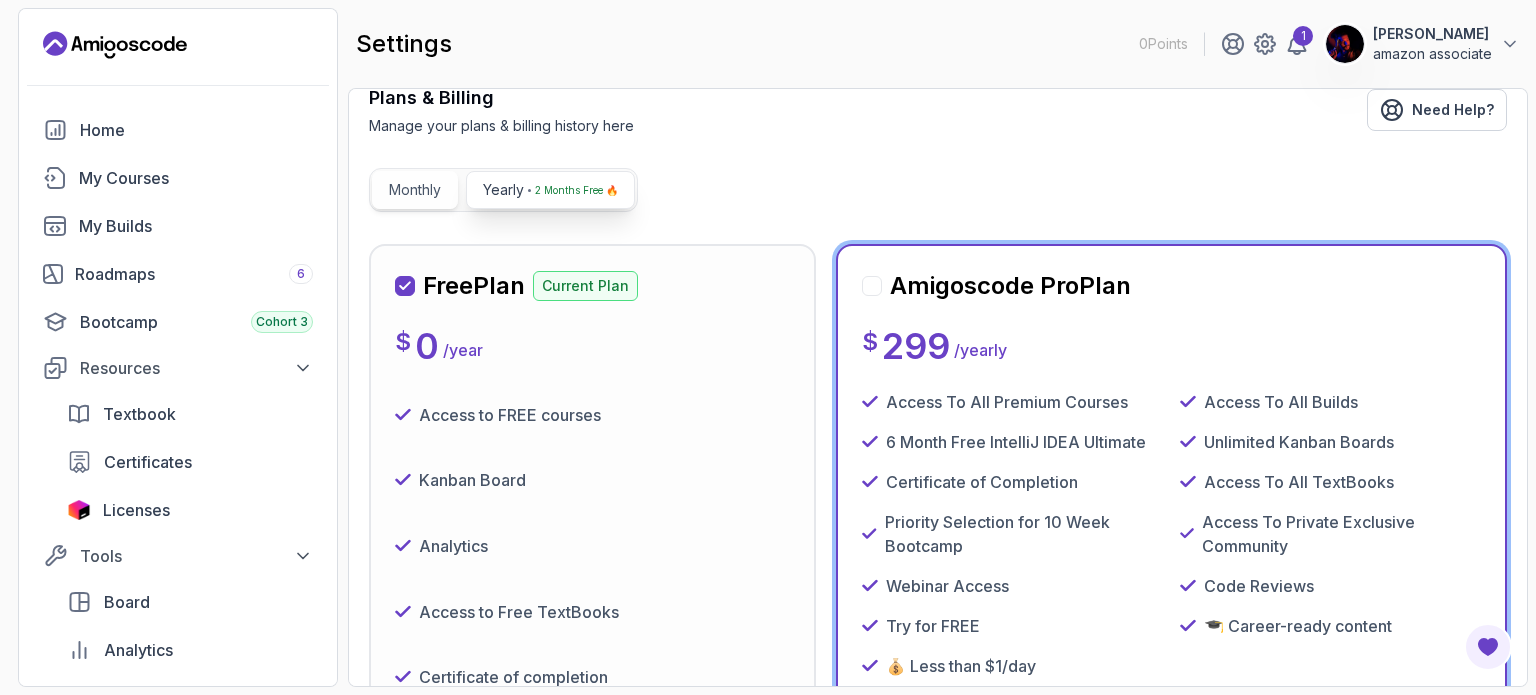 click on "Monthly" at bounding box center [415, 190] 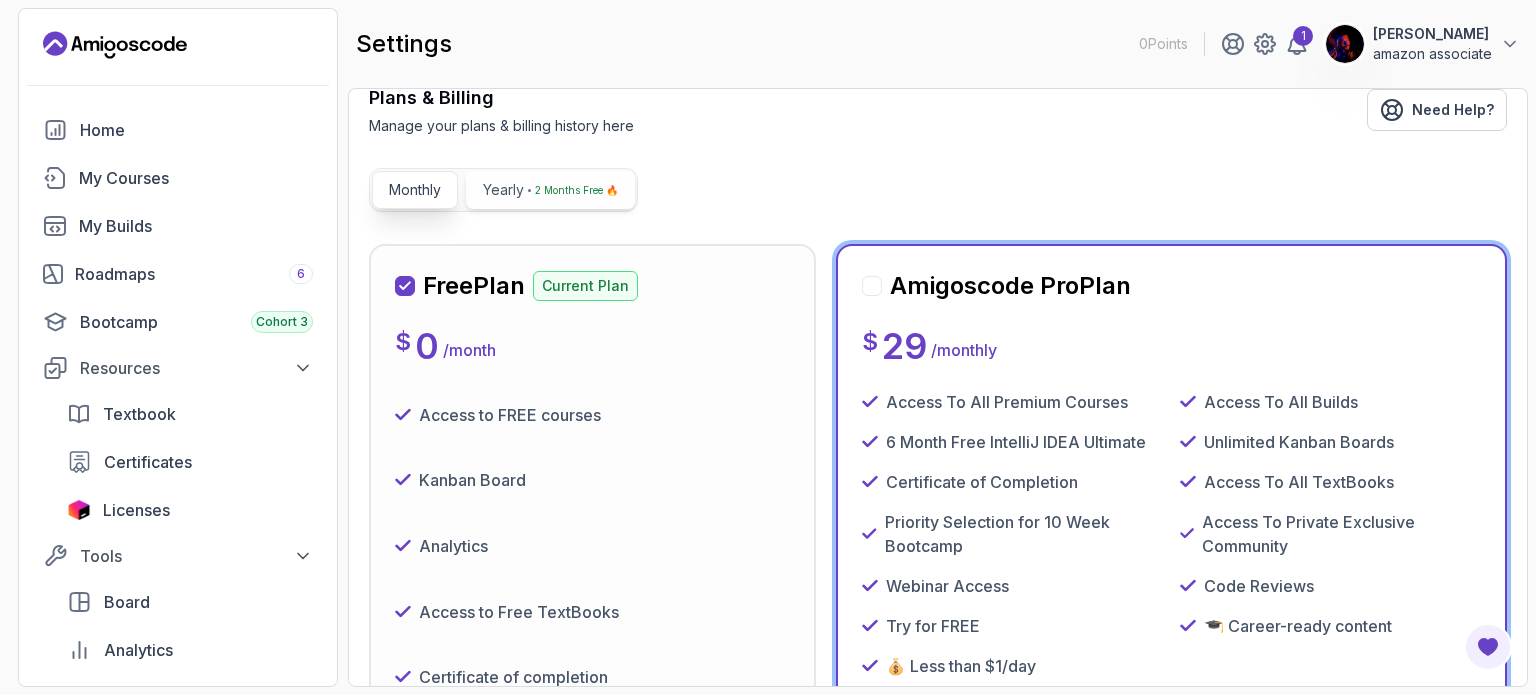 click on "2 Months Free 🔥" at bounding box center (573, 190) 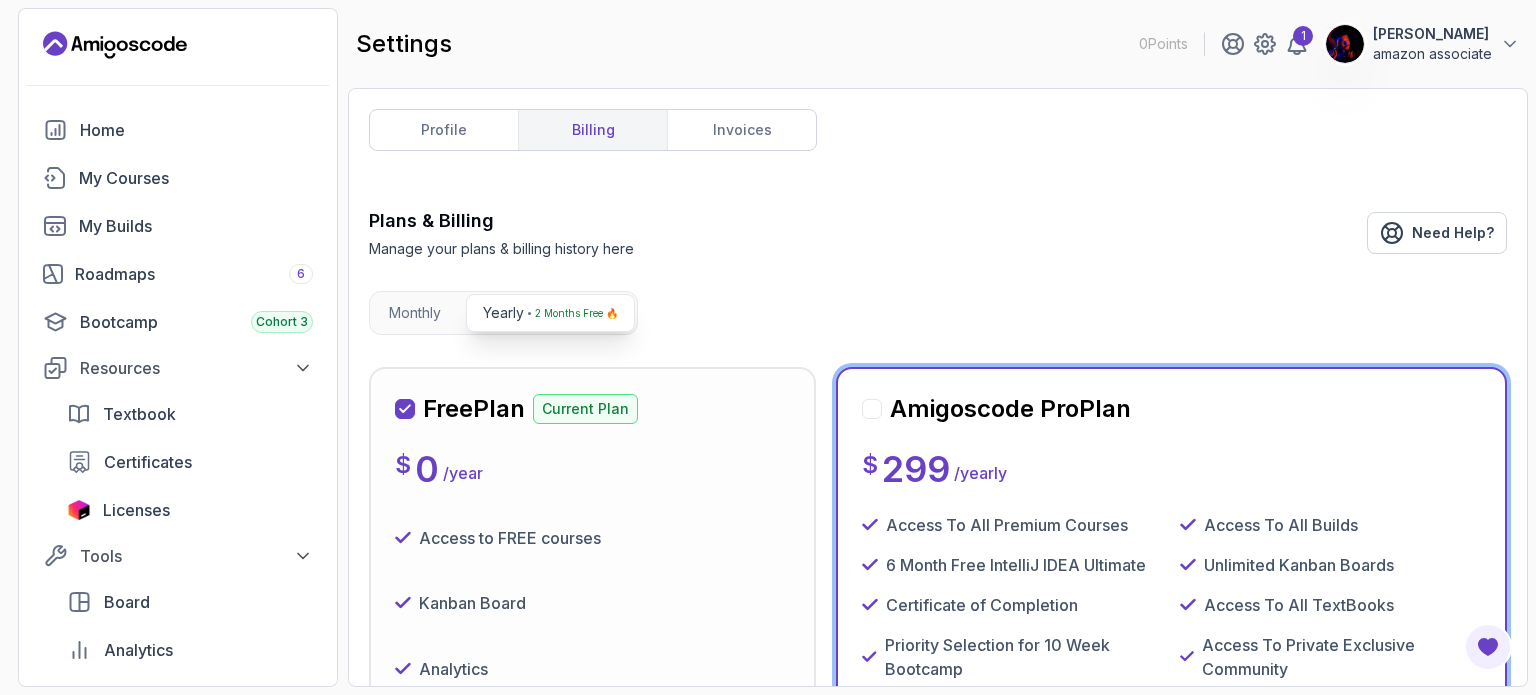 scroll, scrollTop: 0, scrollLeft: 0, axis: both 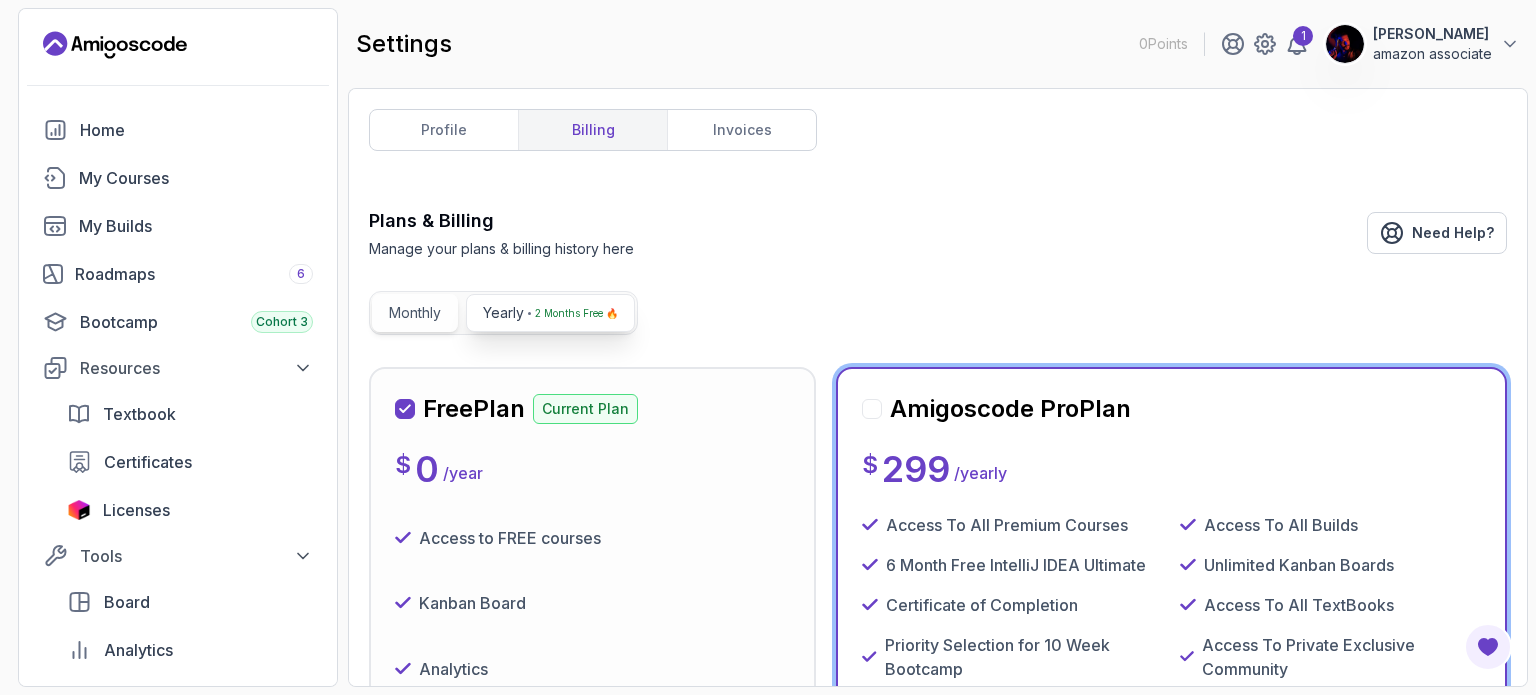 click on "Monthly" at bounding box center (415, 313) 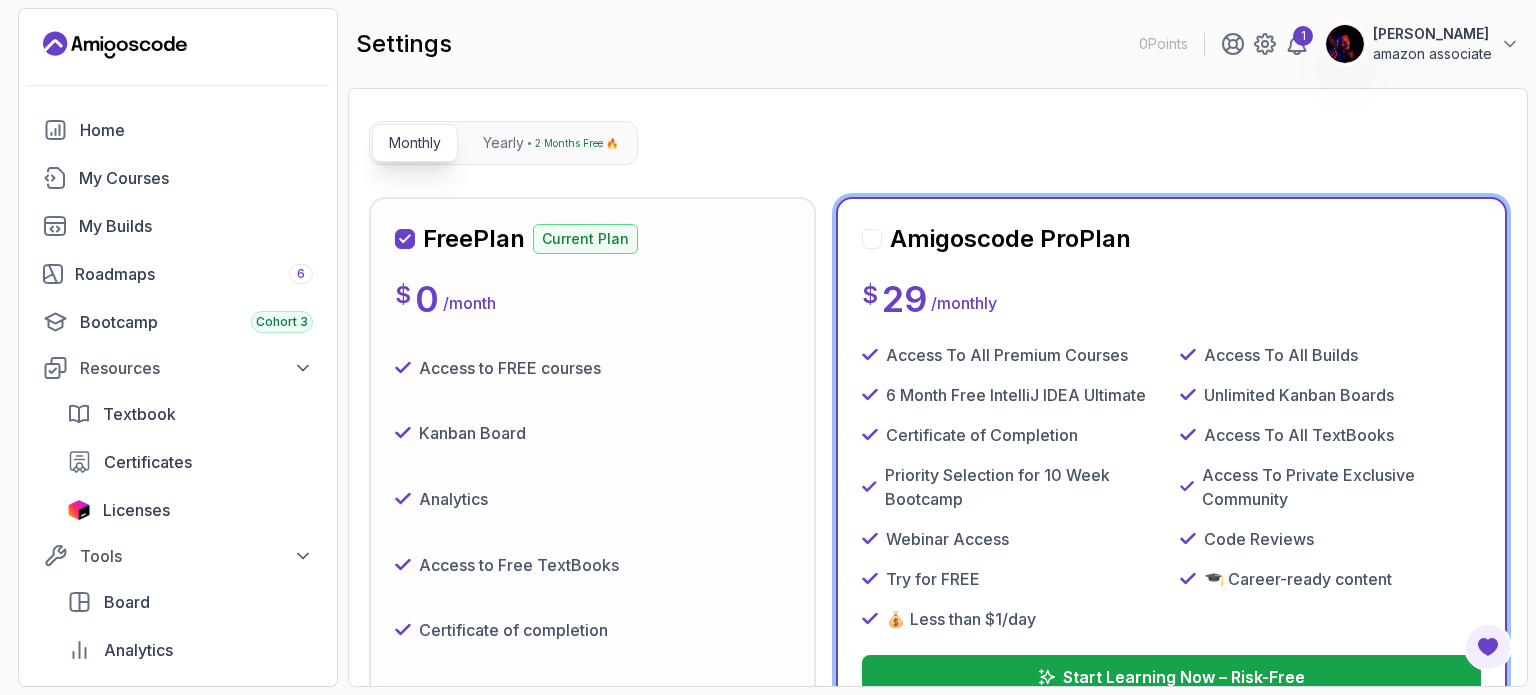 scroll, scrollTop: 84, scrollLeft: 0, axis: vertical 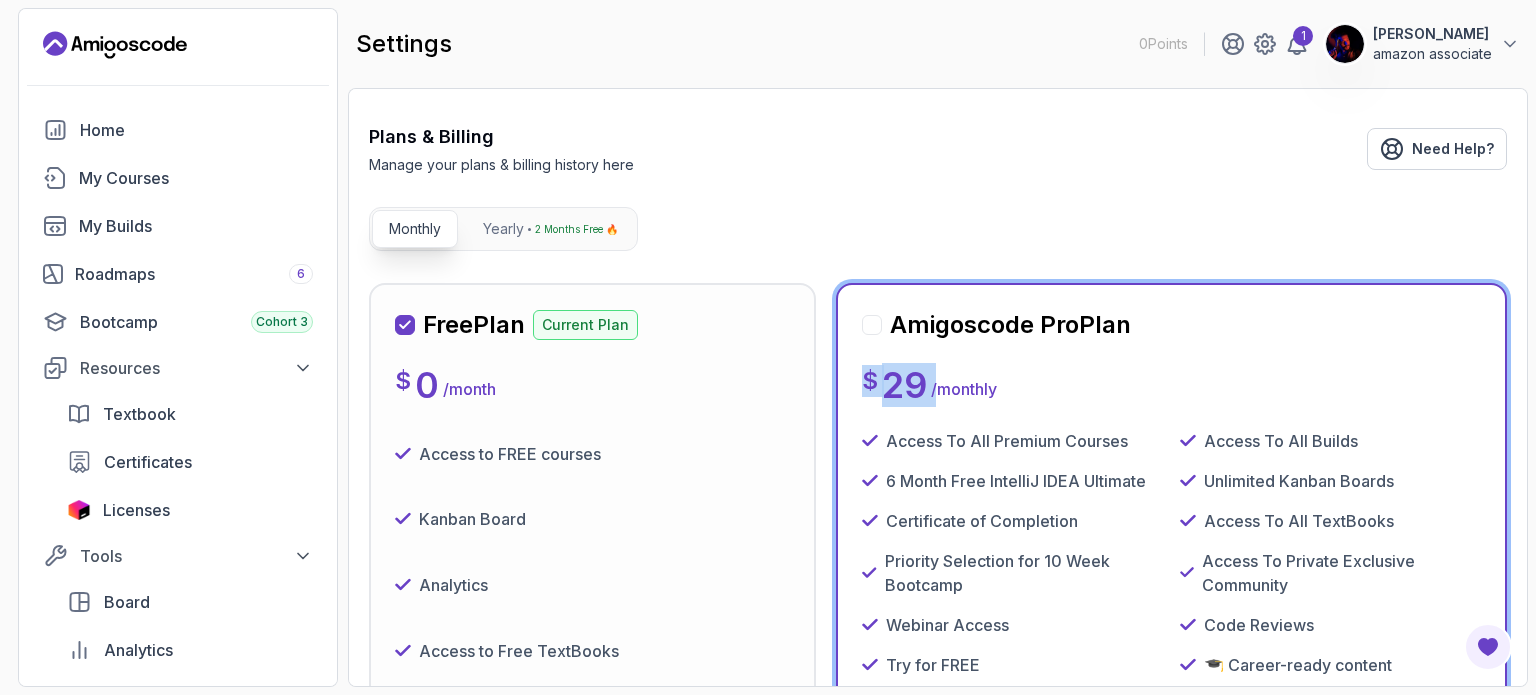 drag, startPoint x: 860, startPoint y: 380, endPoint x: 931, endPoint y: 379, distance: 71.00704 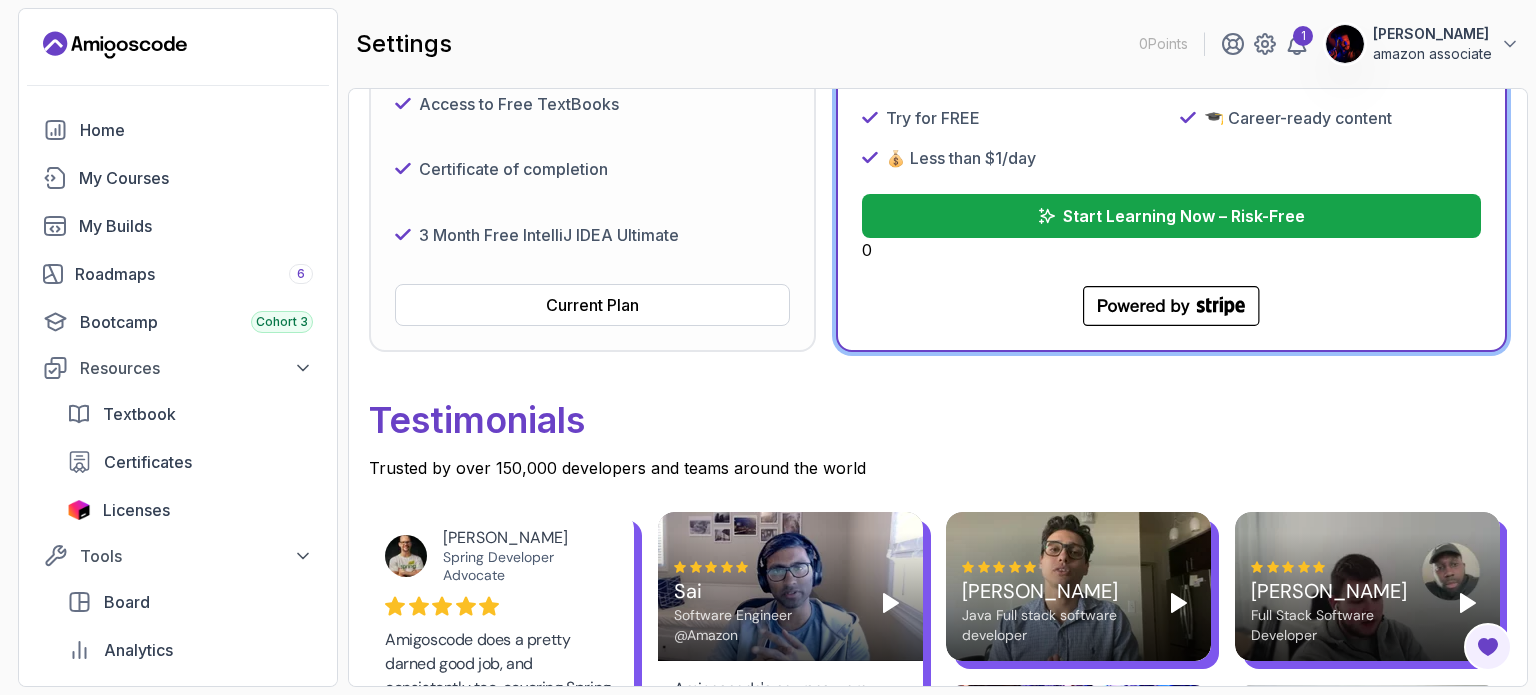 scroll, scrollTop: 630, scrollLeft: 0, axis: vertical 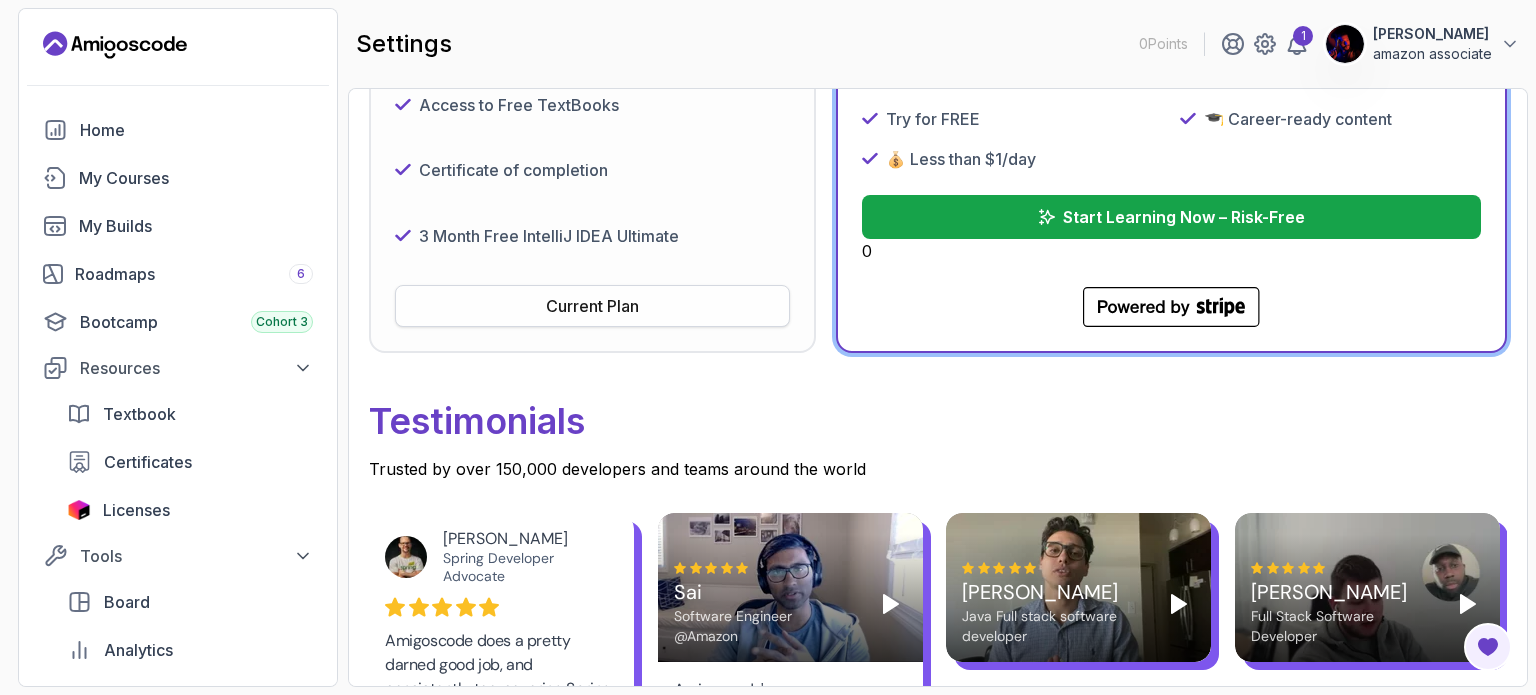 click on "Current Plan" at bounding box center (592, 306) 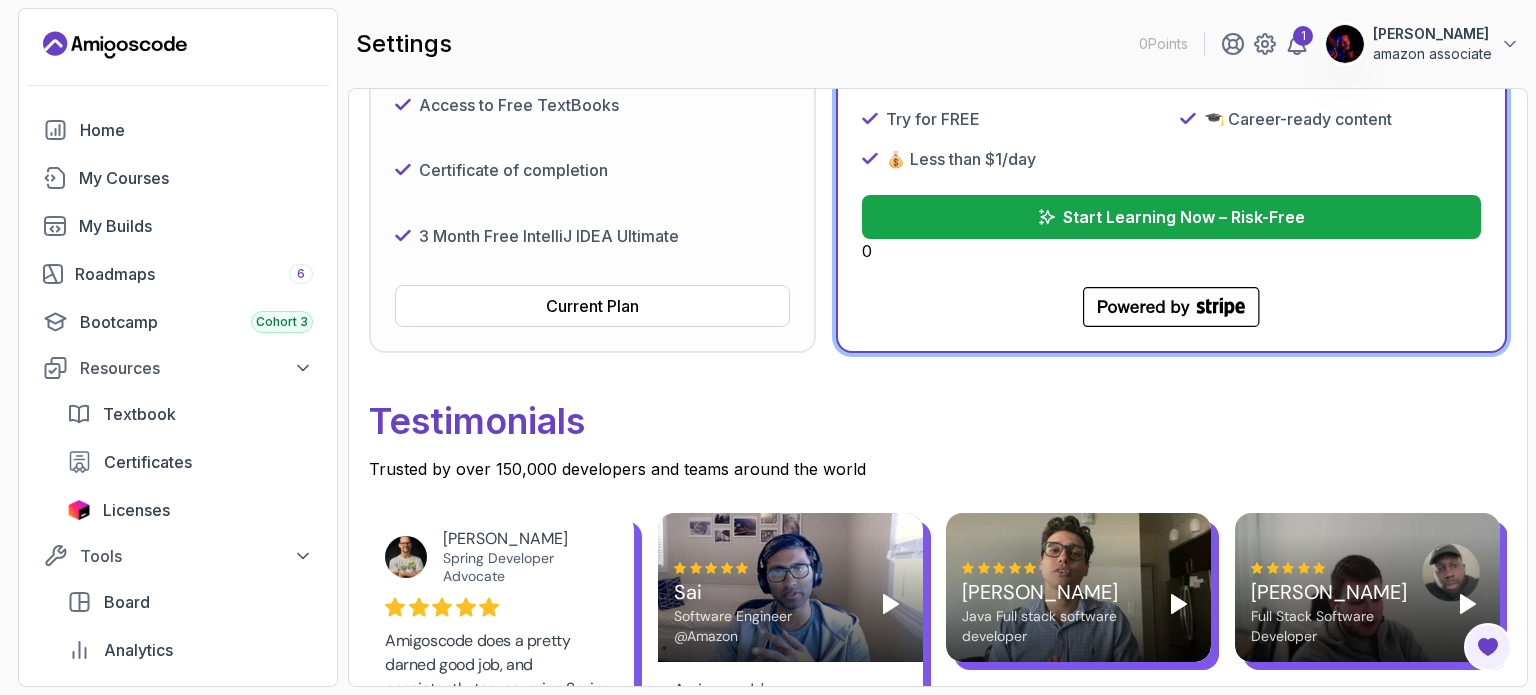 drag, startPoint x: 736, startPoint y: 300, endPoint x: 624, endPoint y: 331, distance: 116.21101 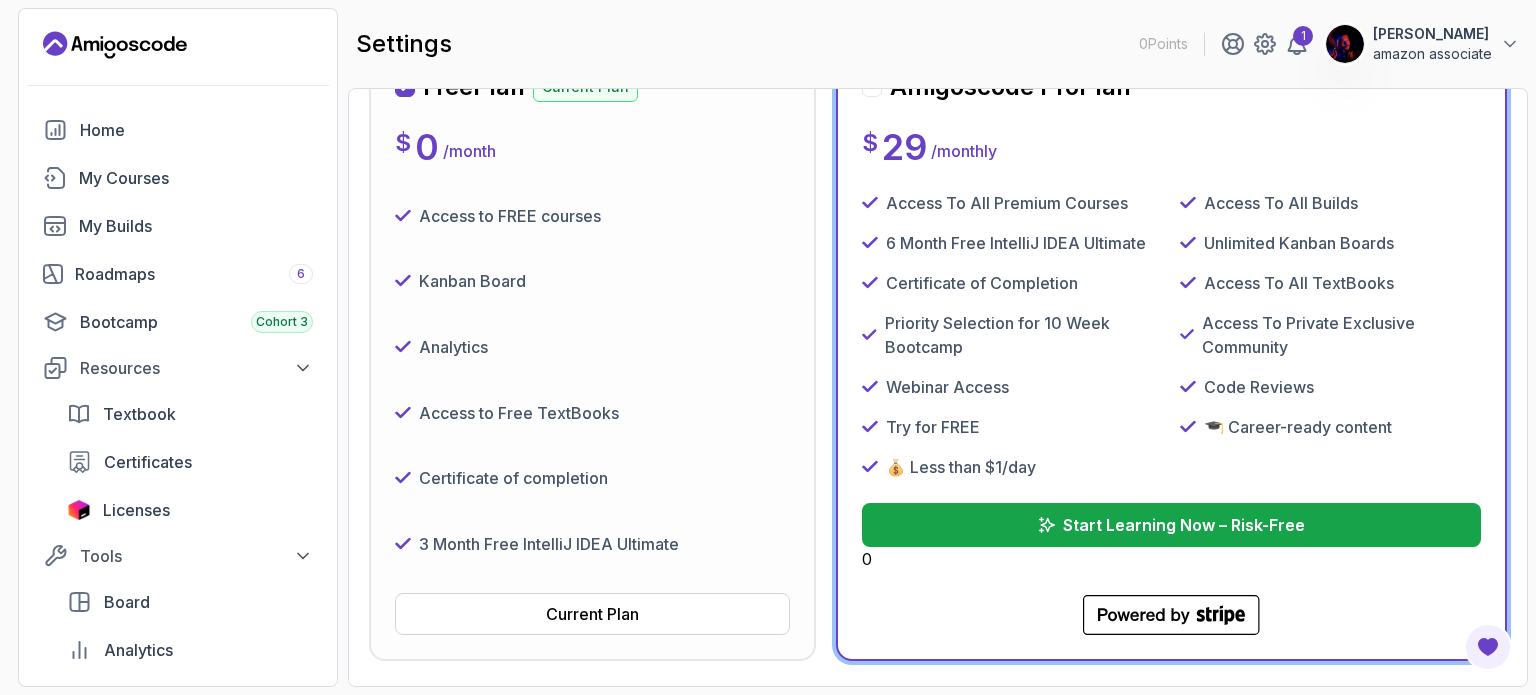 scroll, scrollTop: 0, scrollLeft: 0, axis: both 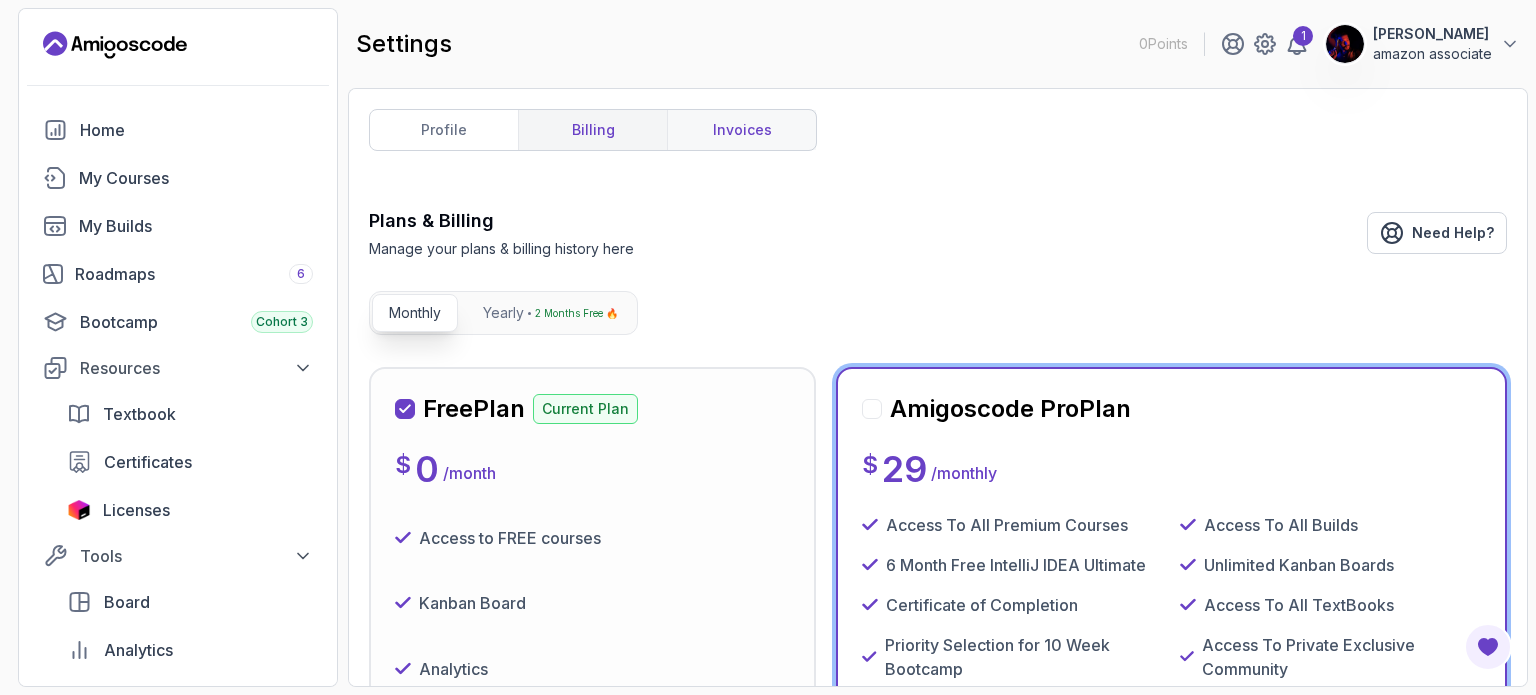 click on "invoices" at bounding box center [741, 130] 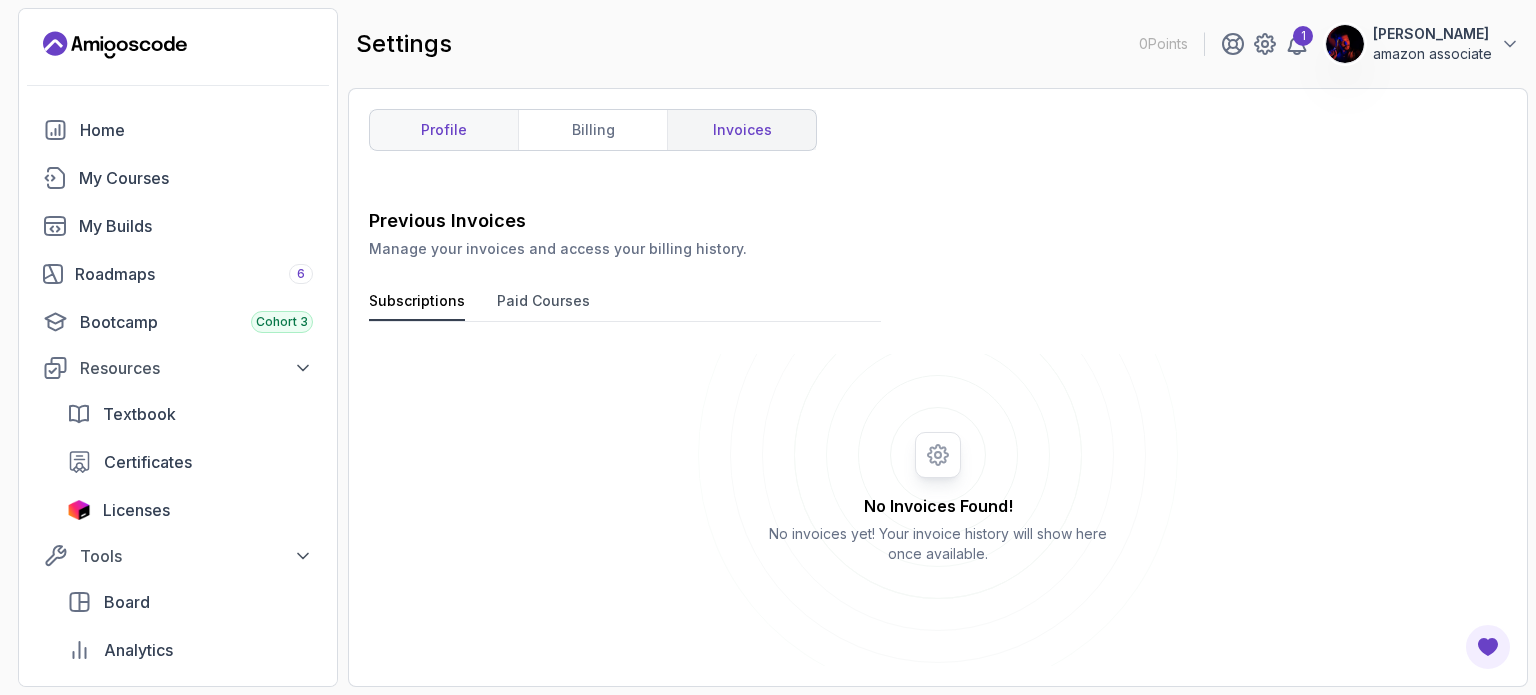 click on "profile" at bounding box center (444, 130) 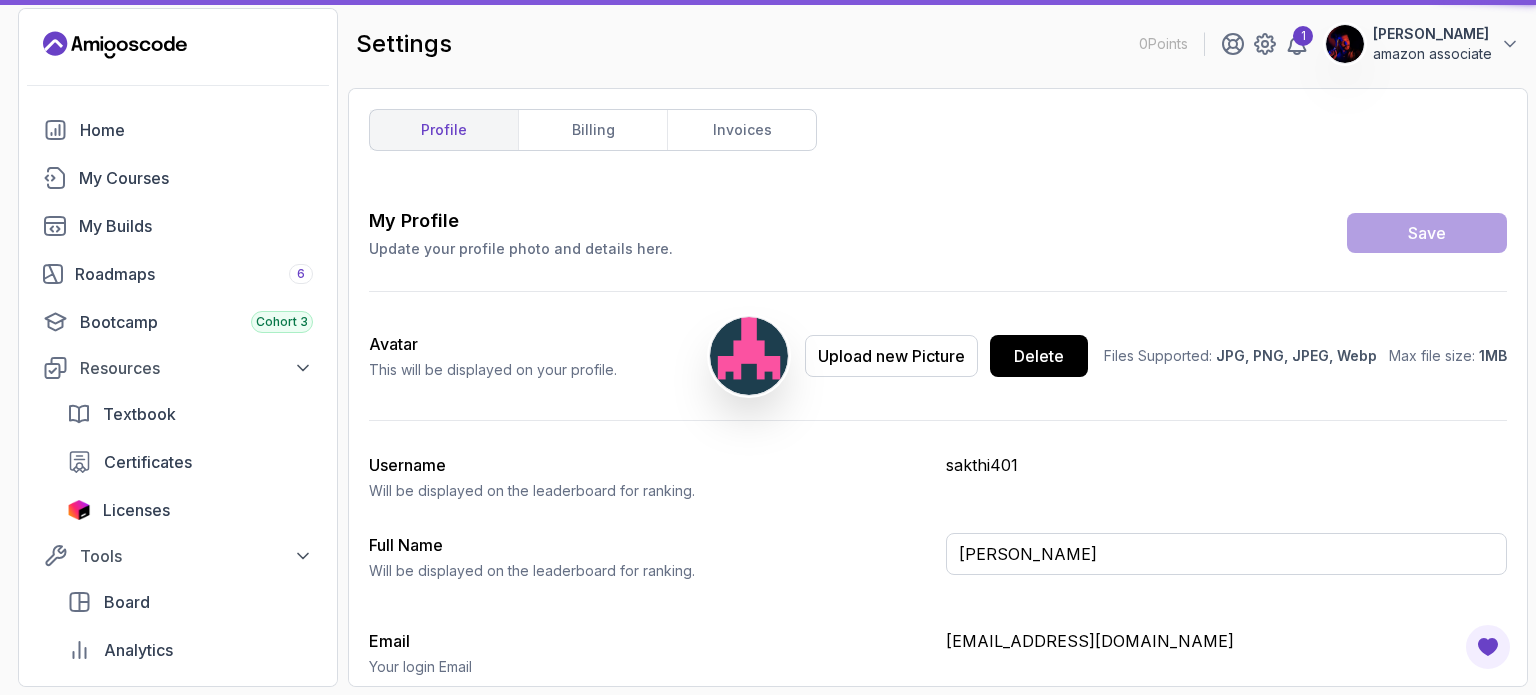 type on "amazon associate" 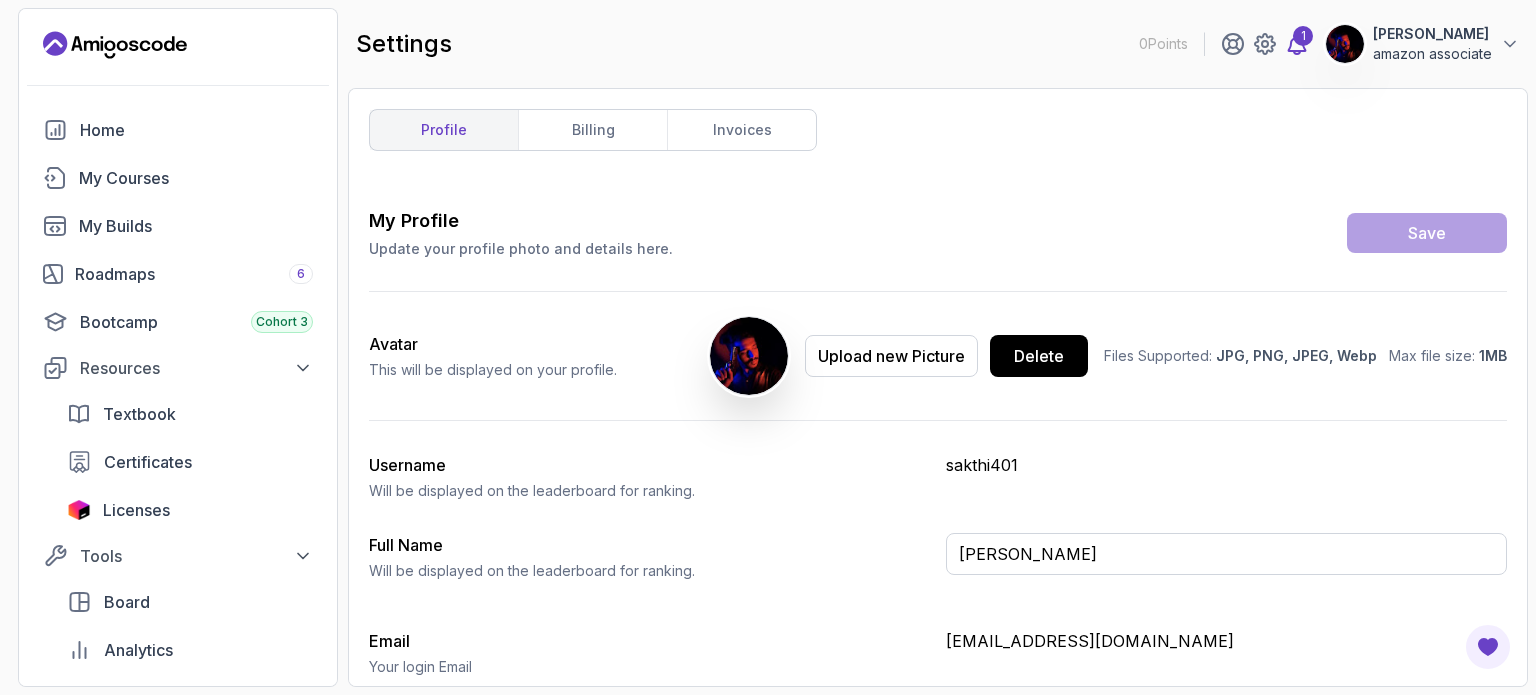 click on "1" at bounding box center (1303, 36) 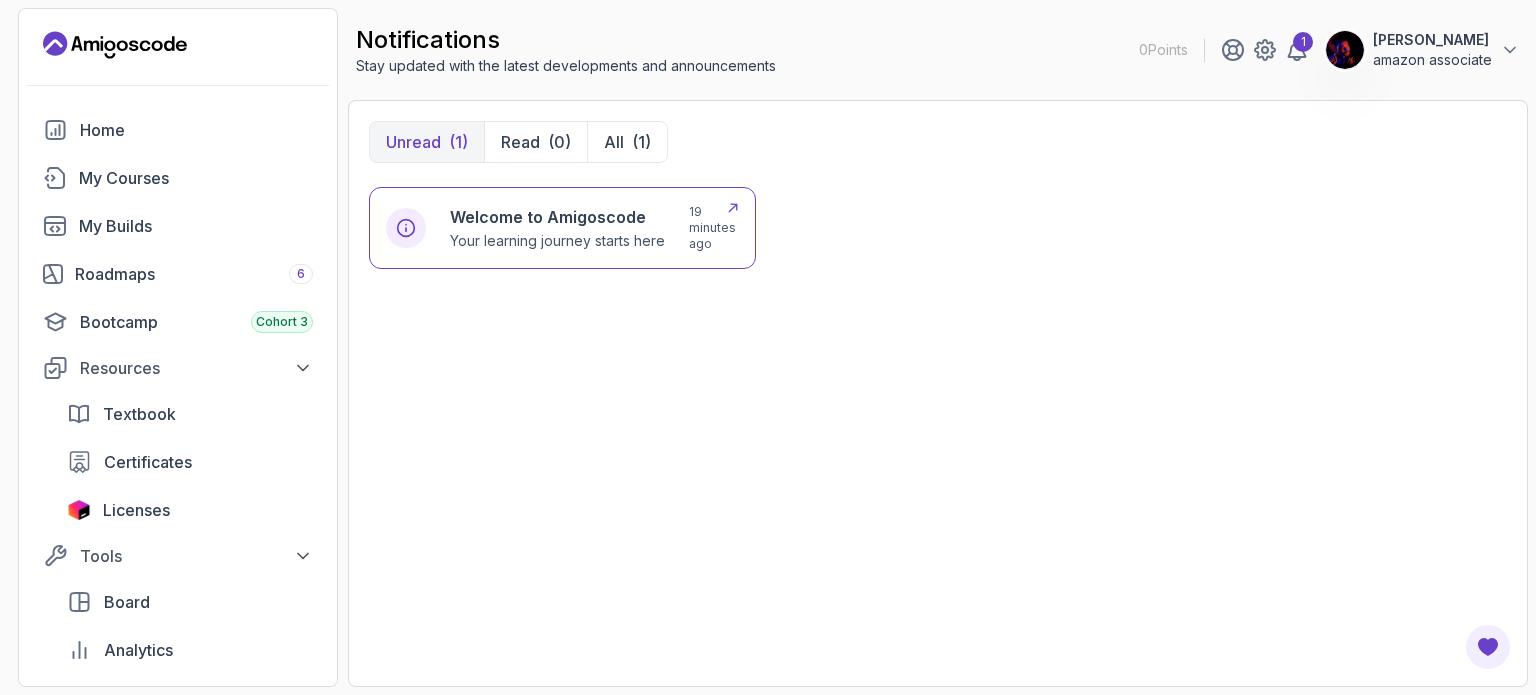 click on "Your learning journey starts here" at bounding box center [557, 241] 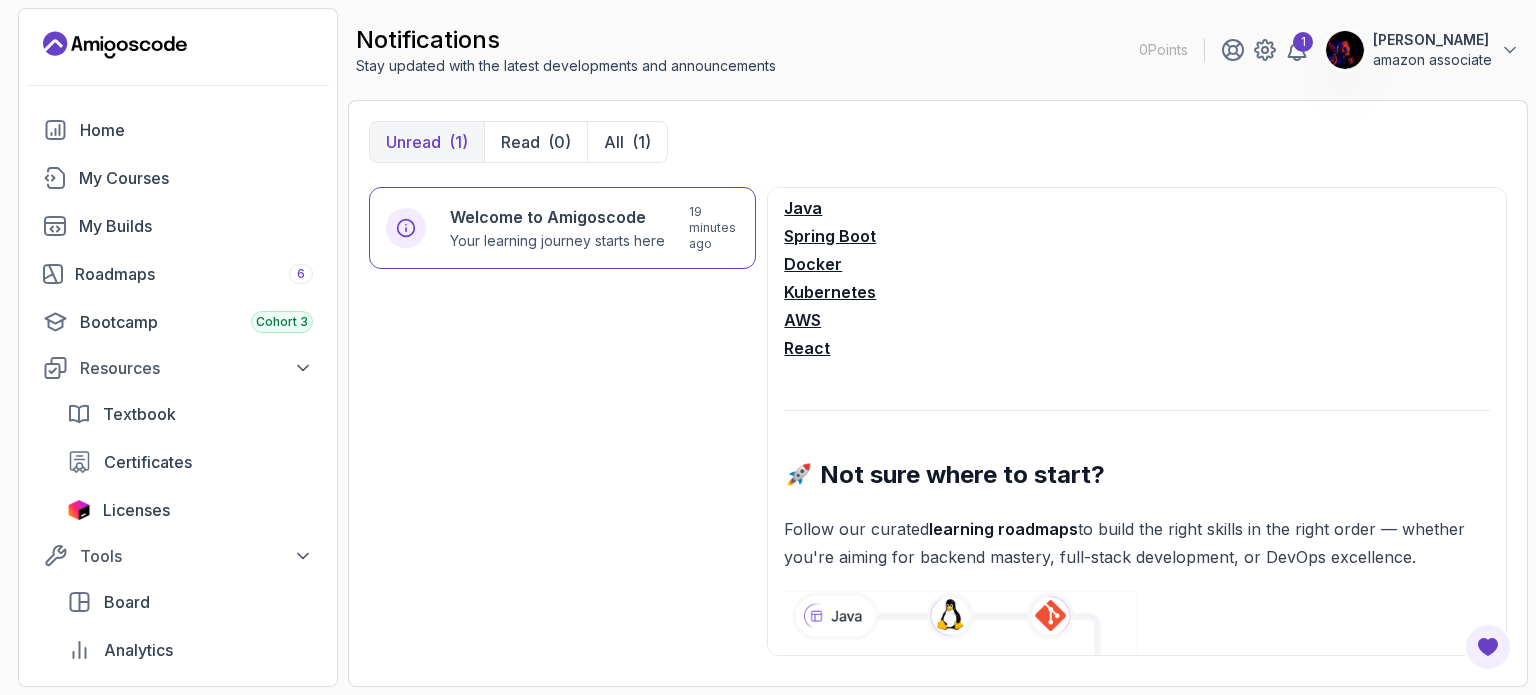 scroll, scrollTop: 526, scrollLeft: 0, axis: vertical 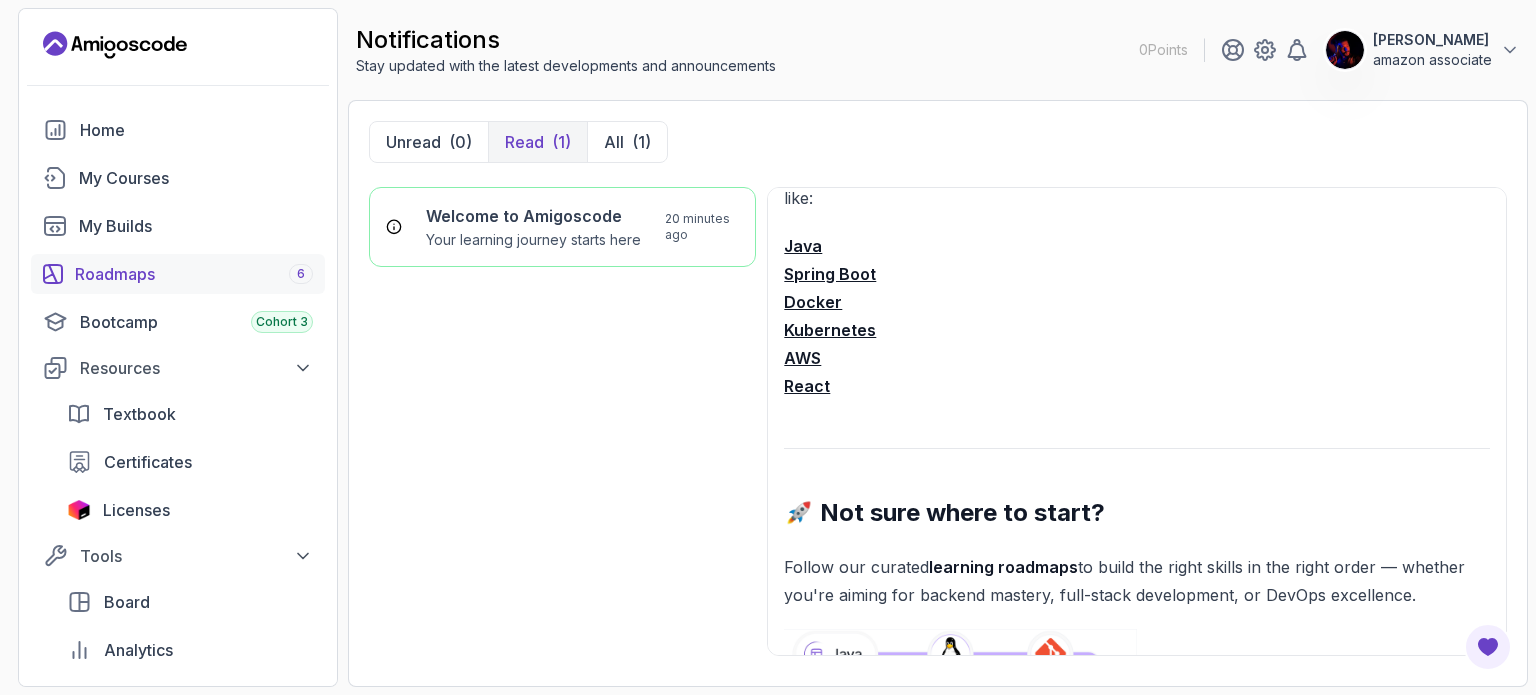 click on "Roadmaps 6" at bounding box center [178, 274] 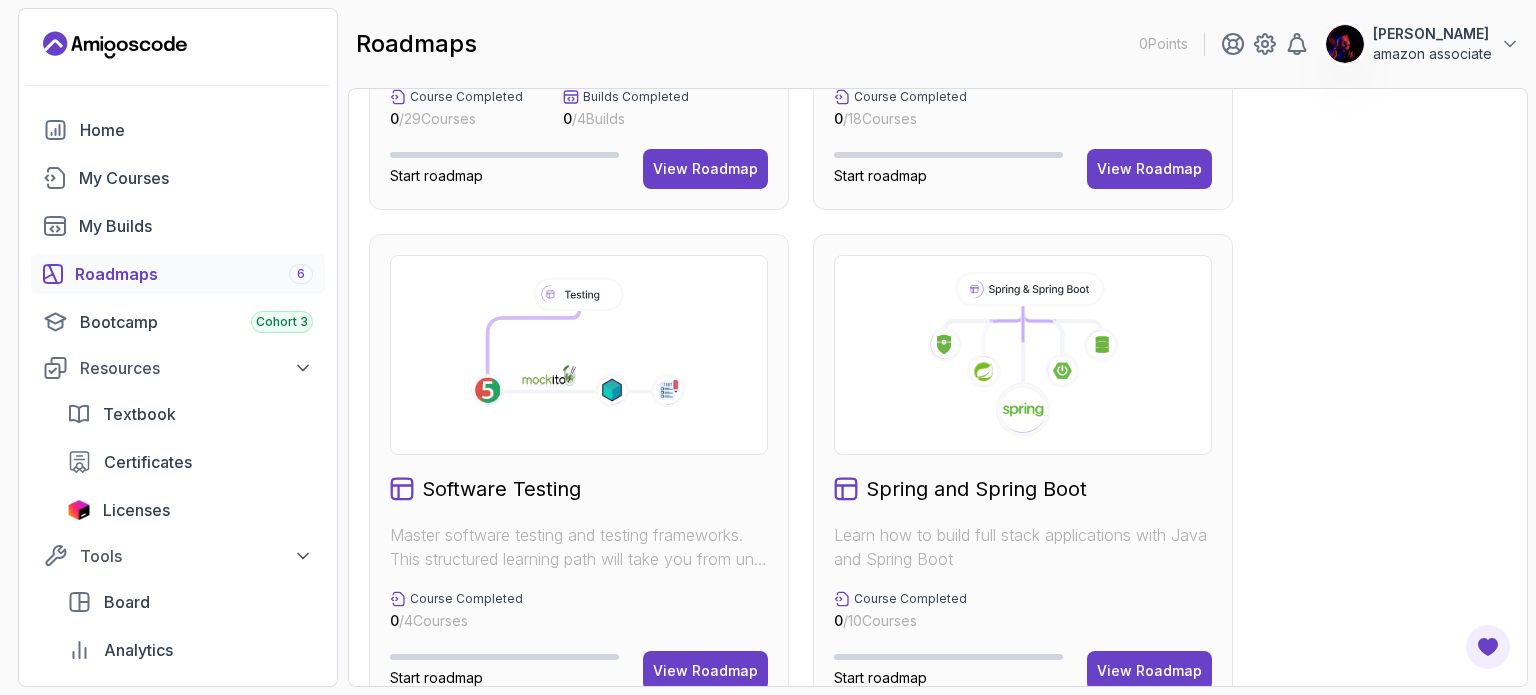 scroll, scrollTop: 923, scrollLeft: 0, axis: vertical 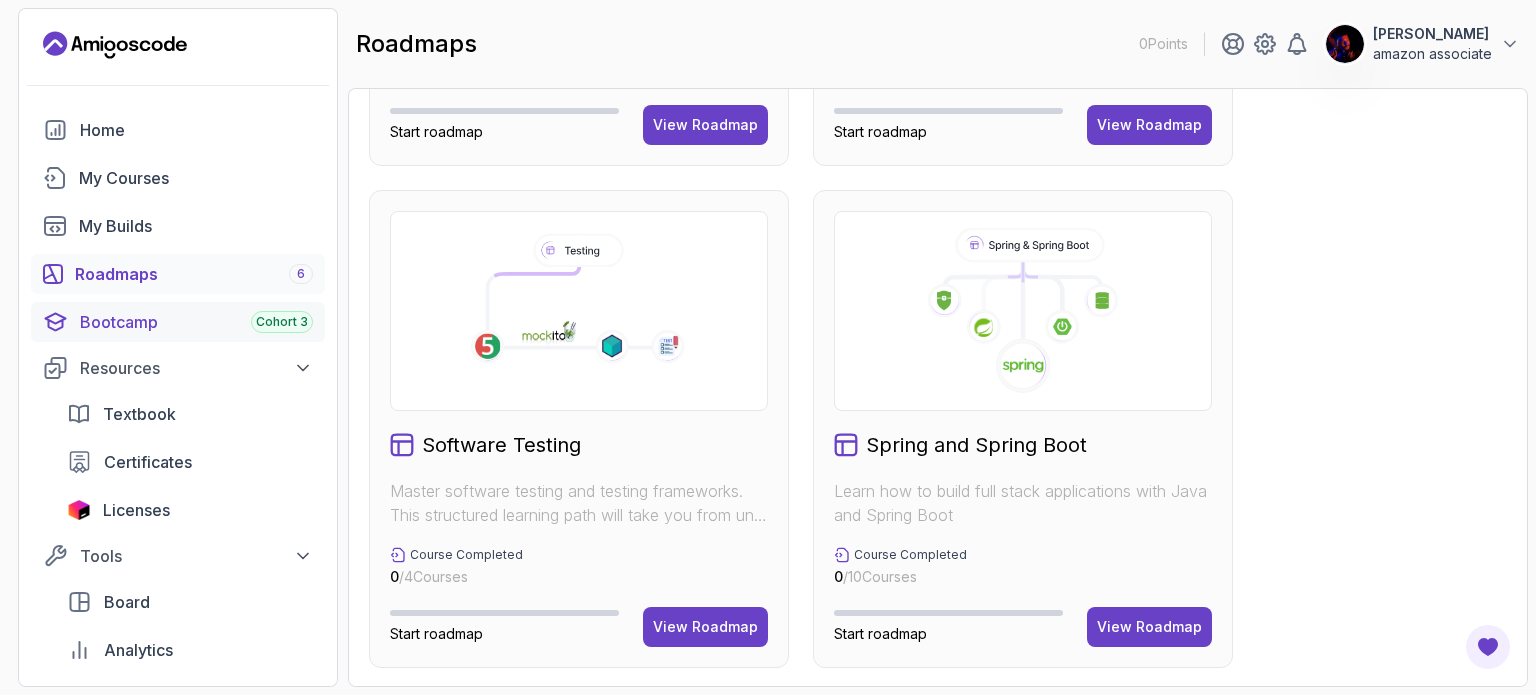 click on "Bootcamp Cohort 3" at bounding box center (196, 322) 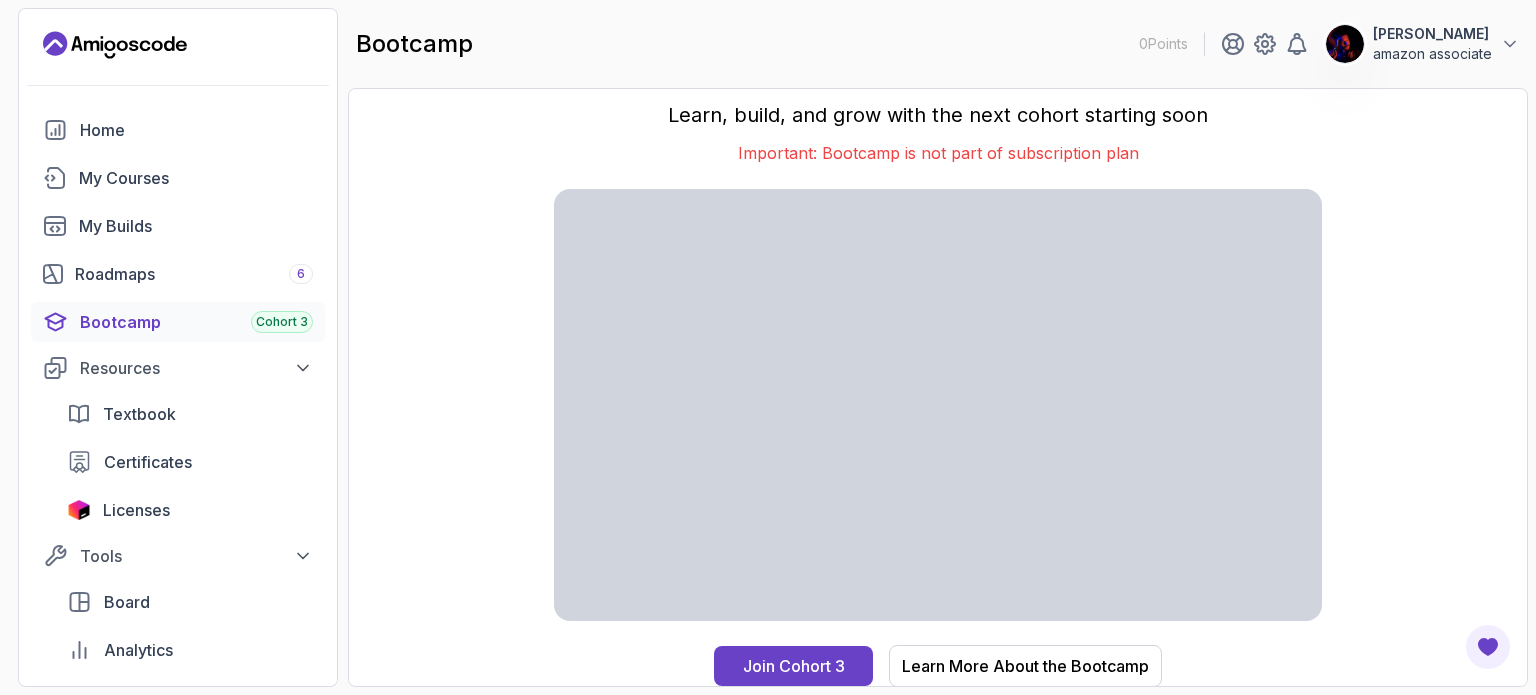 scroll, scrollTop: 0, scrollLeft: 0, axis: both 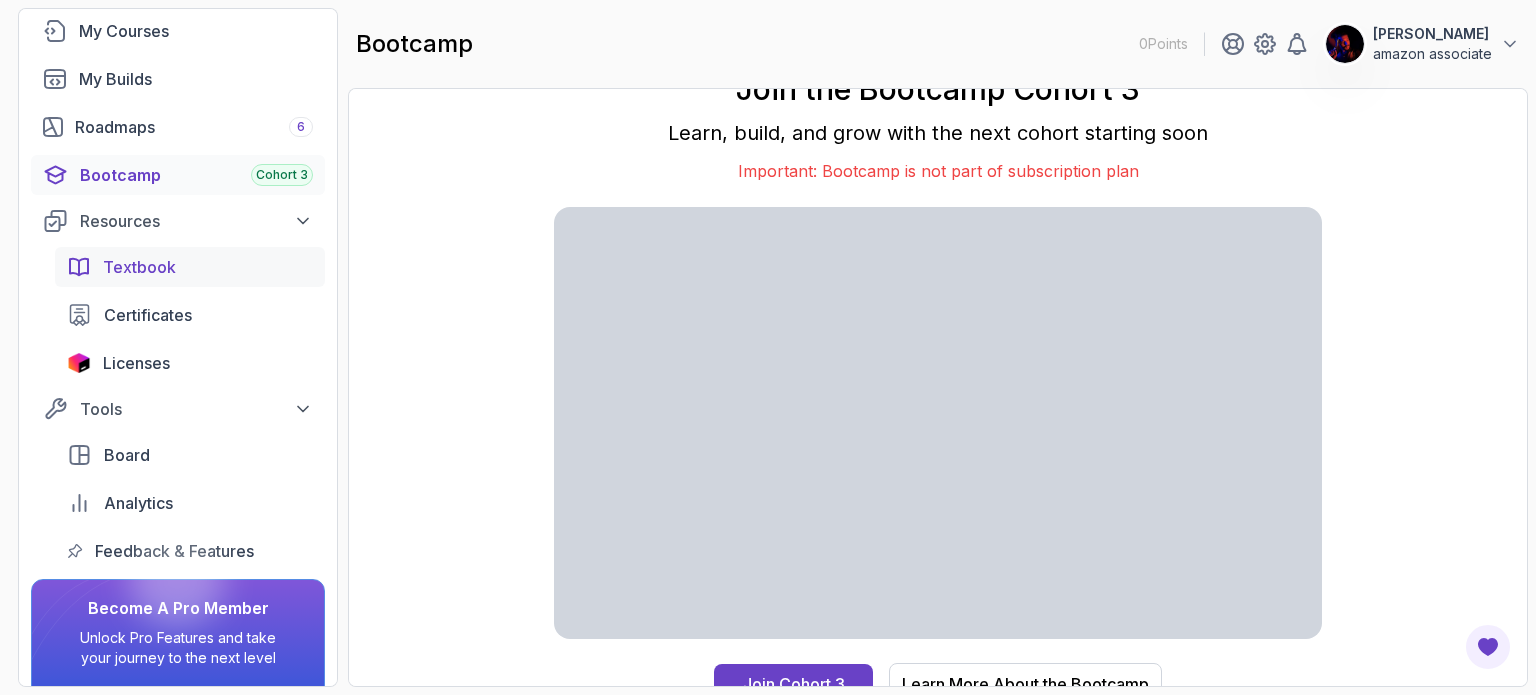 click on "Textbook" at bounding box center [190, 267] 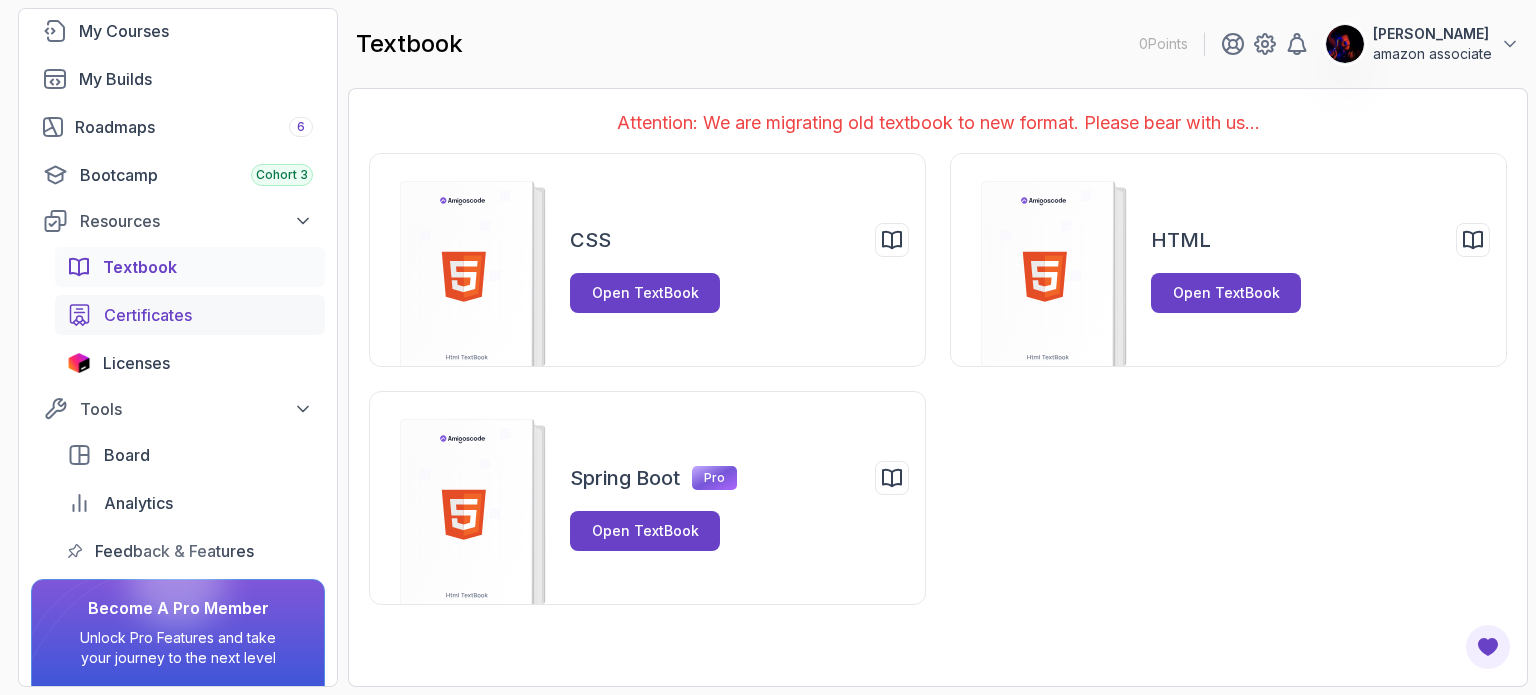 click on "Certificates" at bounding box center [208, 315] 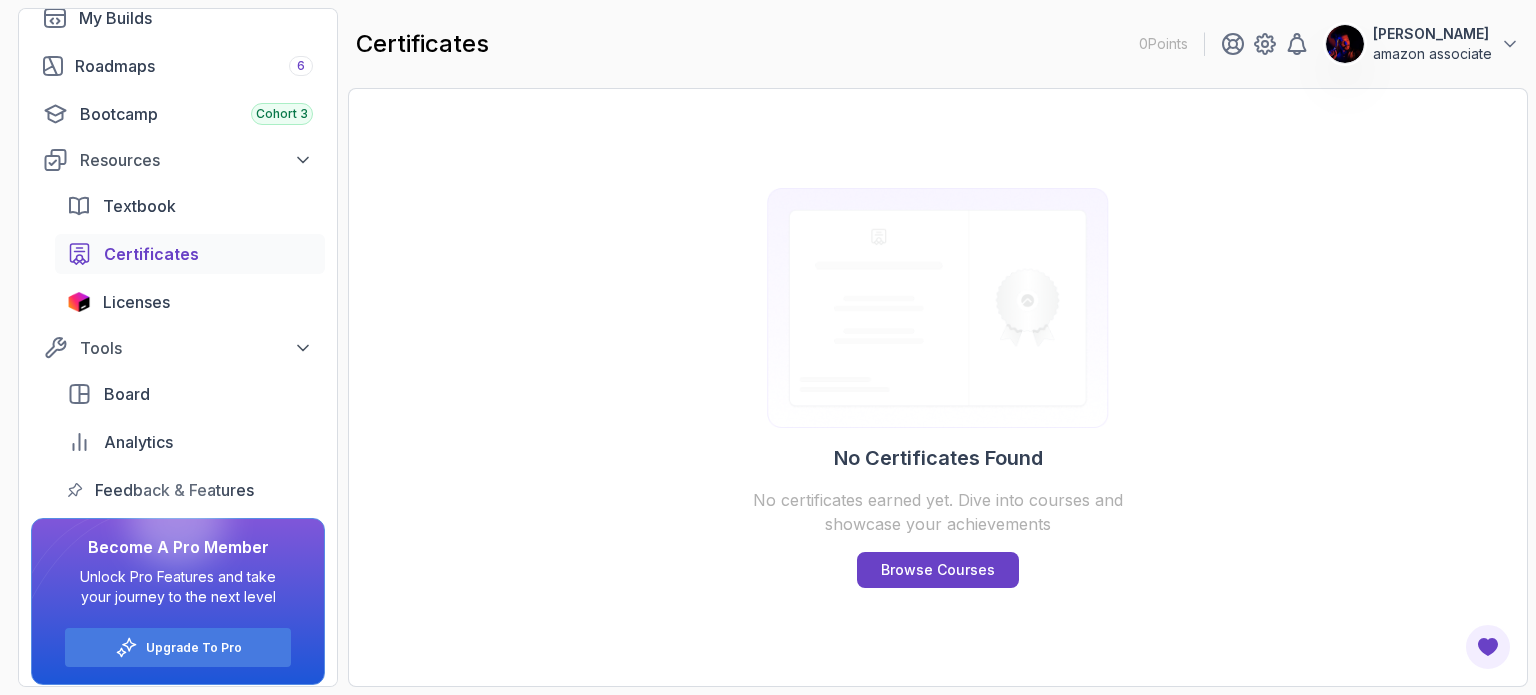 scroll, scrollTop: 218, scrollLeft: 0, axis: vertical 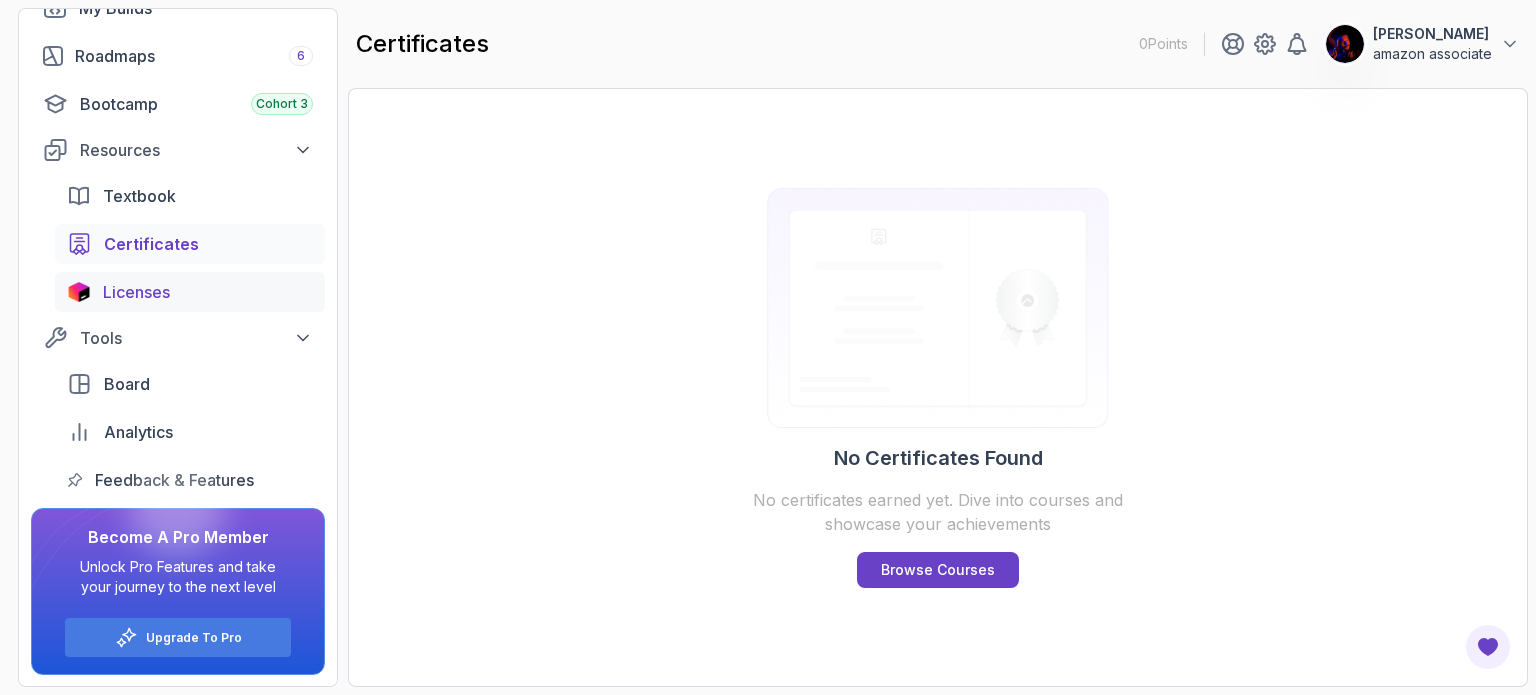 click on "Licenses" at bounding box center [208, 292] 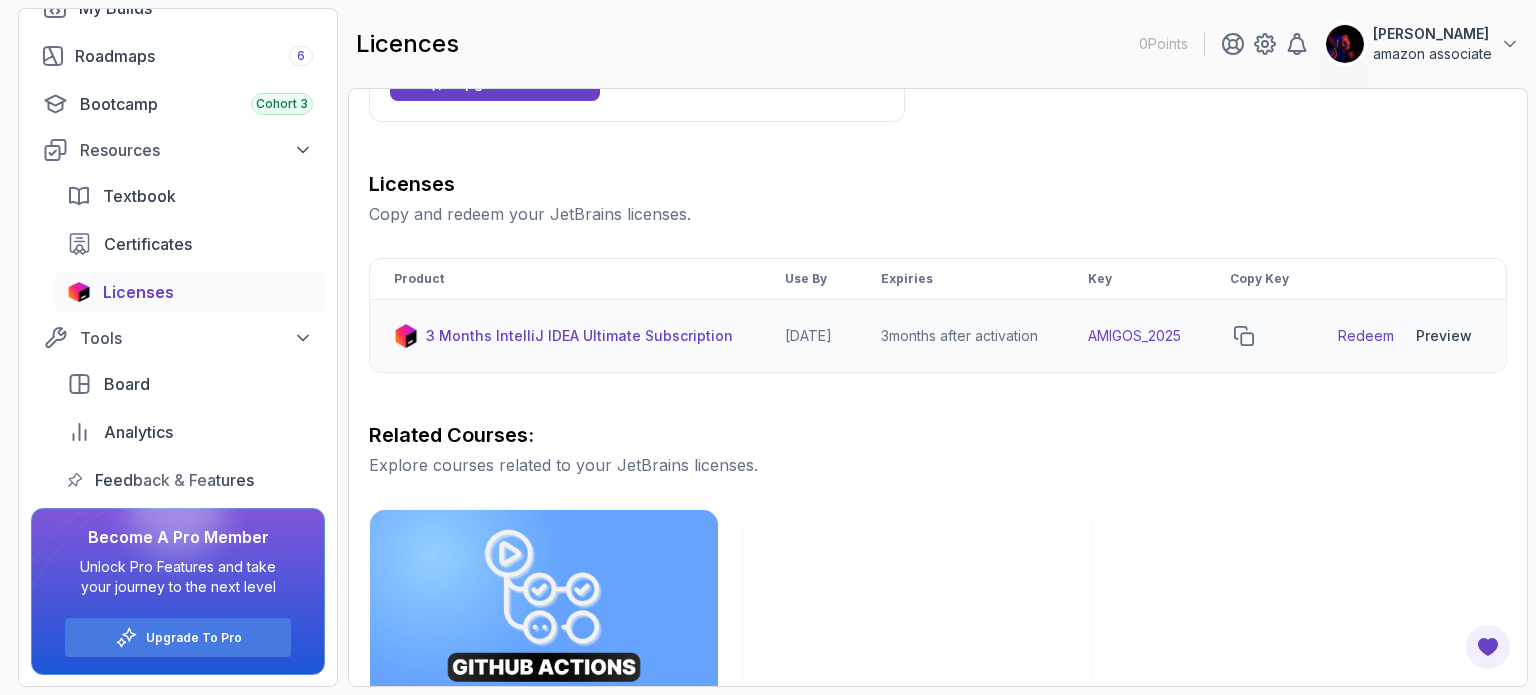 scroll, scrollTop: 155, scrollLeft: 0, axis: vertical 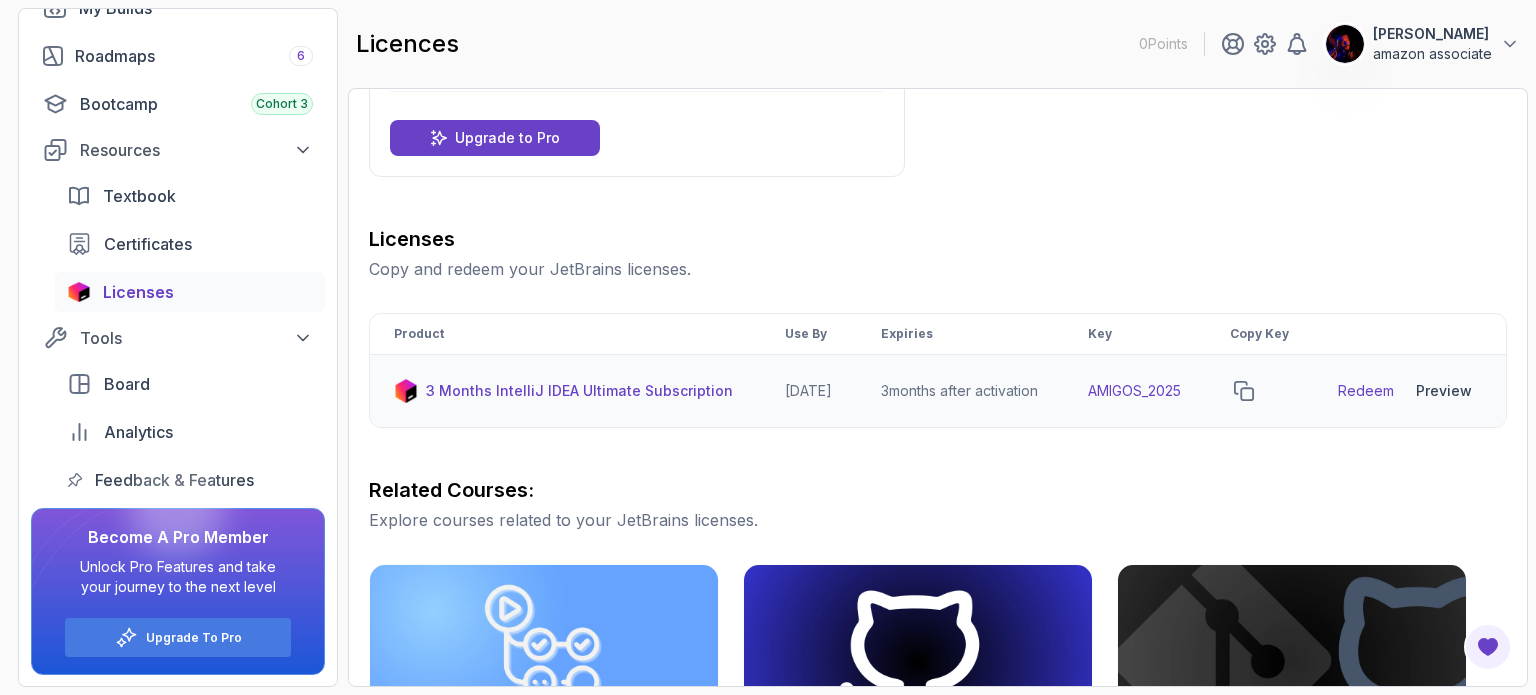 click on "Preview" at bounding box center [1444, 391] 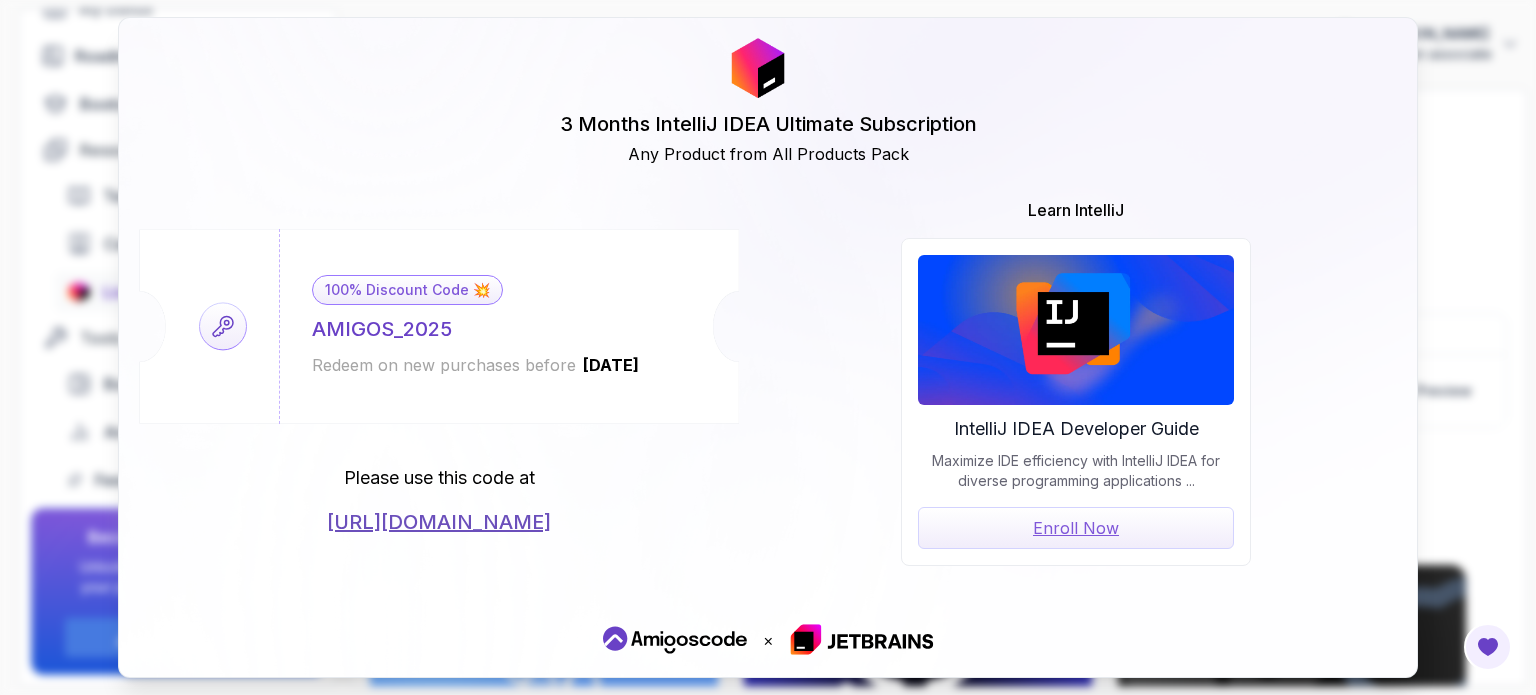 click on "AMIGOS_2025" at bounding box center (382, 329) 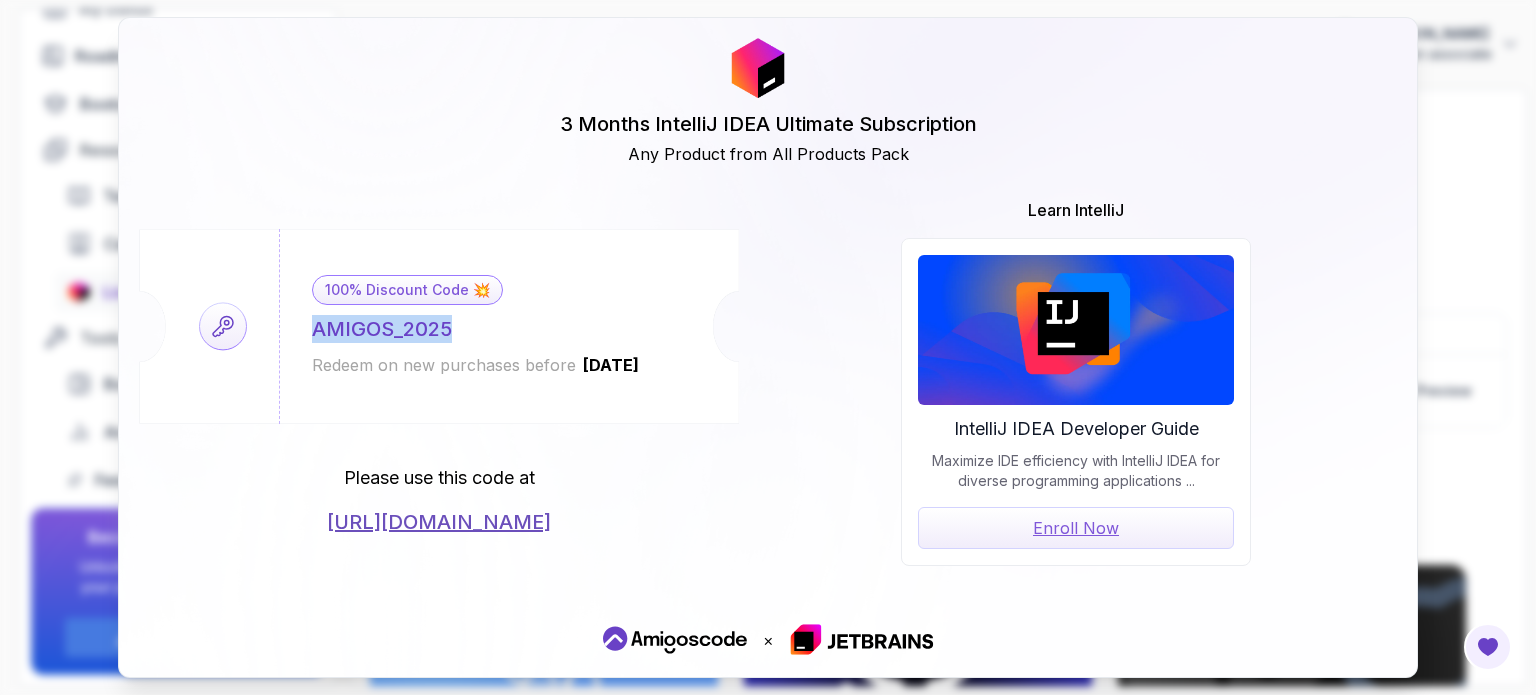 click on "AMIGOS_2025" at bounding box center [382, 329] 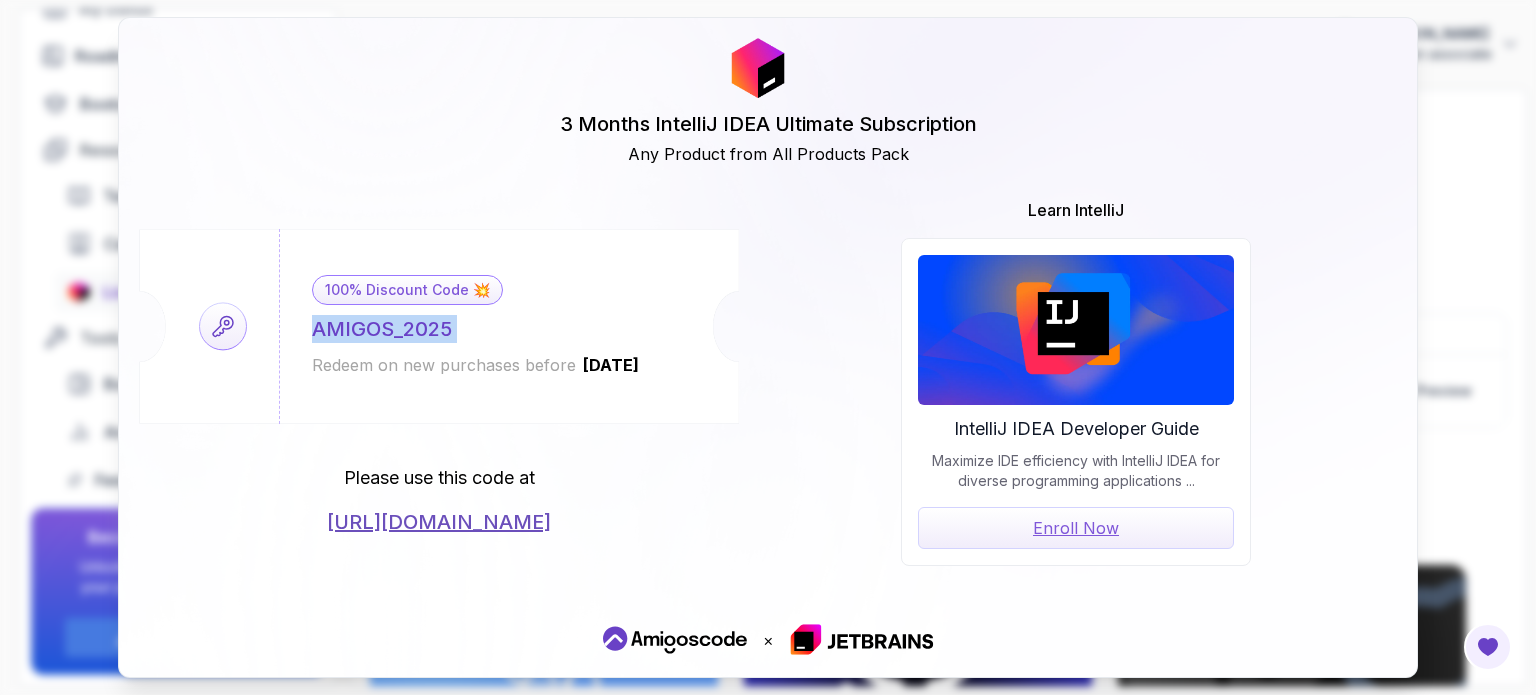 click on "AMIGOS_2025" at bounding box center [382, 329] 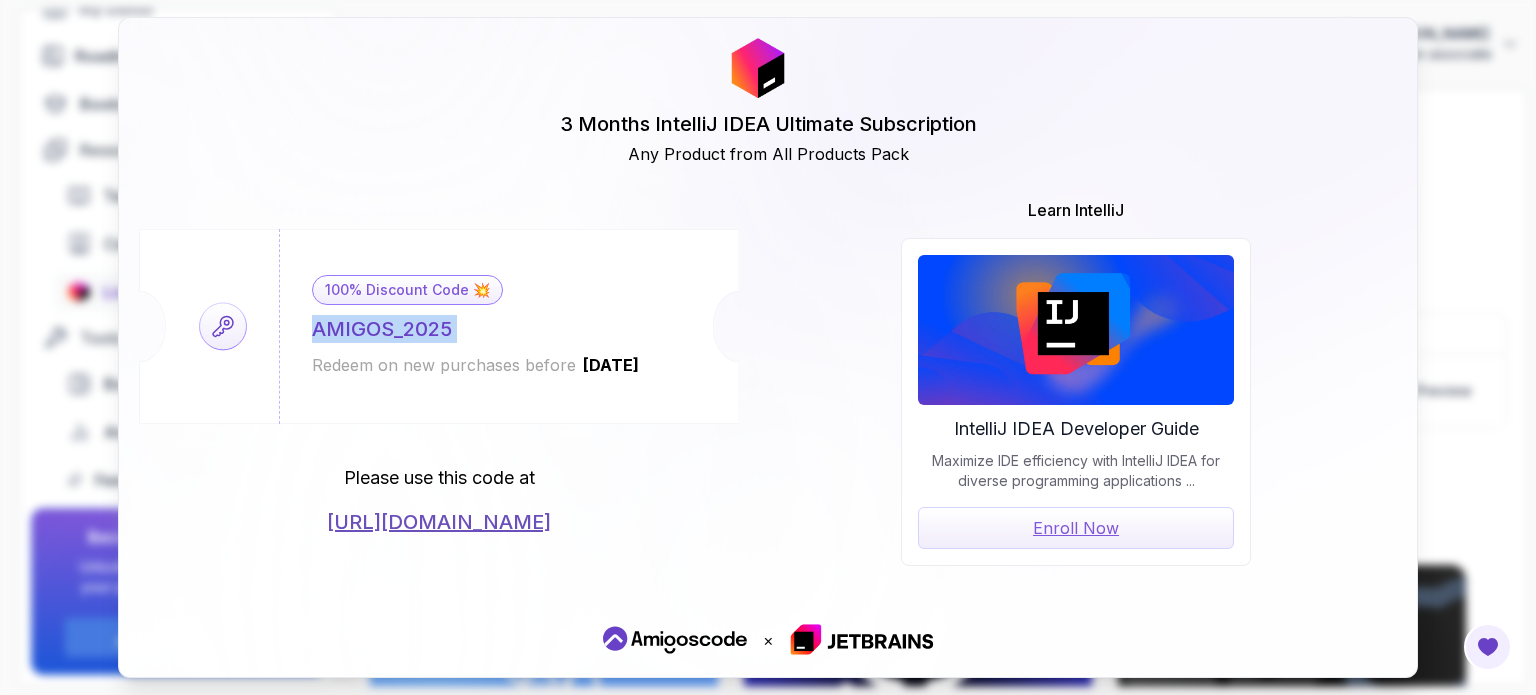 copy on "AMIGOS_2025" 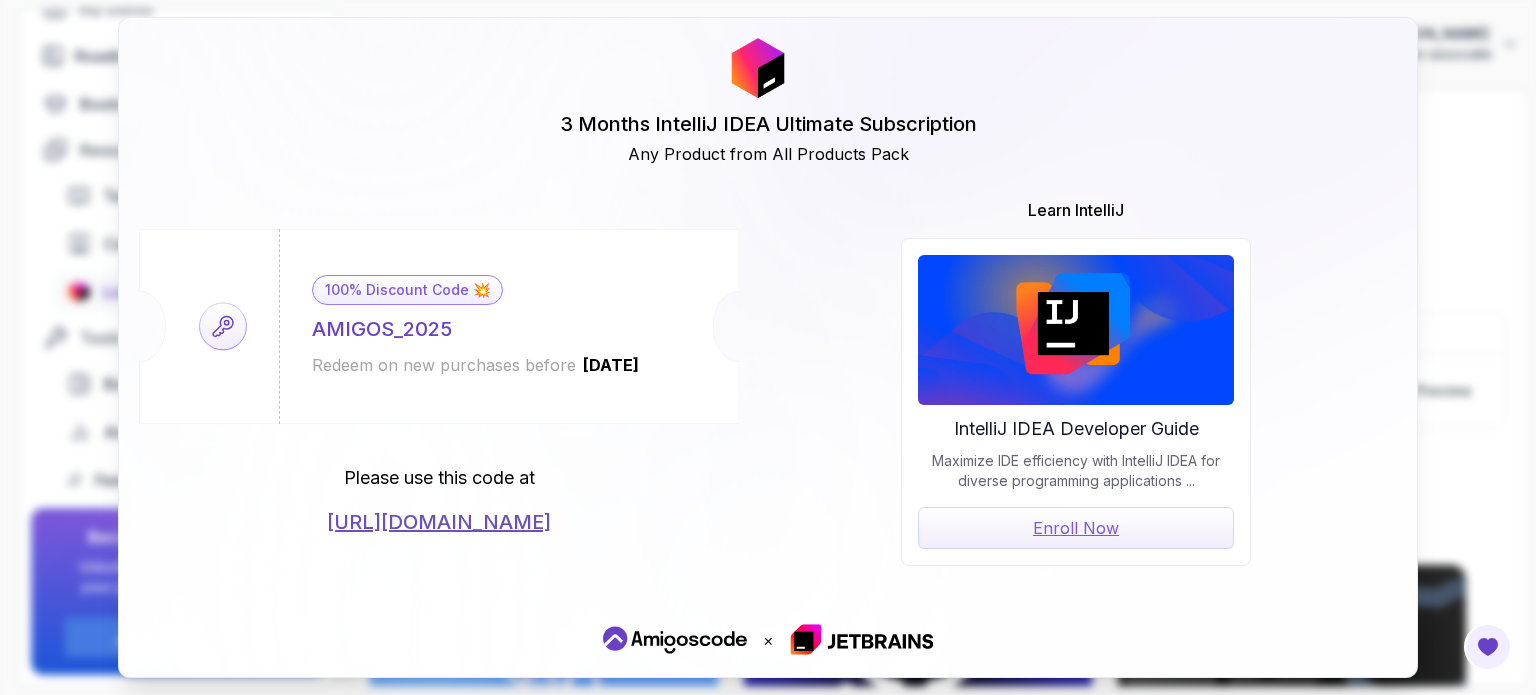 click on "Redeem on new purchases before   2026-06-12" at bounding box center (476, 365) 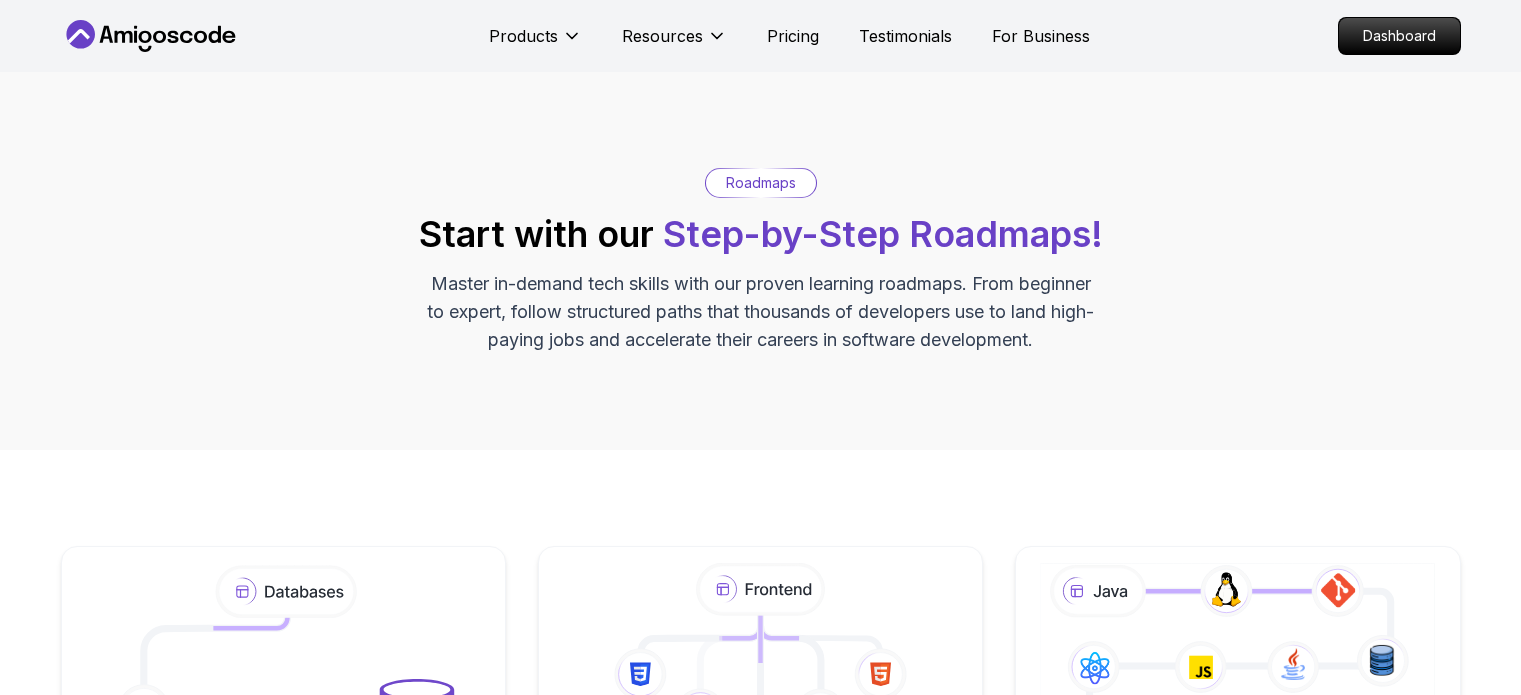 scroll, scrollTop: 0, scrollLeft: 0, axis: both 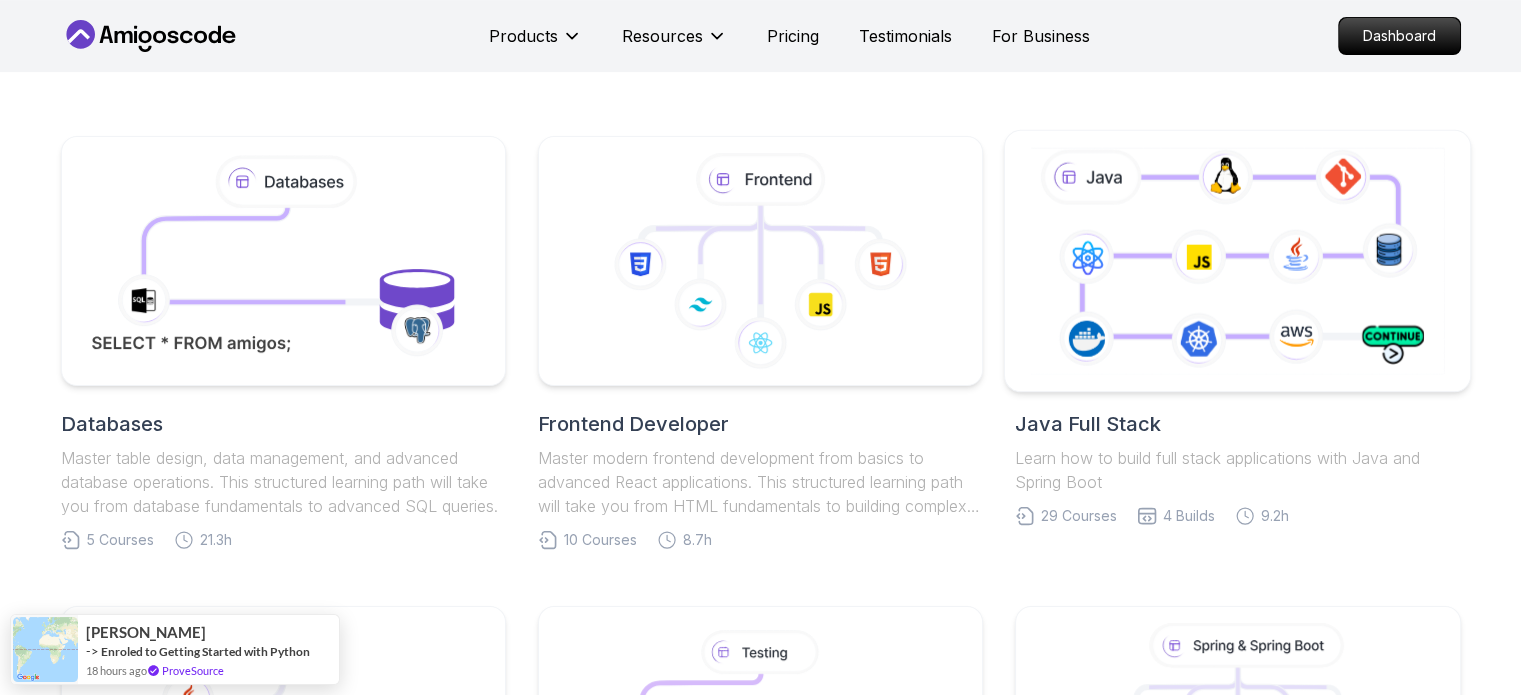 click 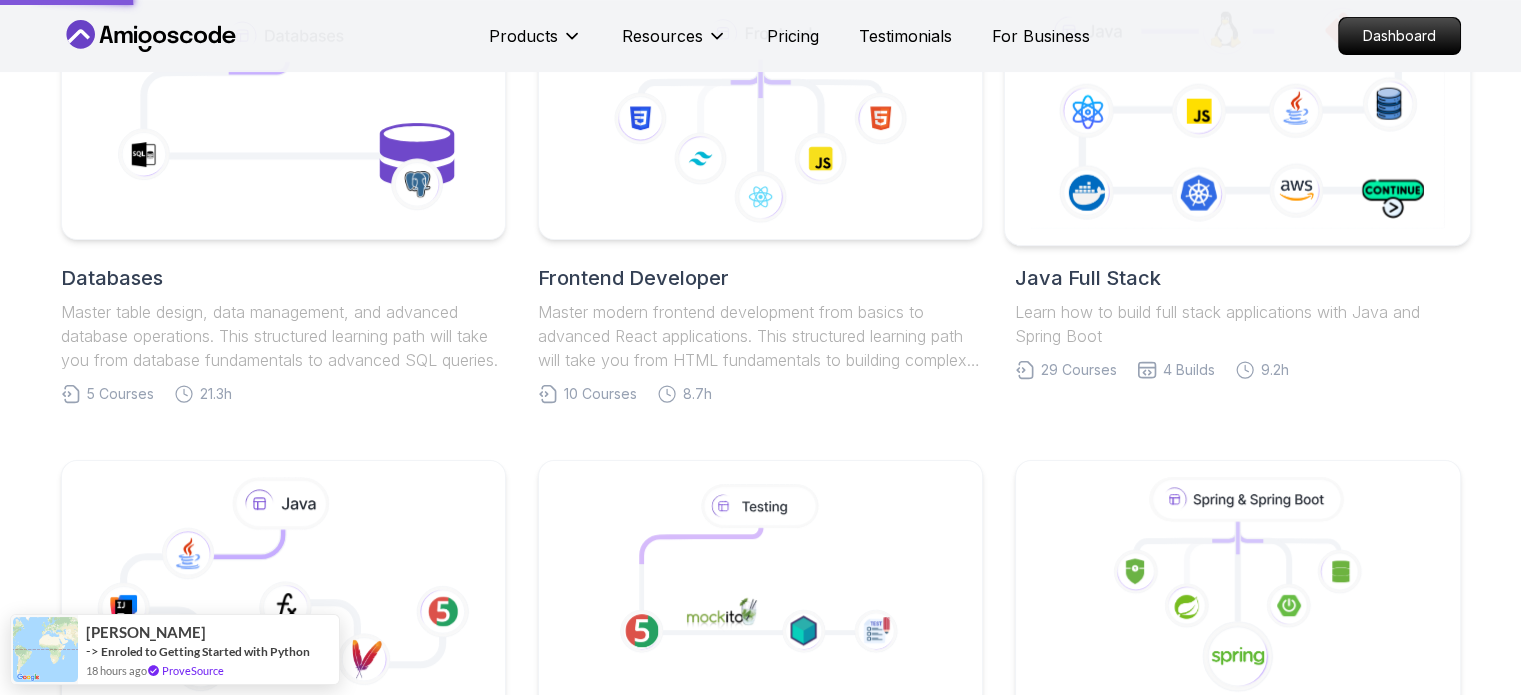 scroll, scrollTop: 698, scrollLeft: 0, axis: vertical 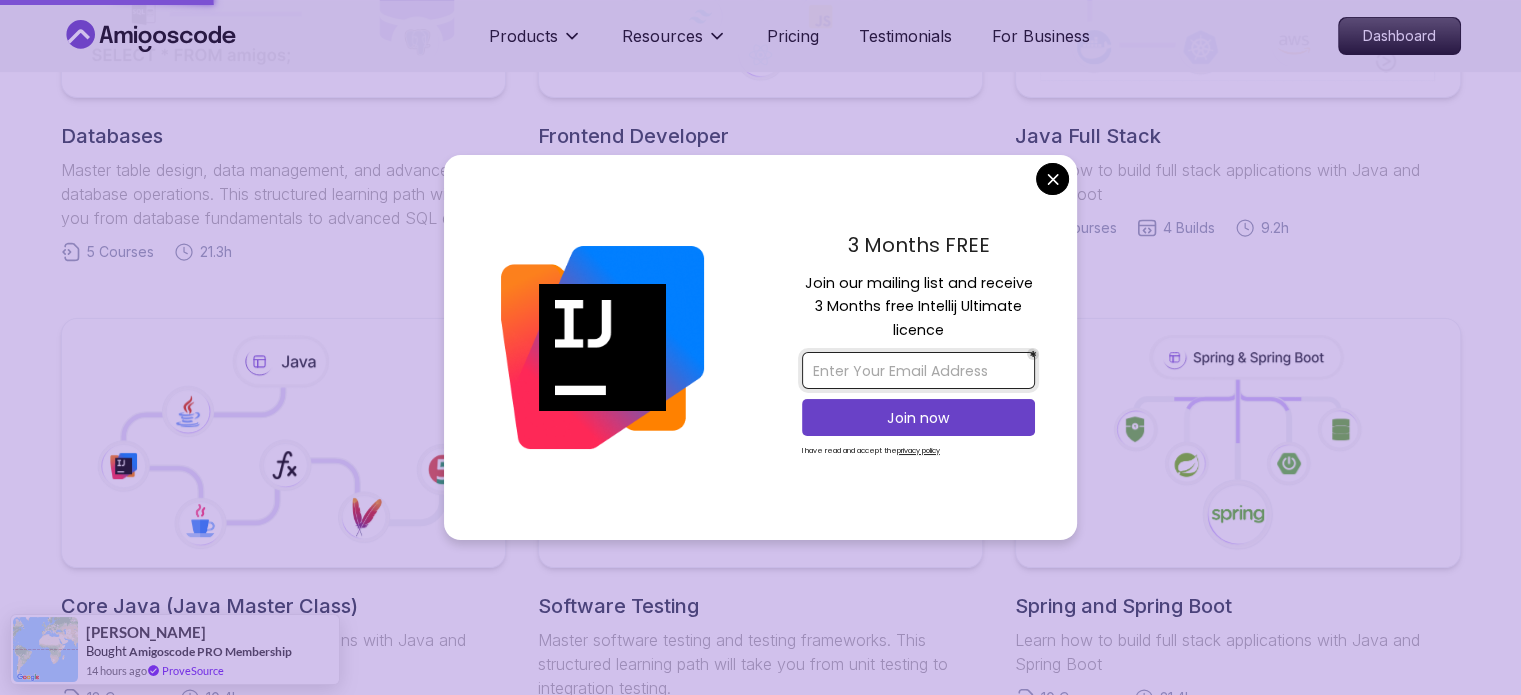 click at bounding box center (918, 370) 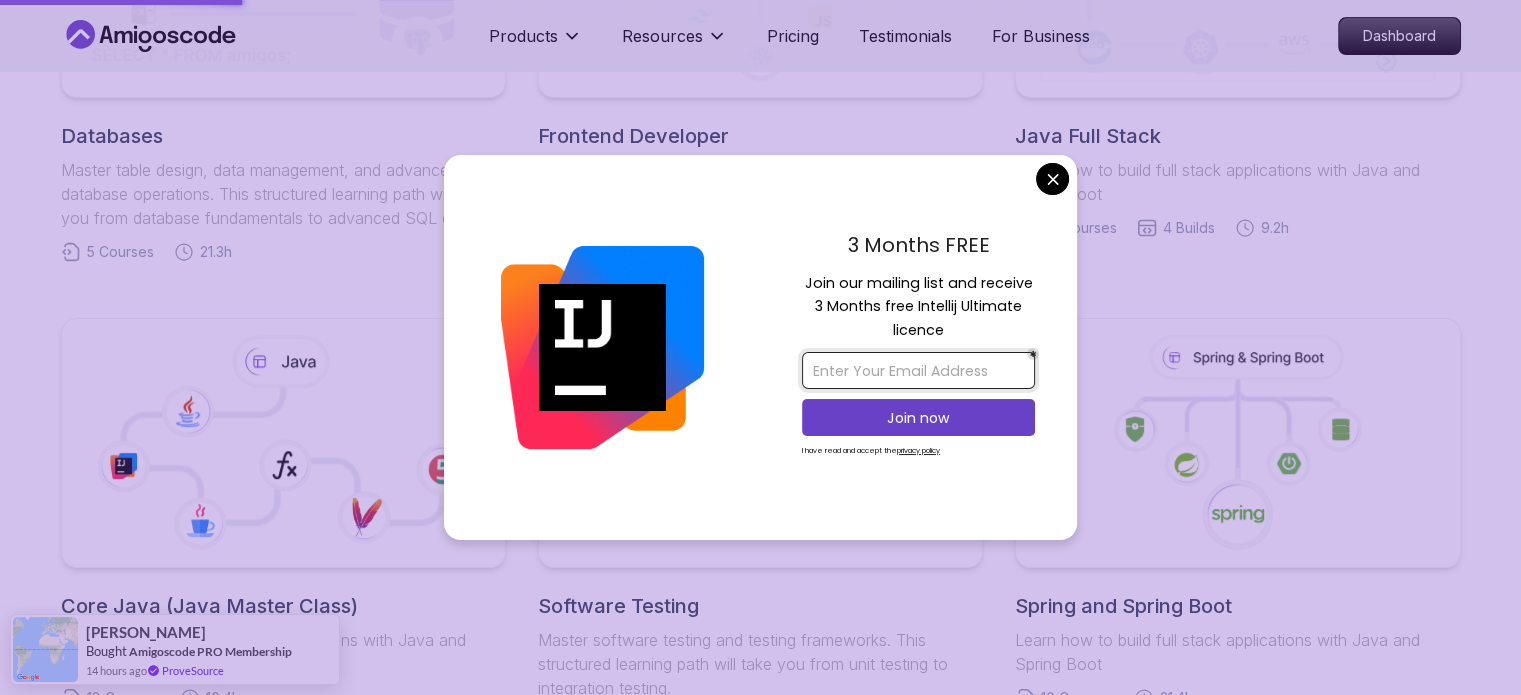 type on "[EMAIL_ADDRESS][DOMAIN_NAME]" 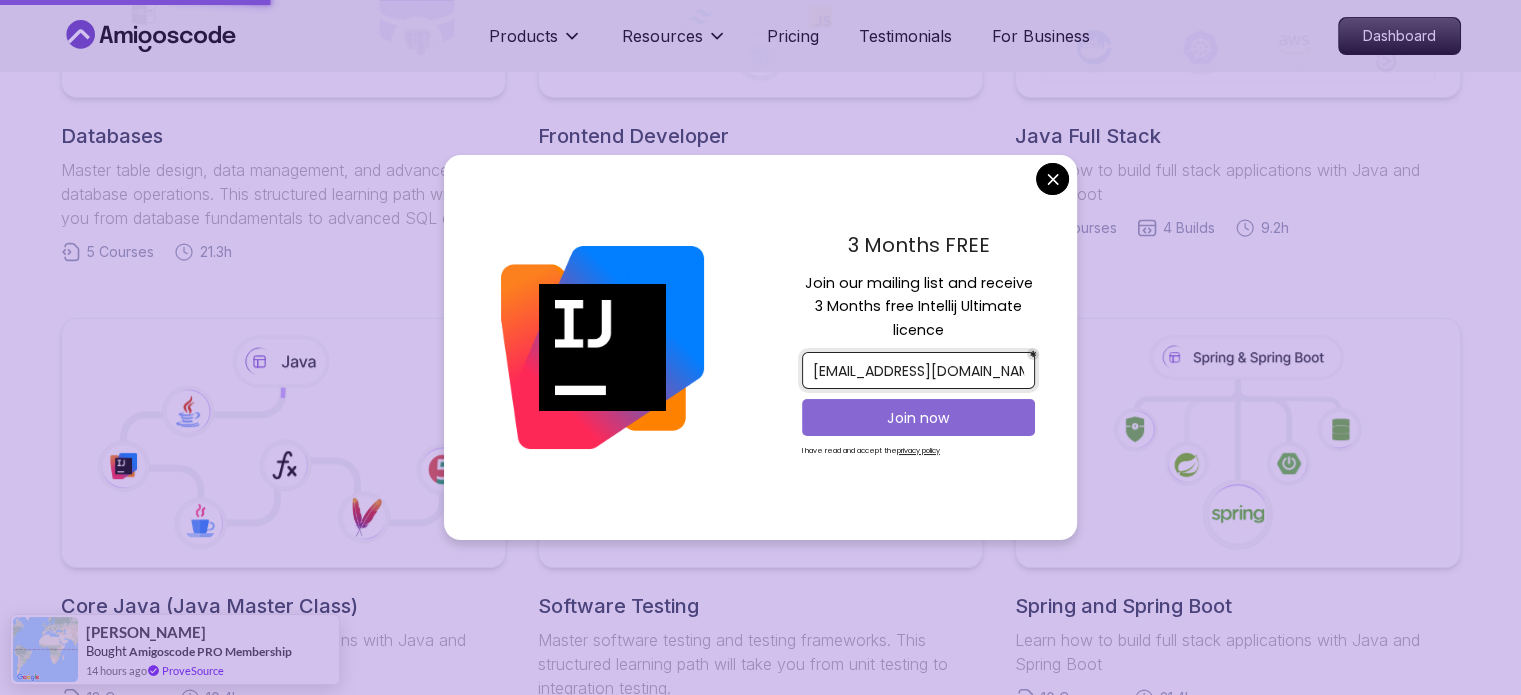 click on "Join now" at bounding box center (918, 418) 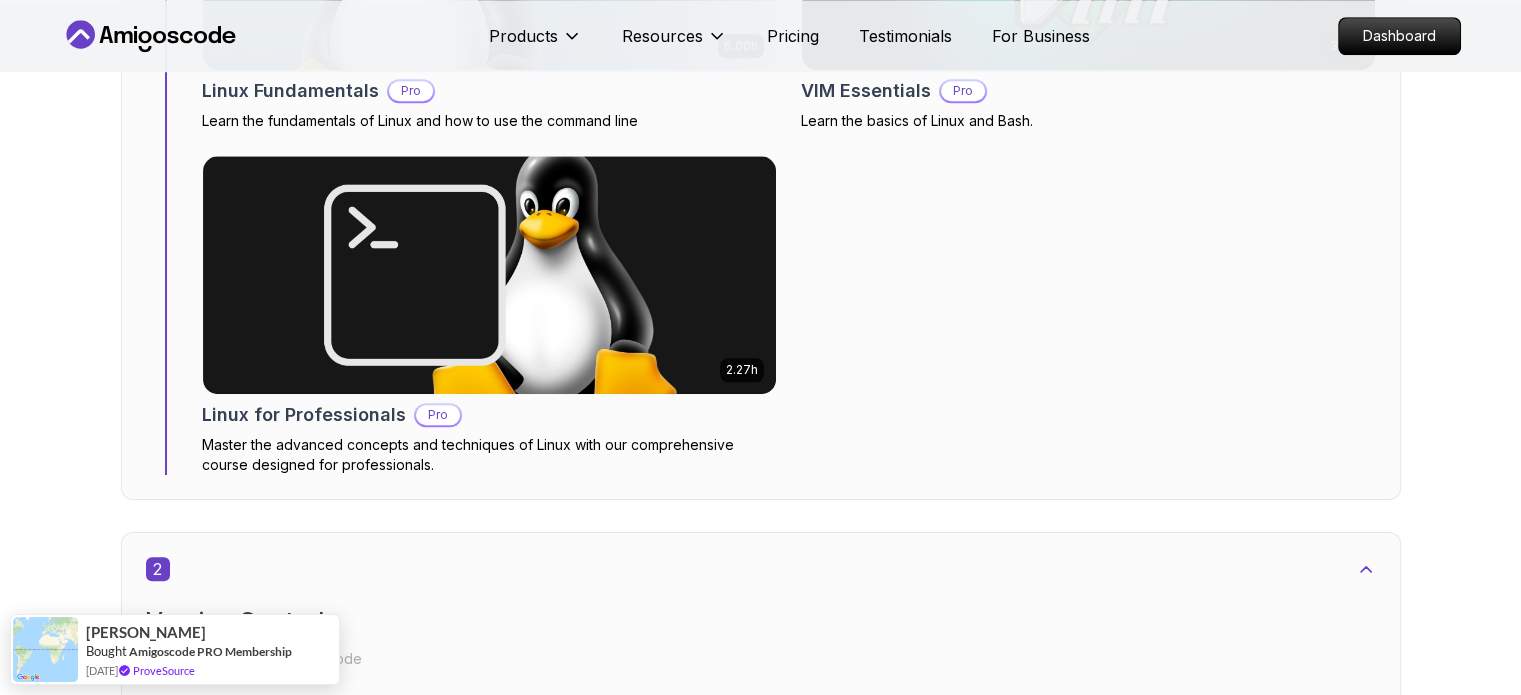 scroll, scrollTop: 1582, scrollLeft: 0, axis: vertical 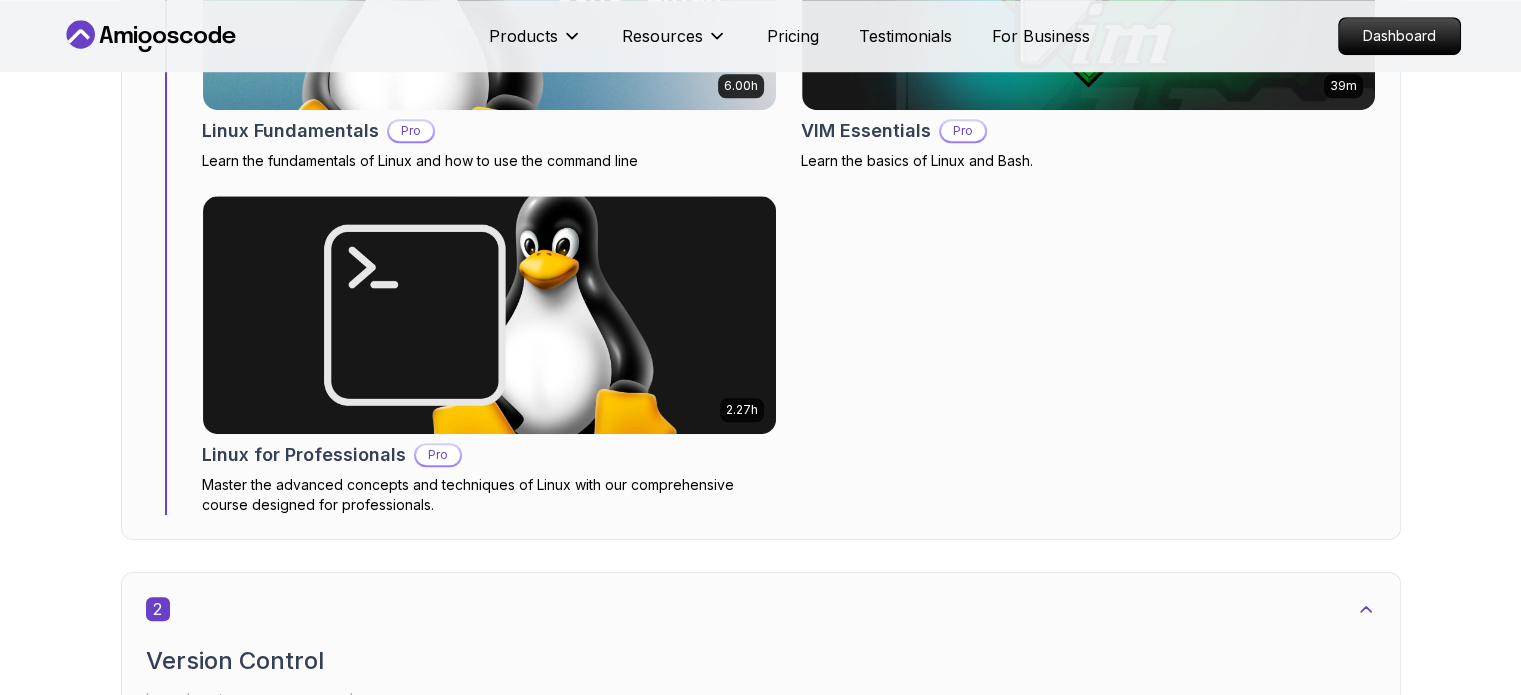 click at bounding box center (1088, 1045) 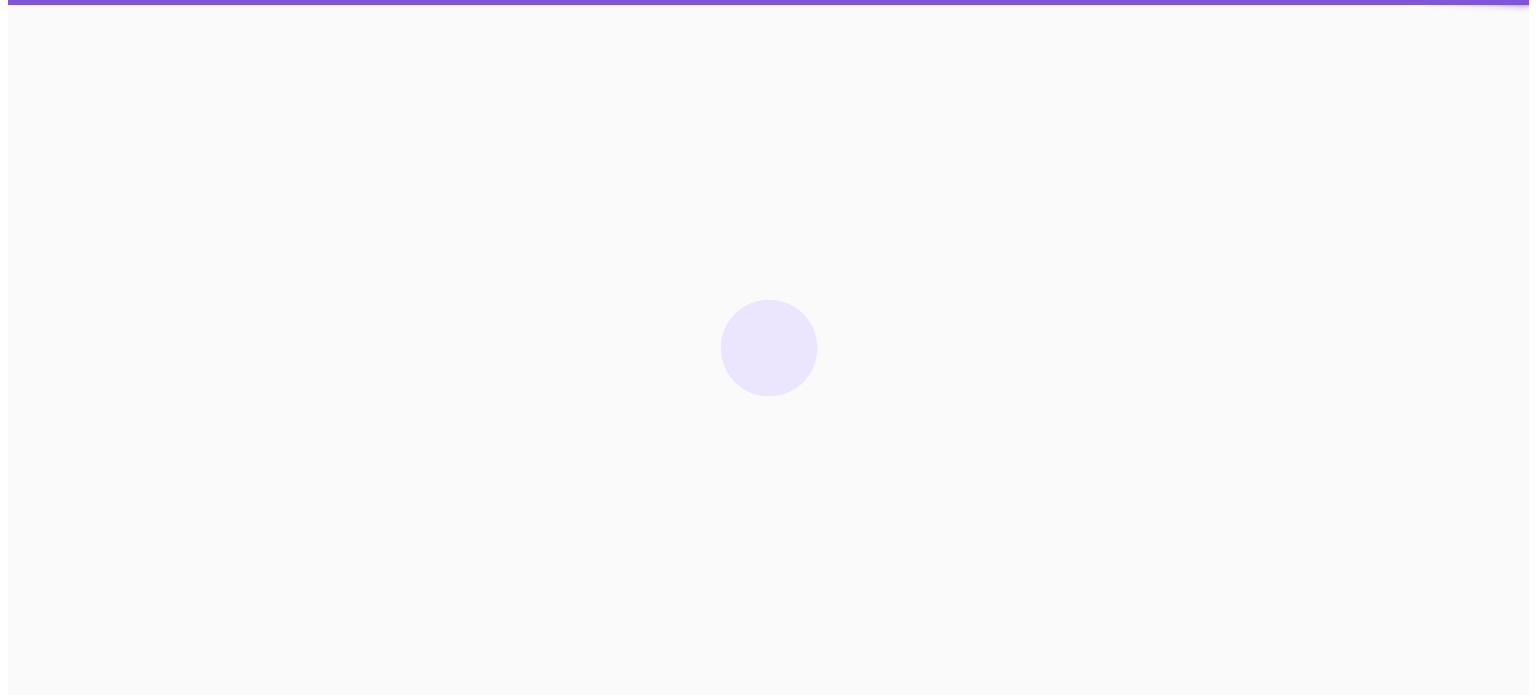 scroll, scrollTop: 0, scrollLeft: 0, axis: both 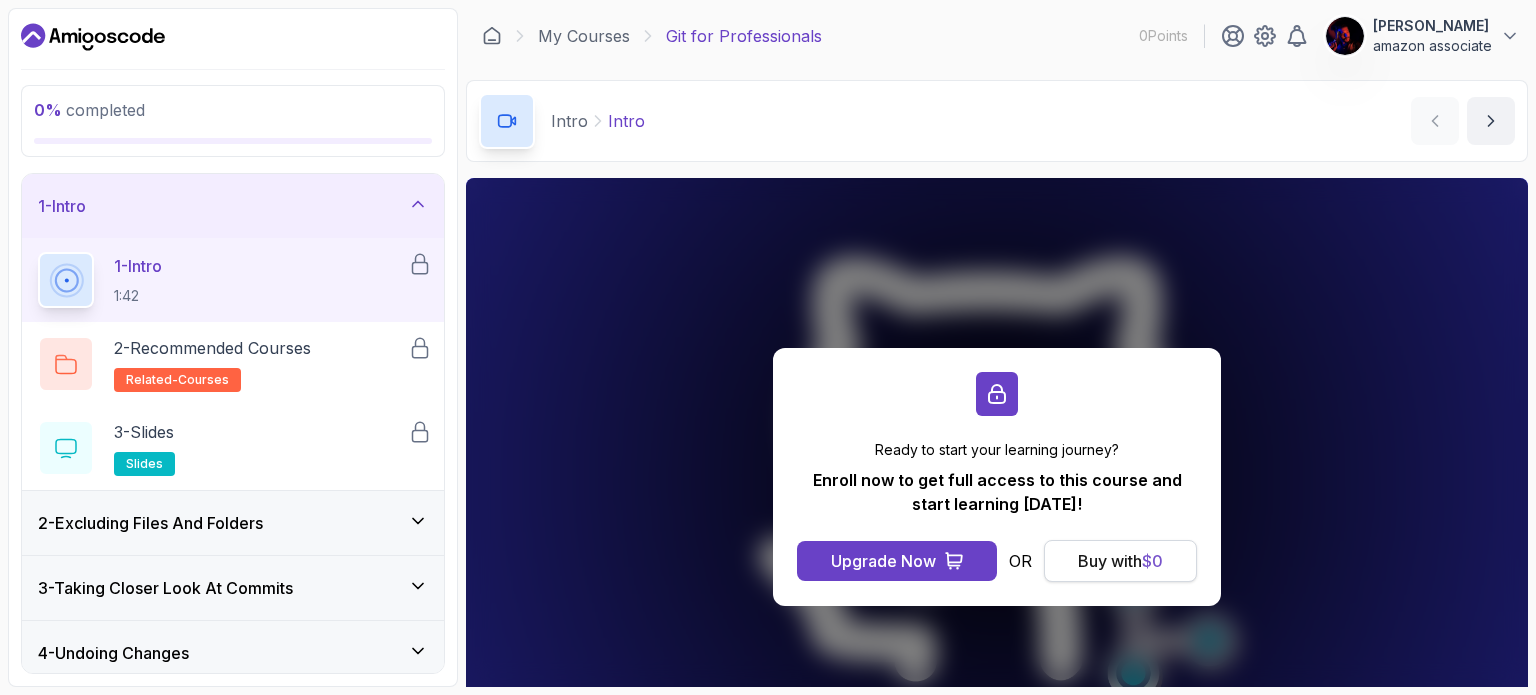 click on "$ 0" at bounding box center (1152, 561) 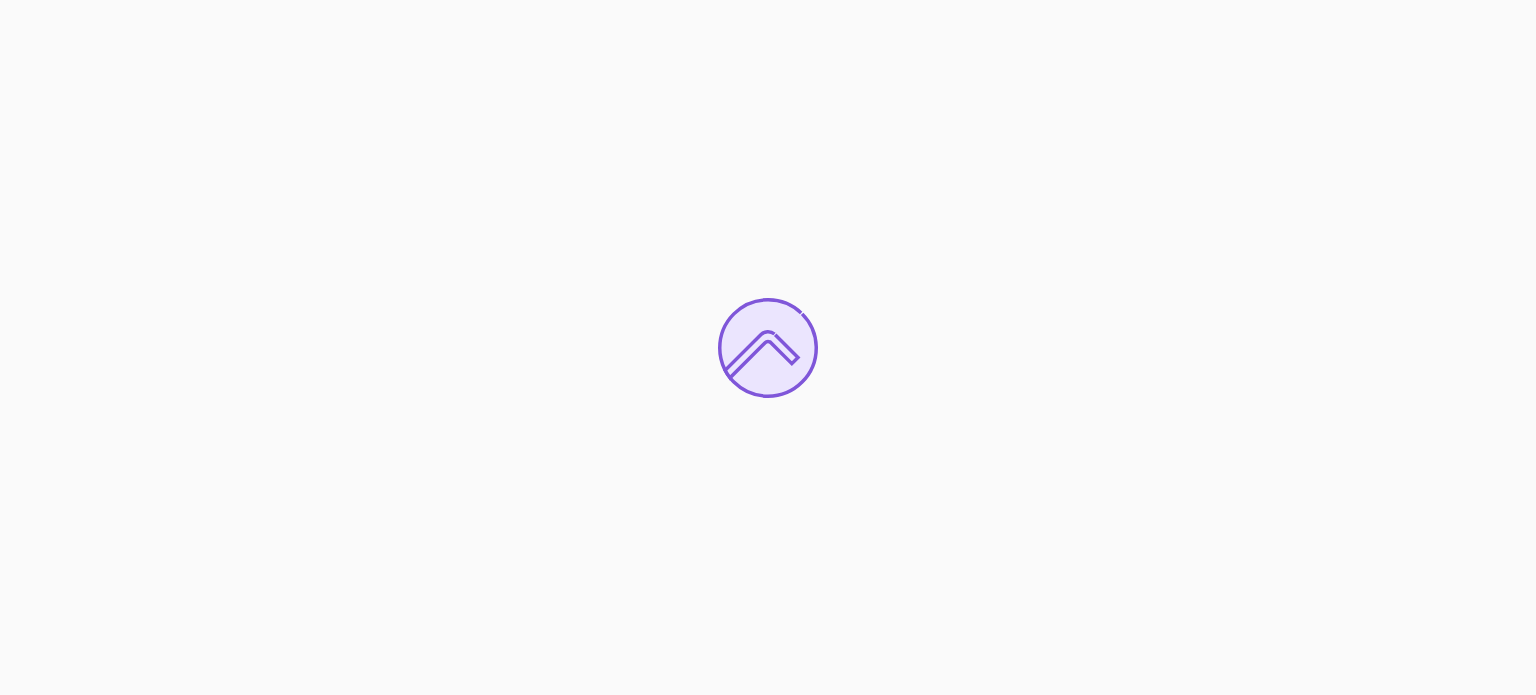 scroll, scrollTop: 0, scrollLeft: 0, axis: both 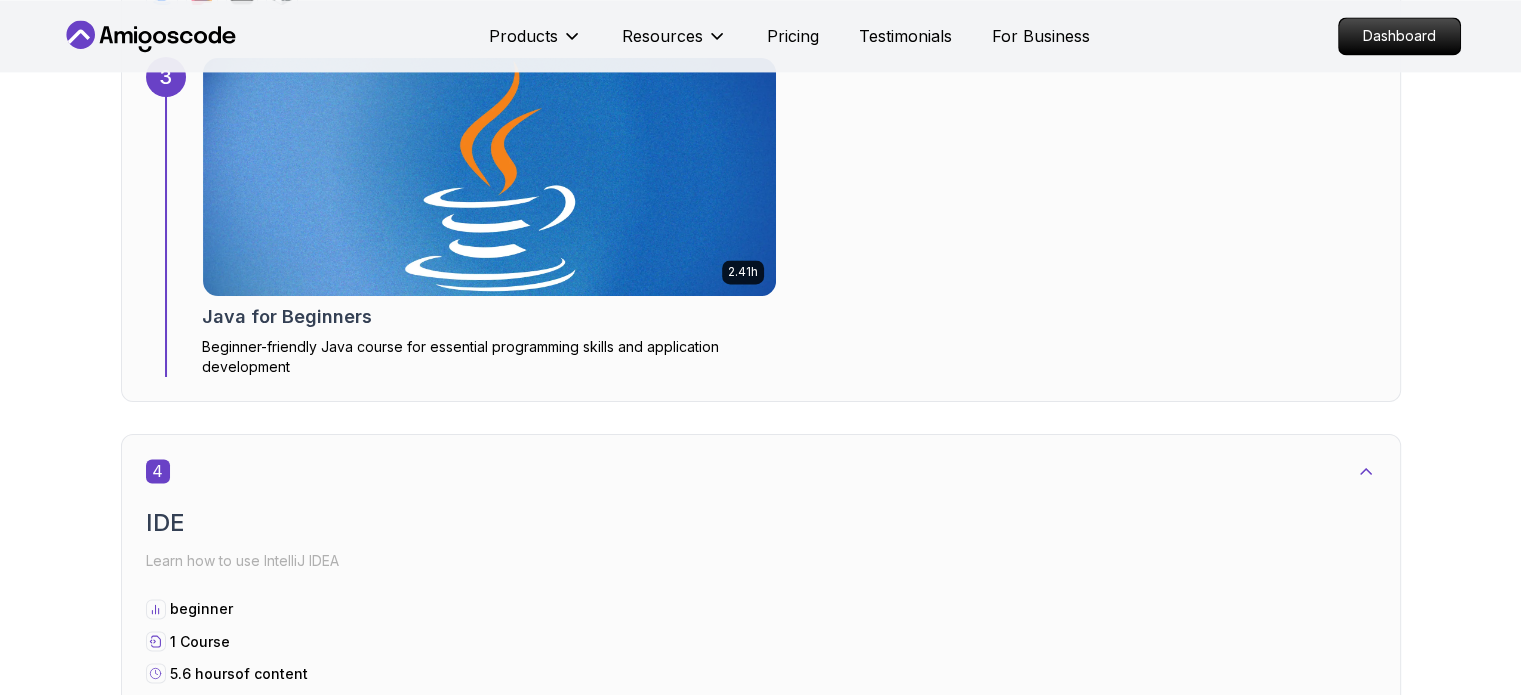 click on "2.75h NEW Java Unit Testing and TDD Pro Master Java Unit Testing and Test-Driven Development (TDD) to build robust, maintainable, and bug-free Java applications with JUnit and best practices." at bounding box center [789, 3077] 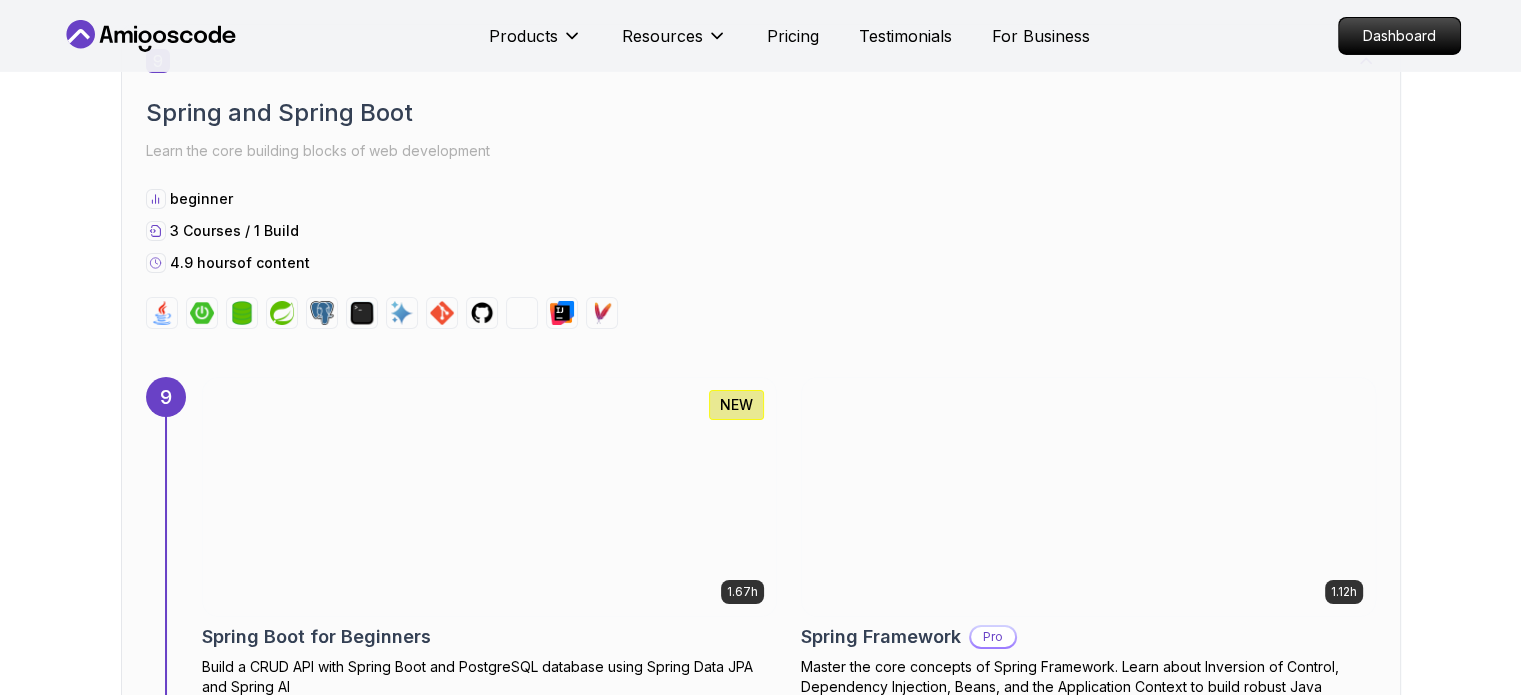scroll, scrollTop: 7170, scrollLeft: 0, axis: vertical 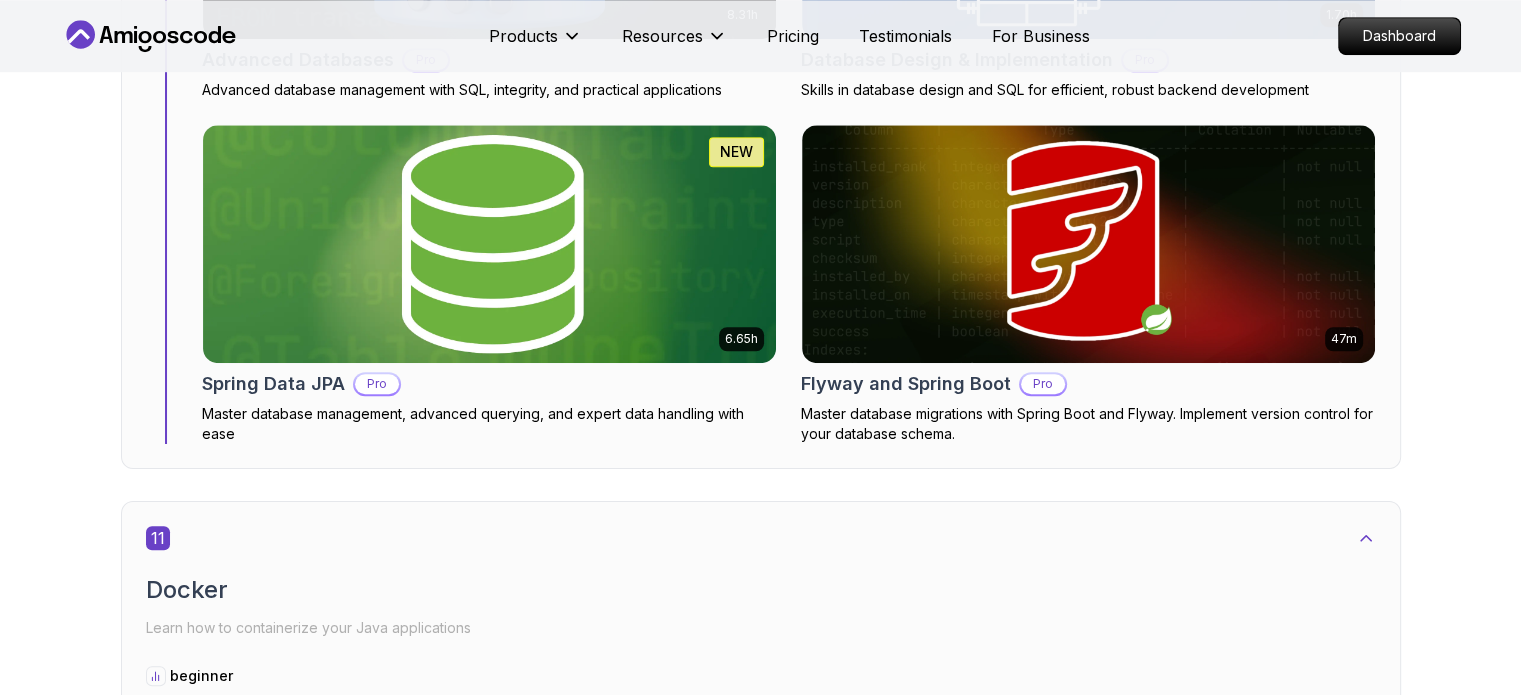 click 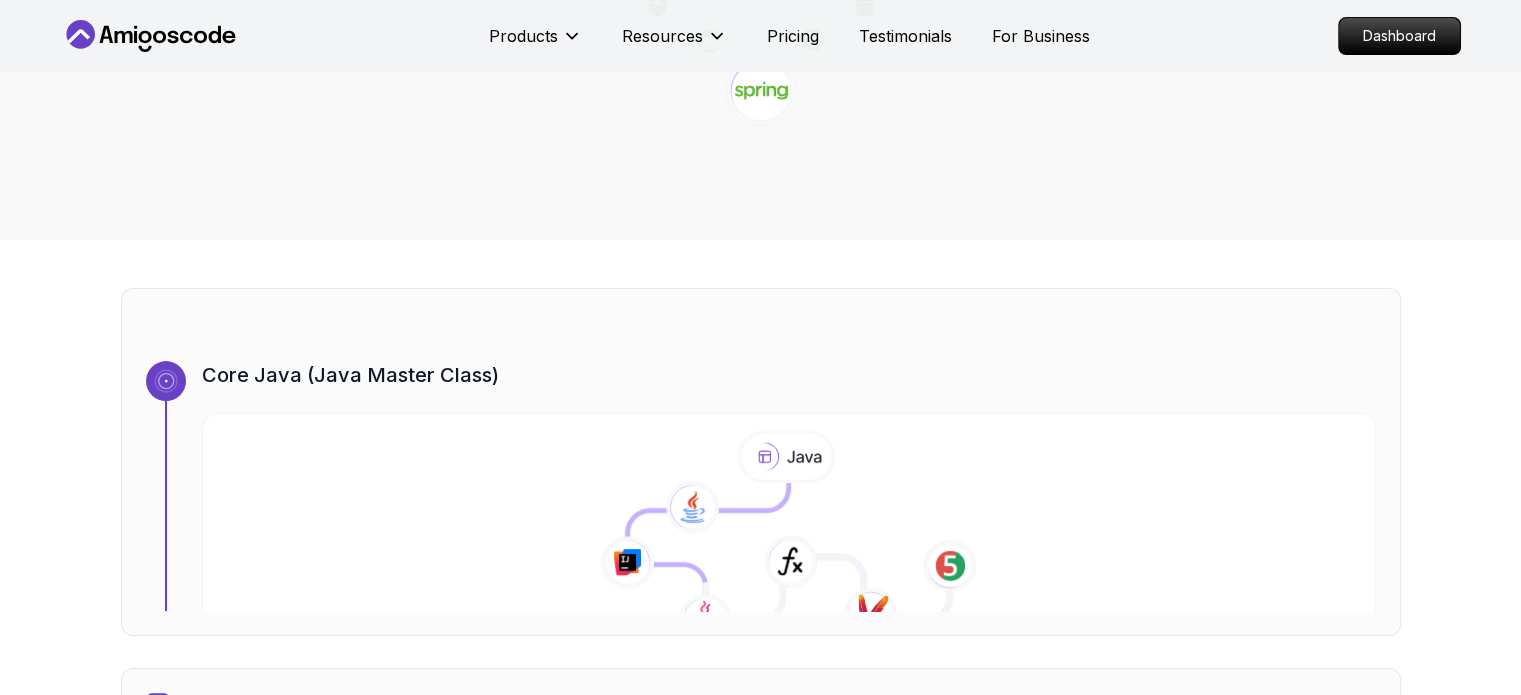 scroll, scrollTop: 339, scrollLeft: 0, axis: vertical 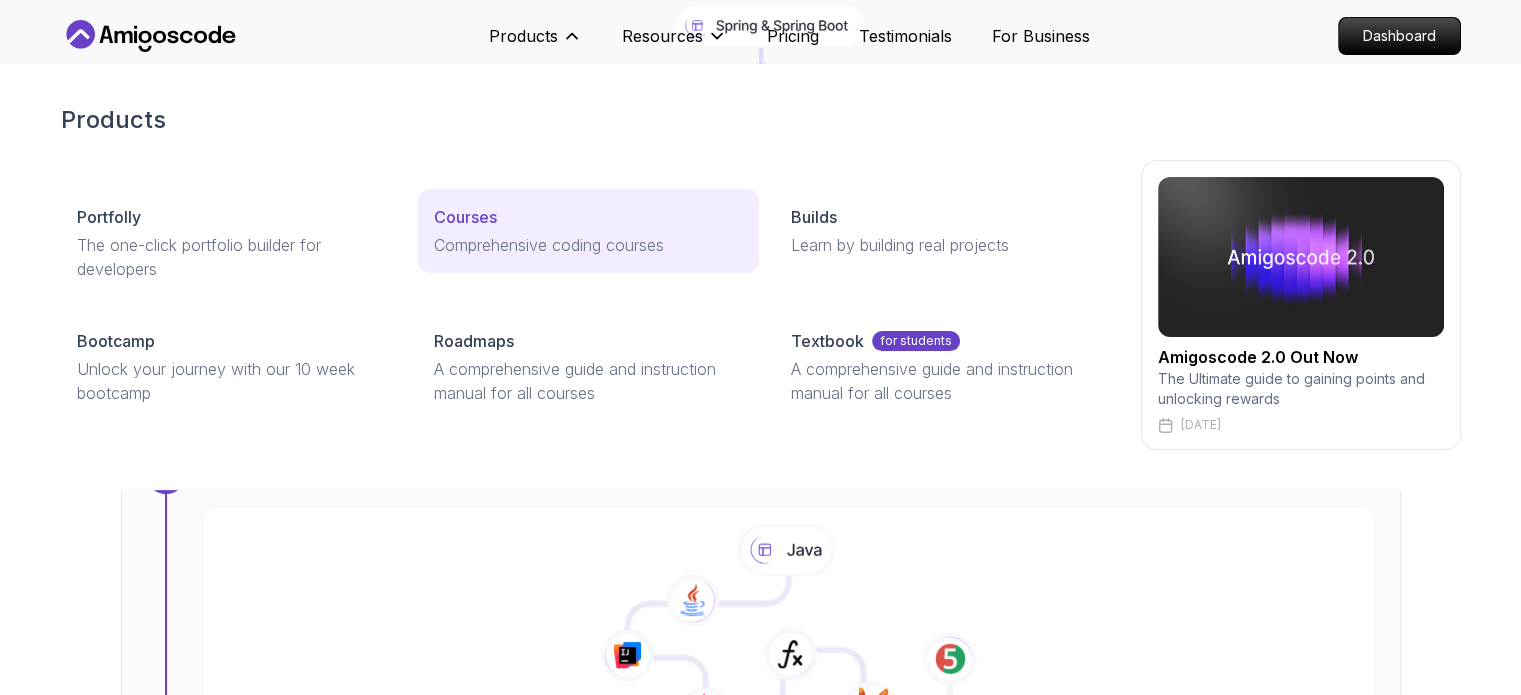 click on "Courses" at bounding box center (465, 217) 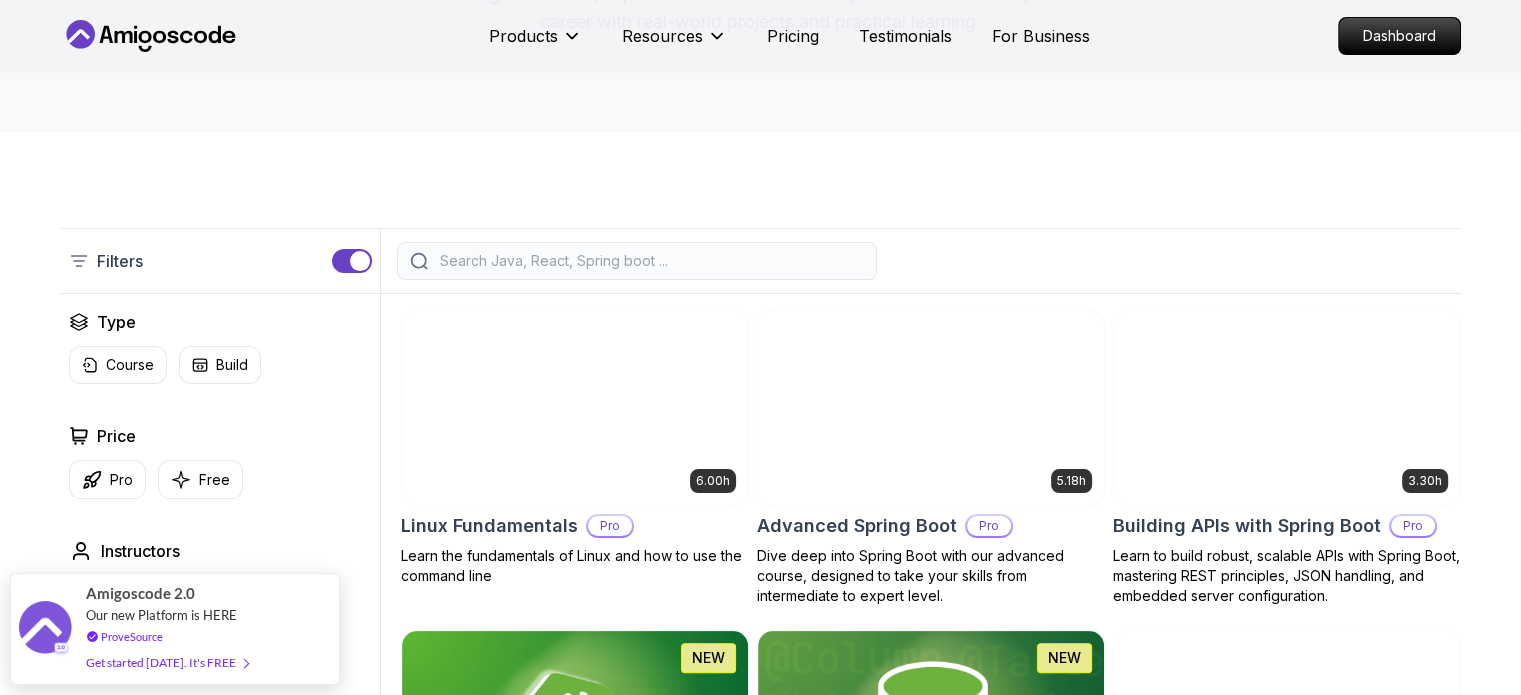 scroll, scrollTop: 339, scrollLeft: 0, axis: vertical 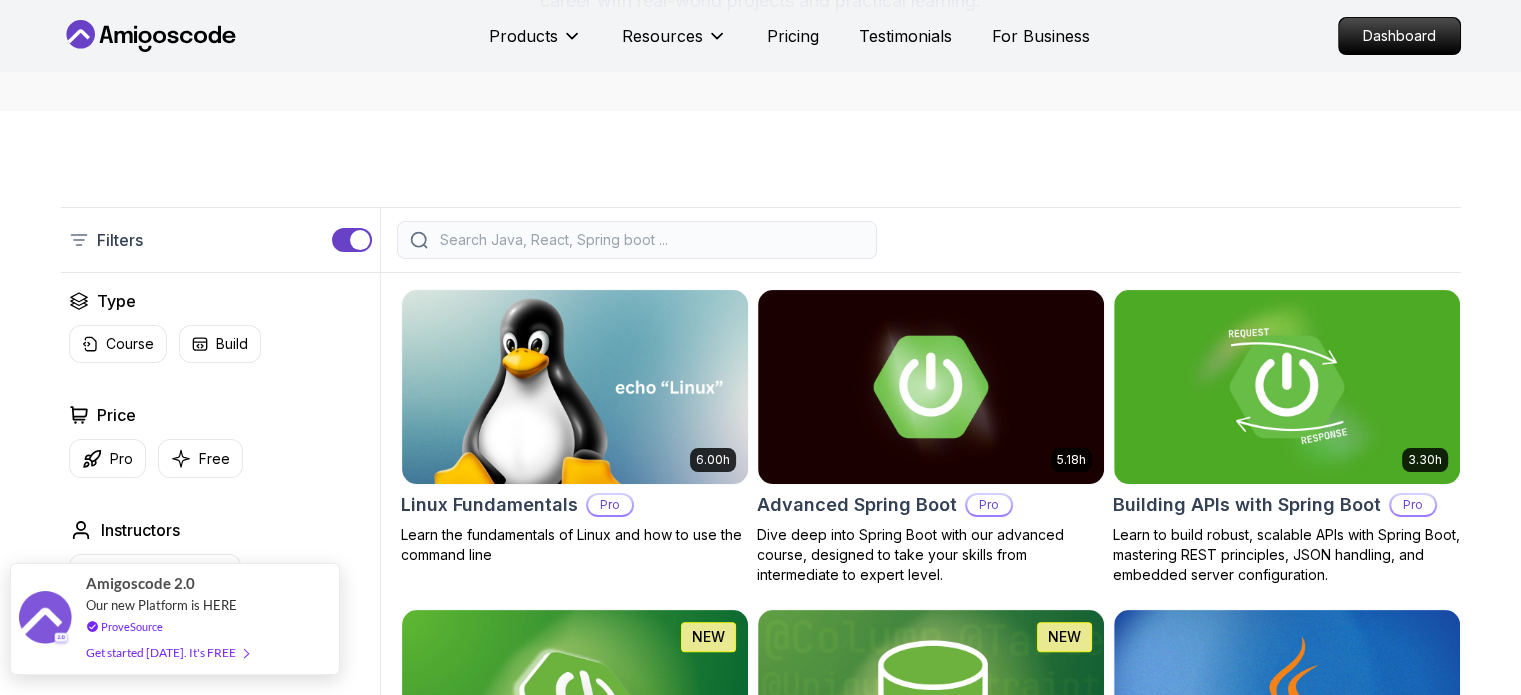click on "Get started [DATE]. It's FREE" at bounding box center (167, 652) 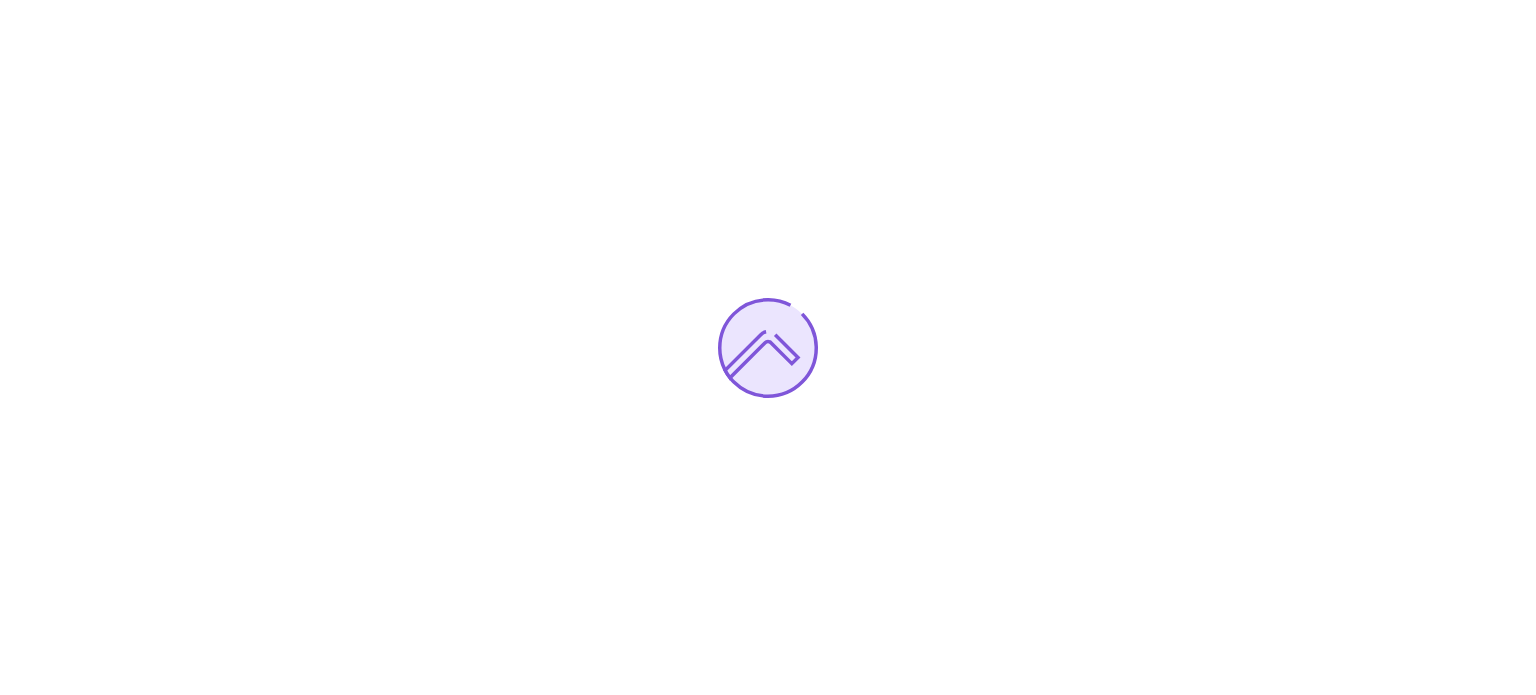 scroll, scrollTop: 0, scrollLeft: 0, axis: both 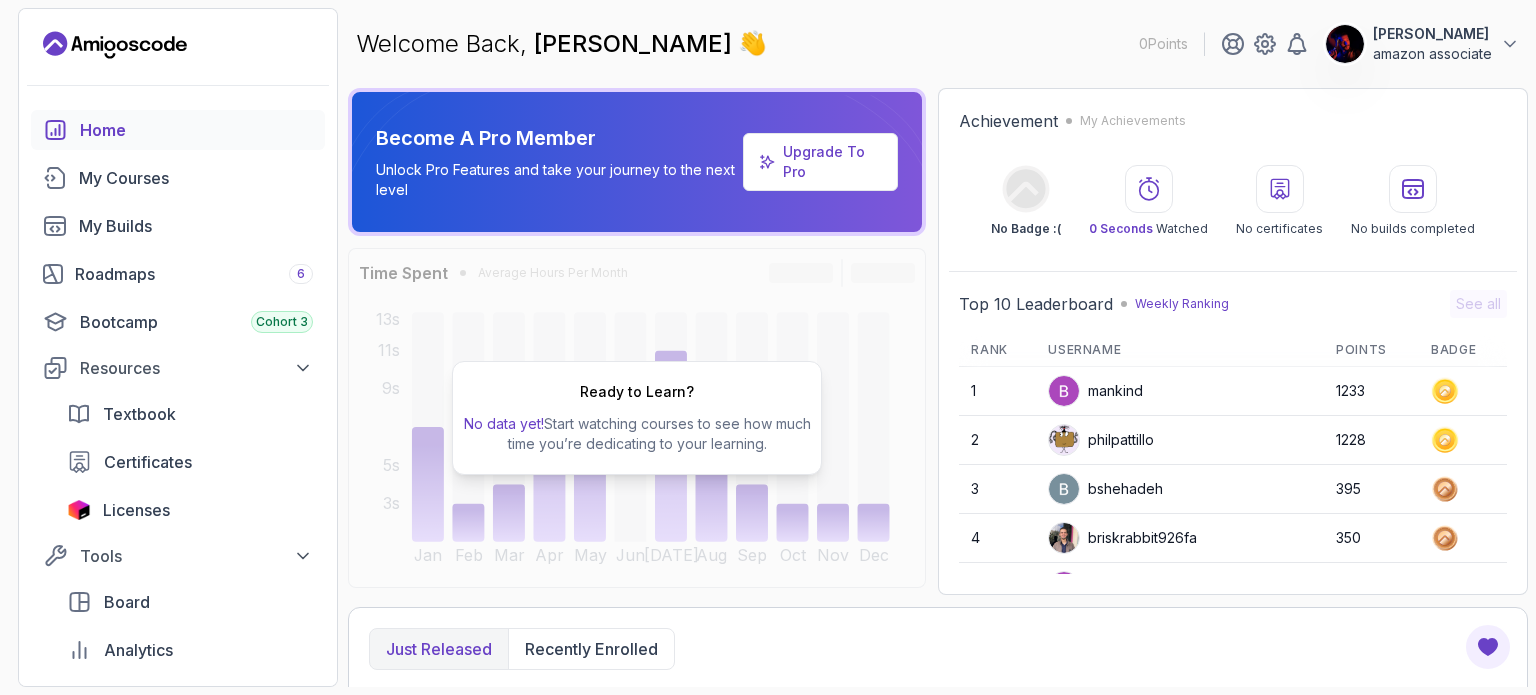 click on "Upgrade To Pro" at bounding box center (832, 162) 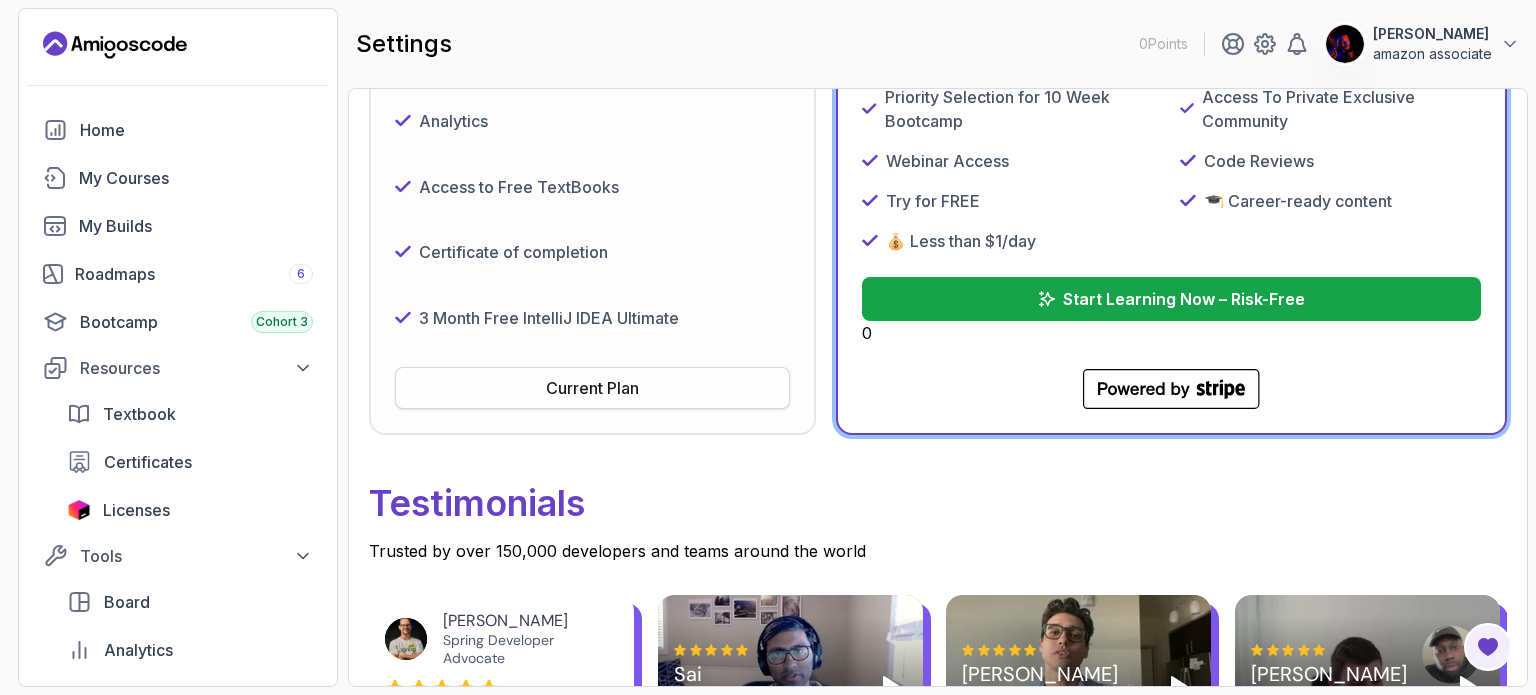 scroll, scrollTop: 548, scrollLeft: 0, axis: vertical 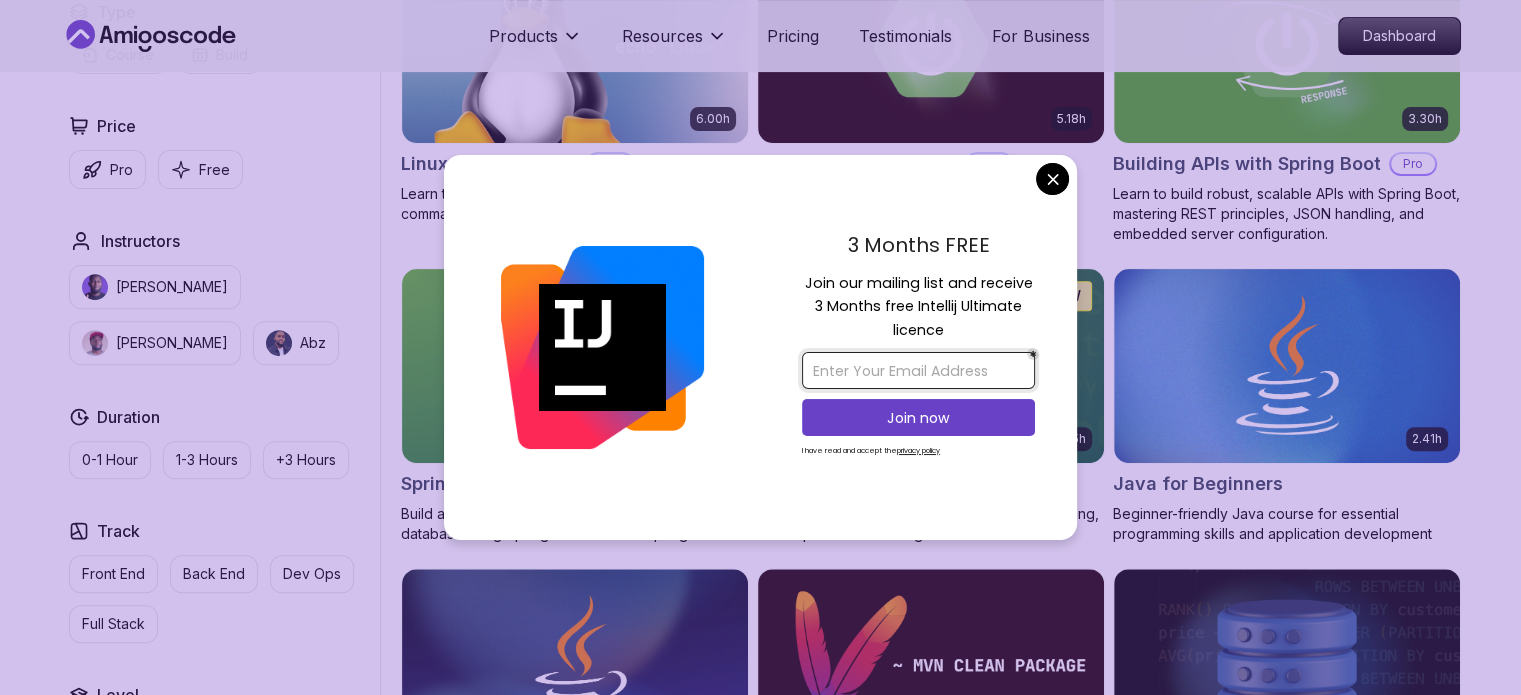 click at bounding box center (918, 370) 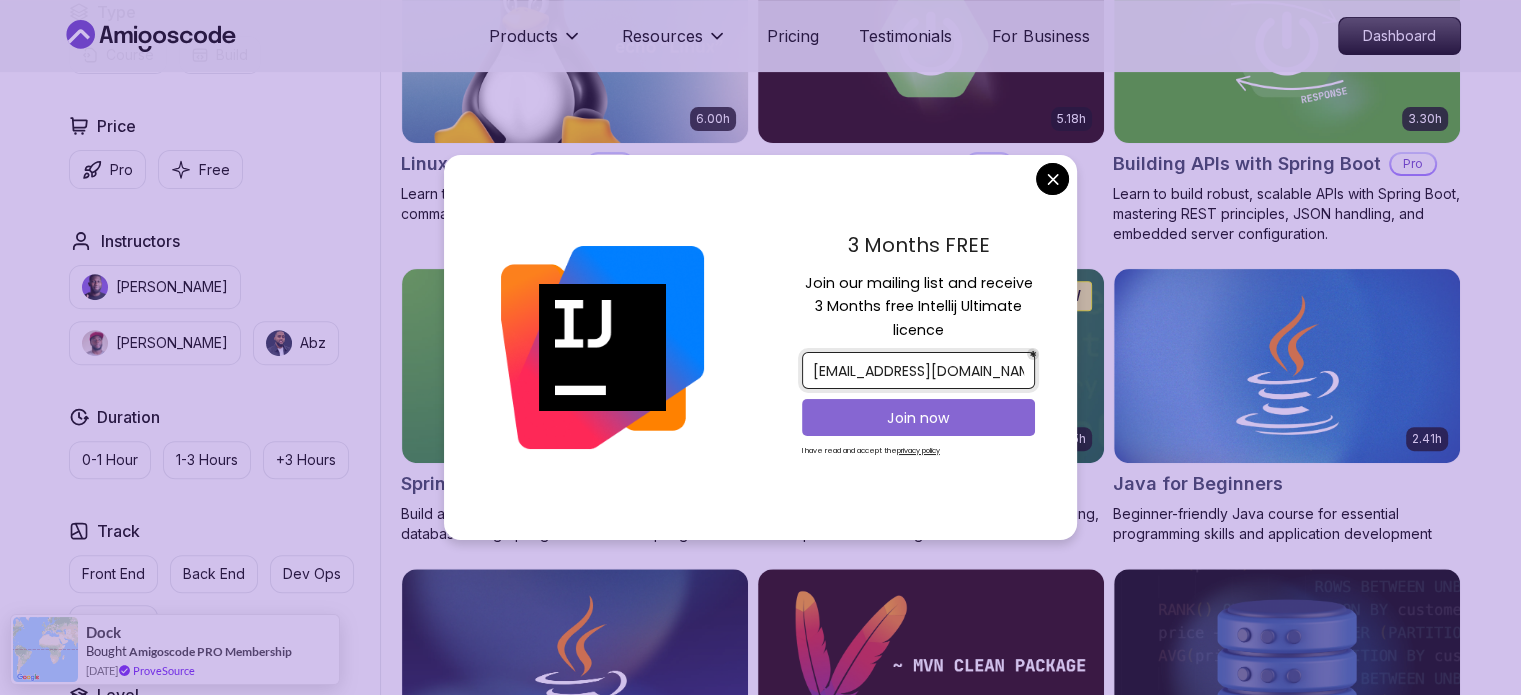 click on "Join now" at bounding box center (918, 418) 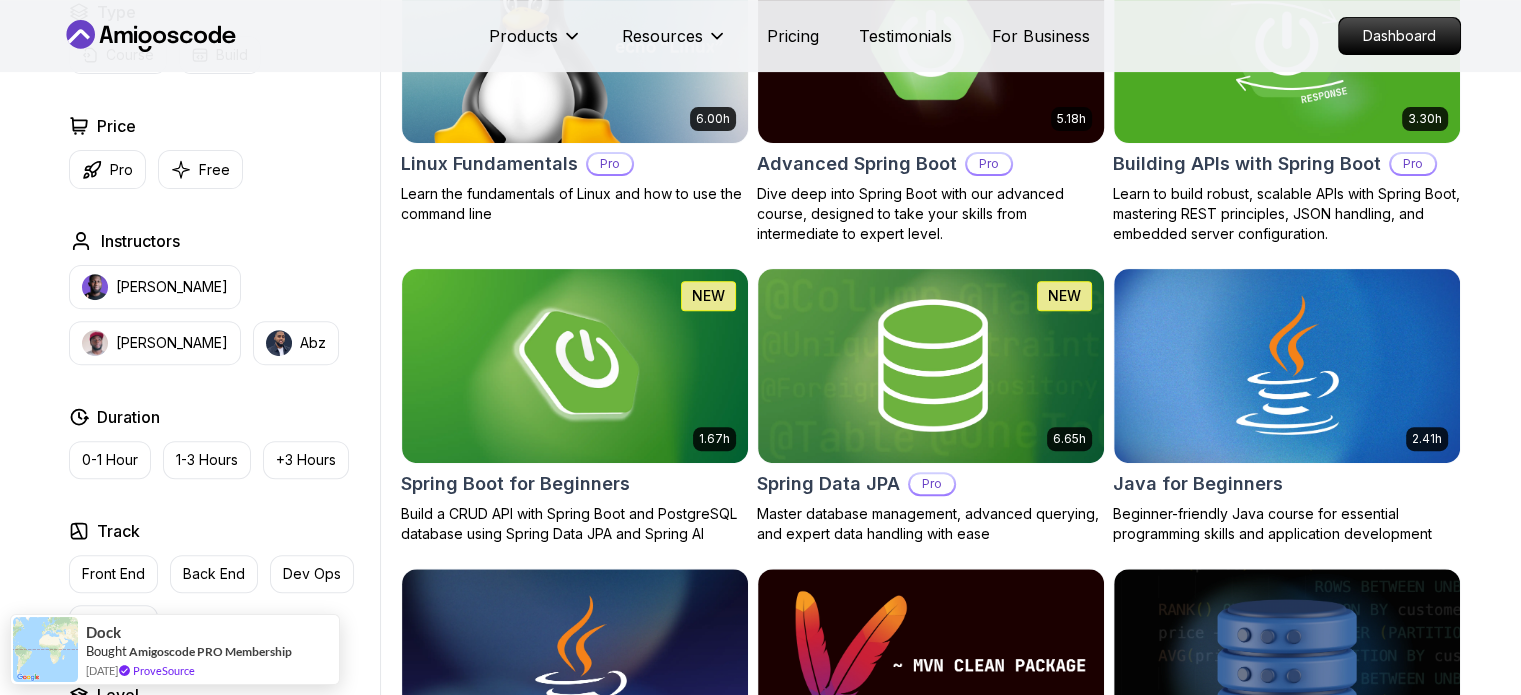 click on "Products Resources Pricing Testimonials For Business Dashboard Products Resources Pricing Testimonials For Business Dashboard All Courses Learn Java, Spring Boot, DevOps & More with Amigoscode Premium Courses Master in-demand skills like Java, Spring Boot, DevOps, React, and more through hands-on, expert-led courses. Advance your software development career with real-world projects and practical learning. Filters Filters Type Course Build Price Pro Free Instructors [PERSON_NAME] [PERSON_NAME] Duration 0-1 Hour 1-3 Hours +3 Hours Track Front End Back End Dev Ops Full Stack Level Junior Mid-level Senior 6.00h Linux Fundamentals Pro Learn the fundamentals of Linux and how to use the command line 5.18h Advanced Spring Boot Pro Dive deep into Spring Boot with our advanced course, designed to take your skills from intermediate to expert level. 3.30h Building APIs with Spring Boot Pro Learn to build robust, scalable APIs with Spring Boot, mastering REST principles, JSON handling, and embedded server configuration. NEW" at bounding box center [760, 2725] 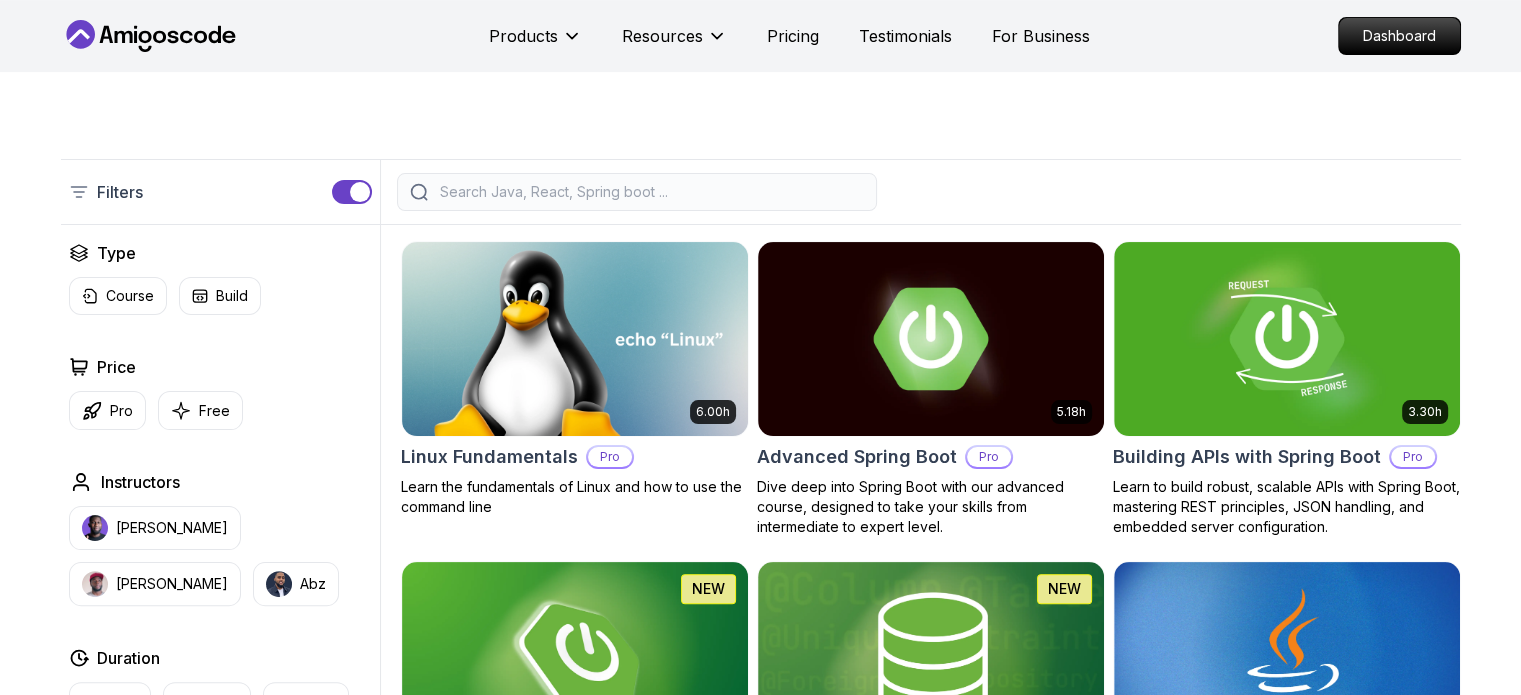 scroll, scrollTop: 388, scrollLeft: 0, axis: vertical 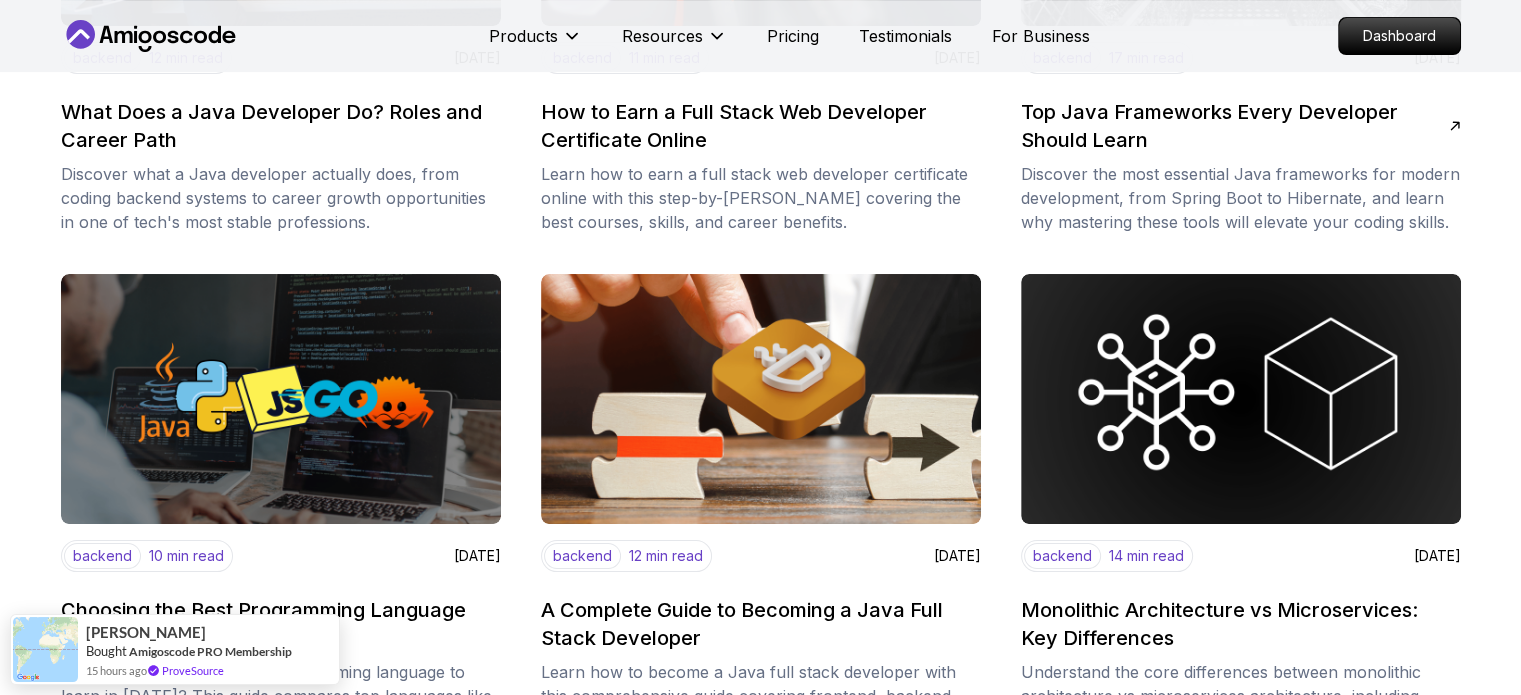 click on "Products Resources Pricing Testimonials For Business Dashboard Products Resources Pricing Testimonials For Business Dashboard Programming Blogs & Tutorials Explore in-depth articles on Java, Spring Boot, DevOps, and modern web development. Enhance your programming skills with practical tutorials, best practices, and industry insights. backend 12 min read [DATE] What Does a Java Developer Do? Roles and Career Path Discover what a Java developer actually does, from coding backend systems to career growth opportunities in one of tech's most stable professions. backend 11 min read [DATE] How to Earn a Full Stack Web Developer Certificate Online Learn how to earn a full stack web developer certificate online with this step-by-[PERSON_NAME] covering the best courses, skills, and career benefits. backend 17 min read [DATE] Top Java Frameworks Every Developer Should Learn backend 10 min read [DATE] Choosing the Best Programming Language to Learn in [DATE] backend 12 min read [DATE] backend" at bounding box center (760, 1645) 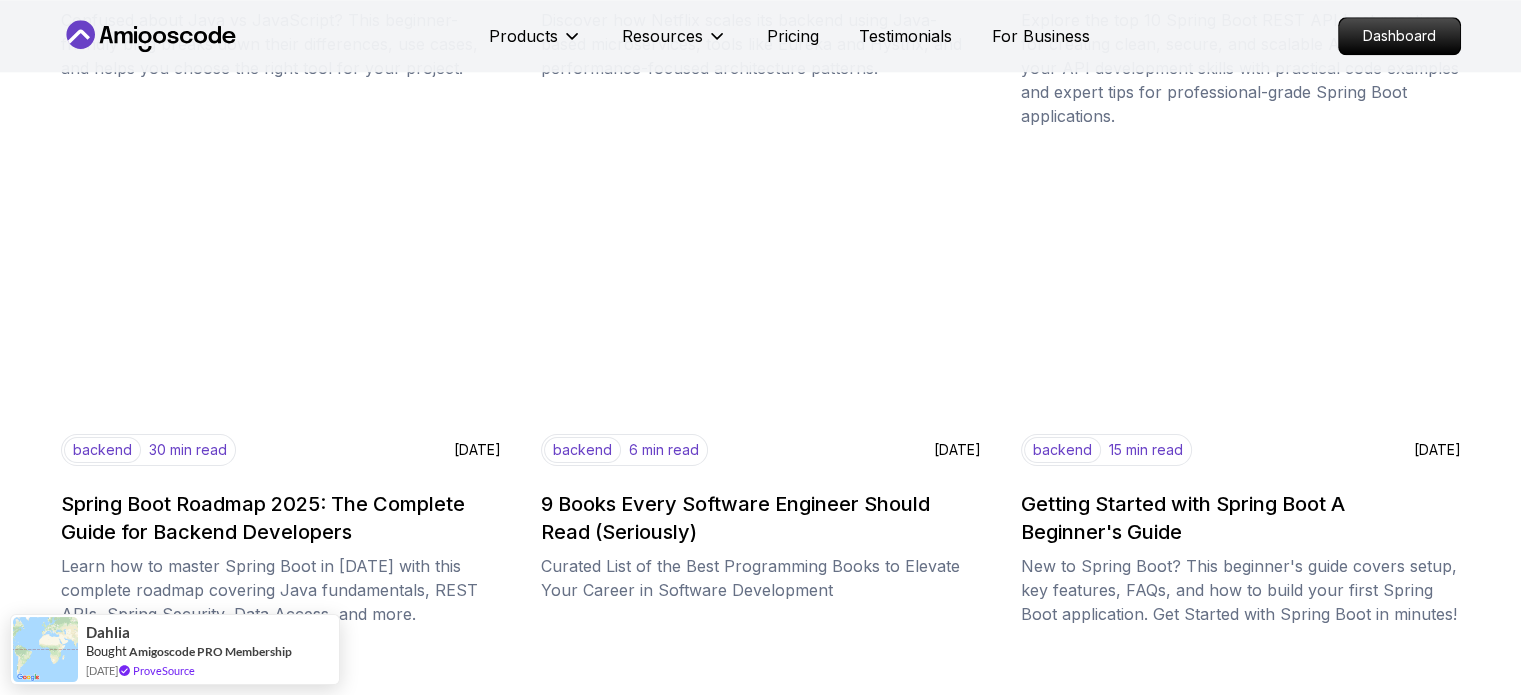 scroll, scrollTop: 2300, scrollLeft: 0, axis: vertical 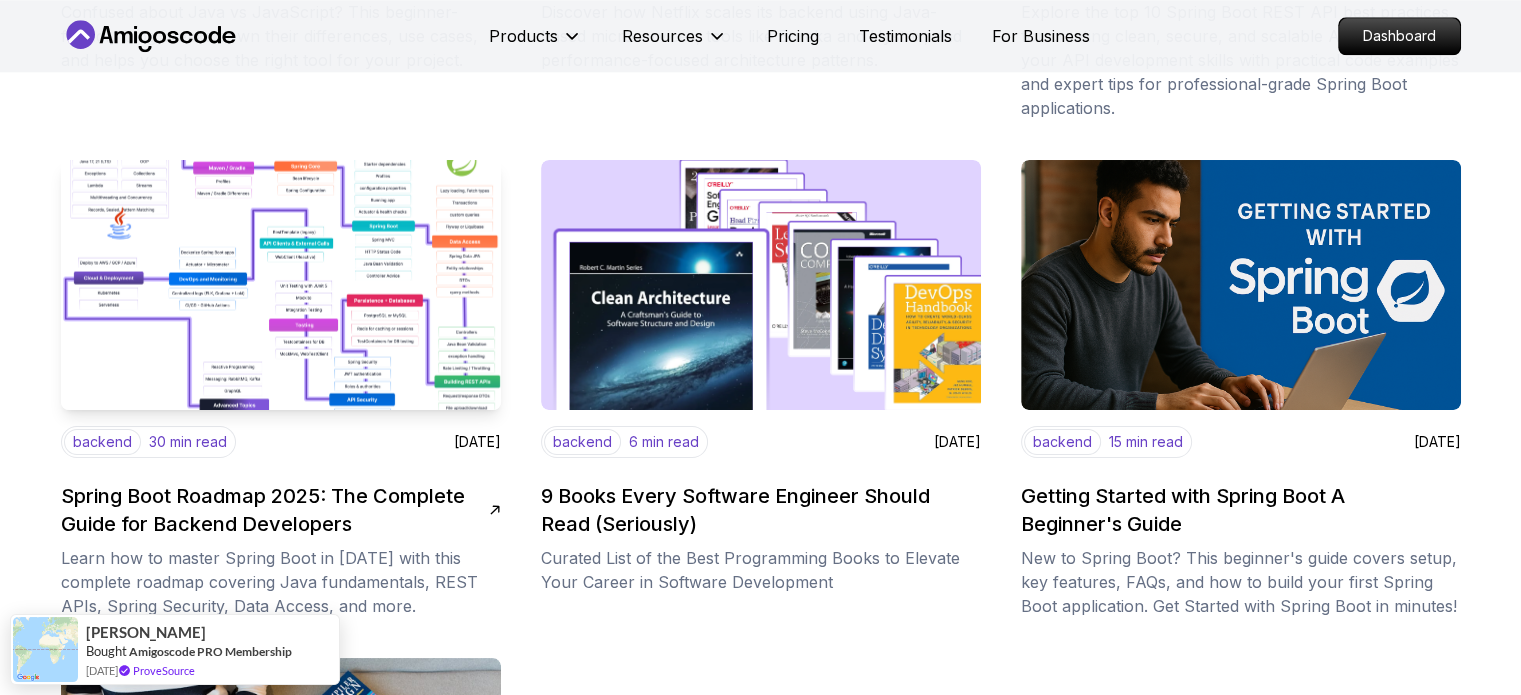 click on "Spring Boot Roadmap 2025: The Complete Guide for Backend Developers" at bounding box center (275, 510) 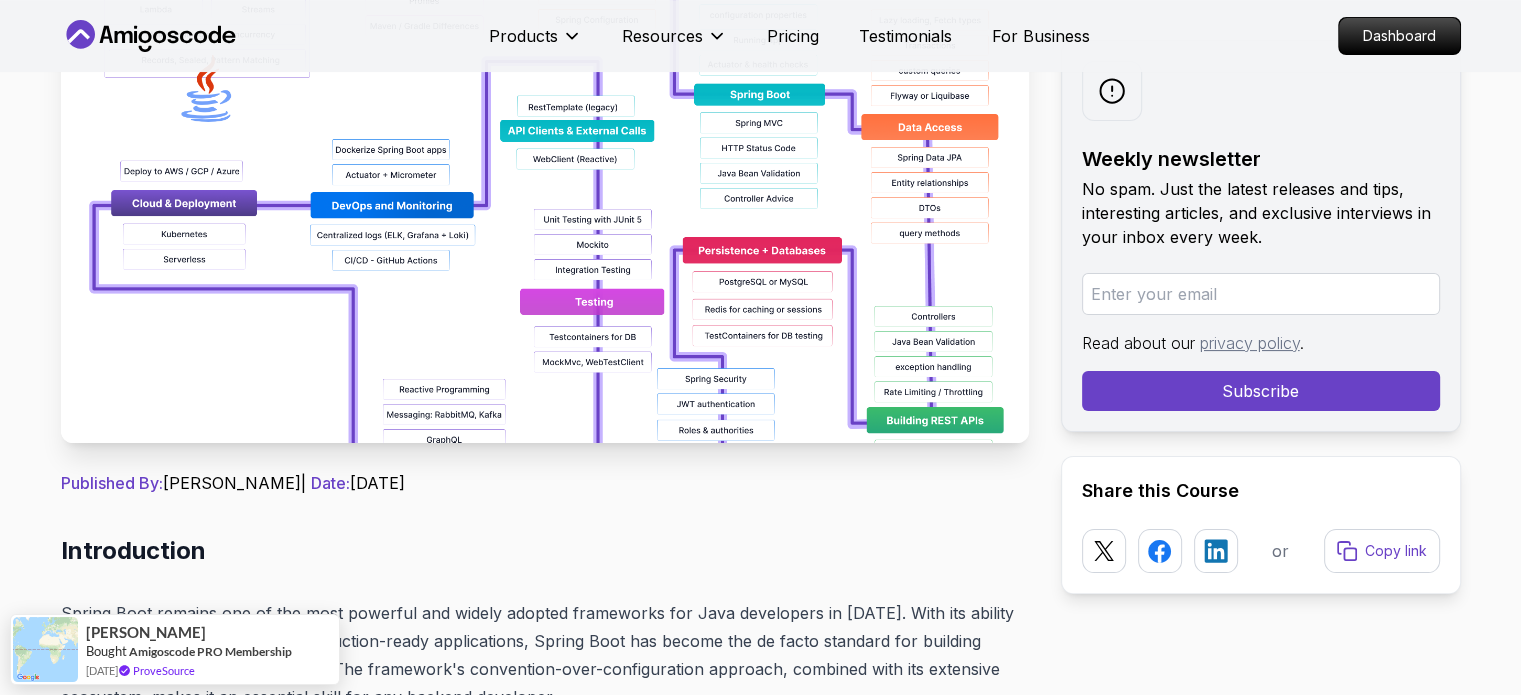 scroll, scrollTop: 379, scrollLeft: 0, axis: vertical 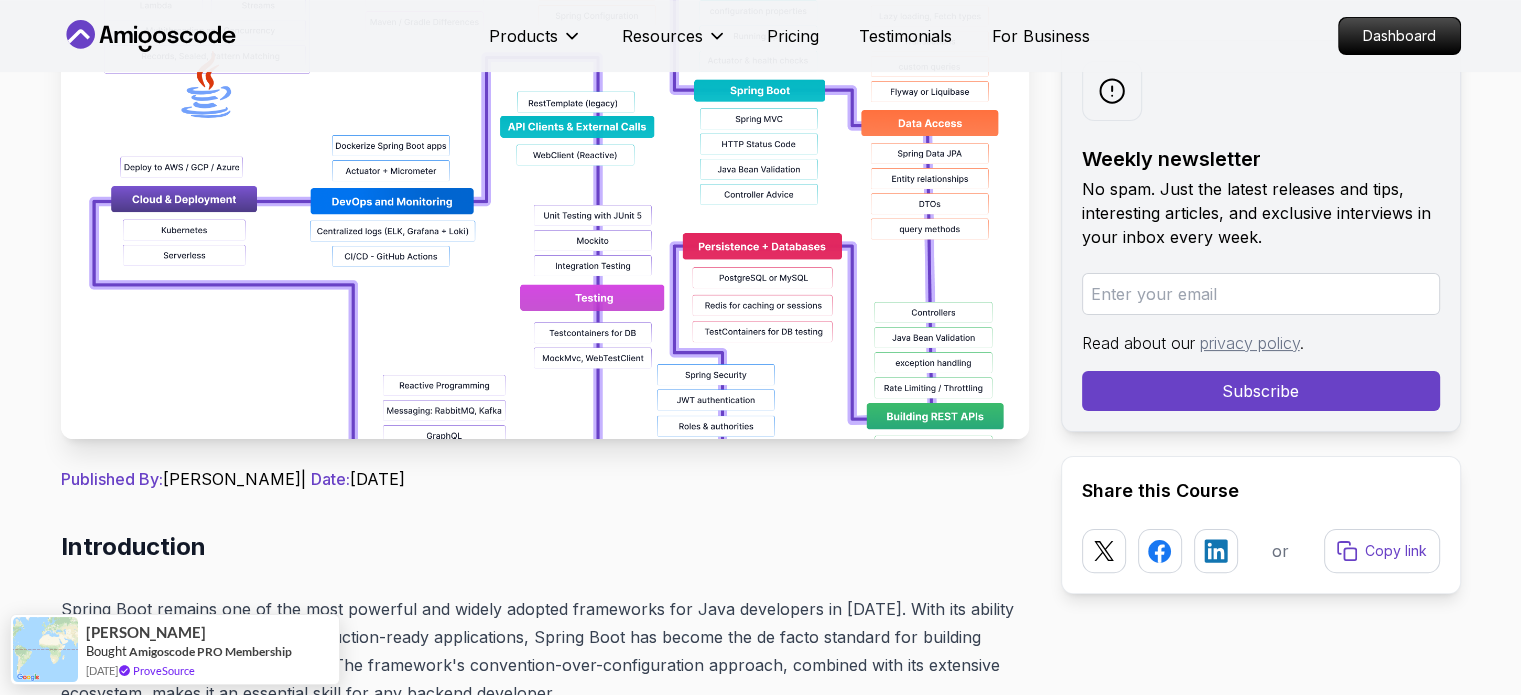 click at bounding box center [545, 214] 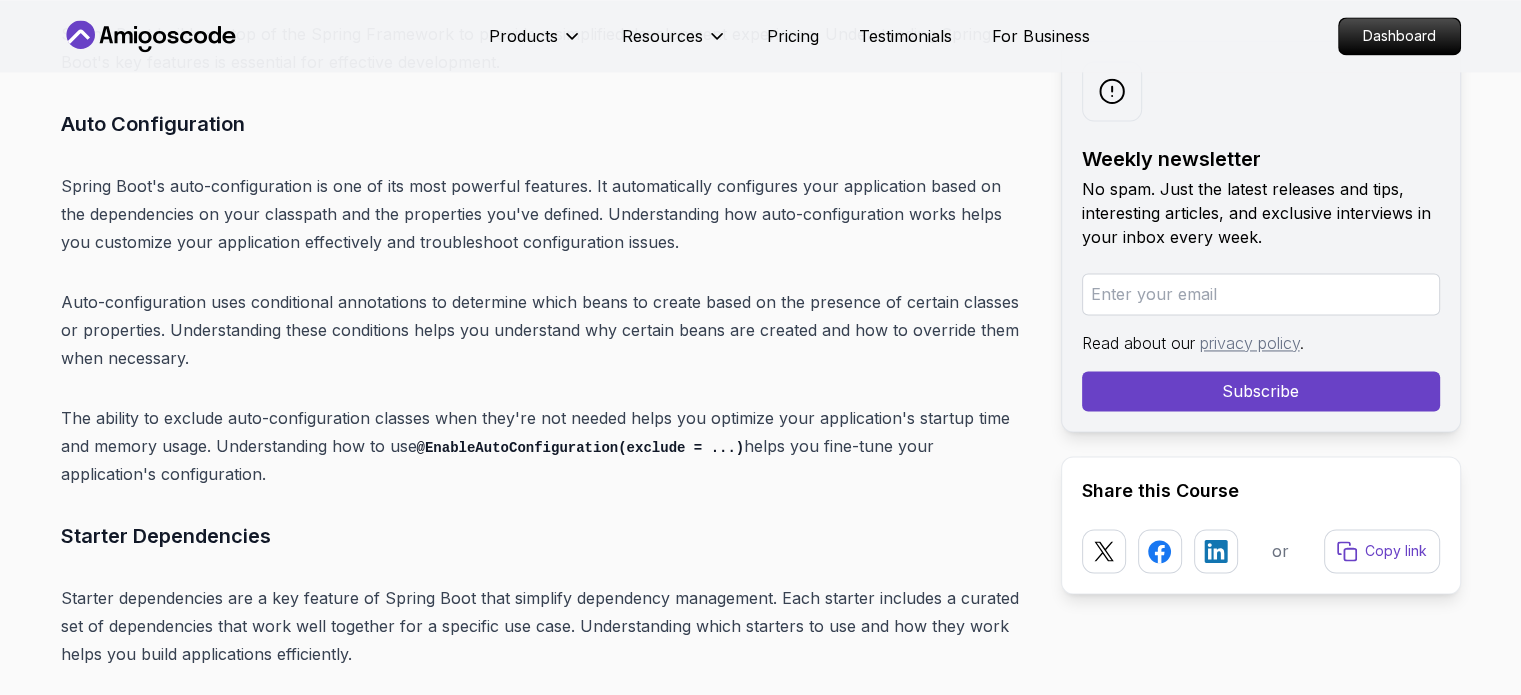 scroll, scrollTop: 10676, scrollLeft: 0, axis: vertical 